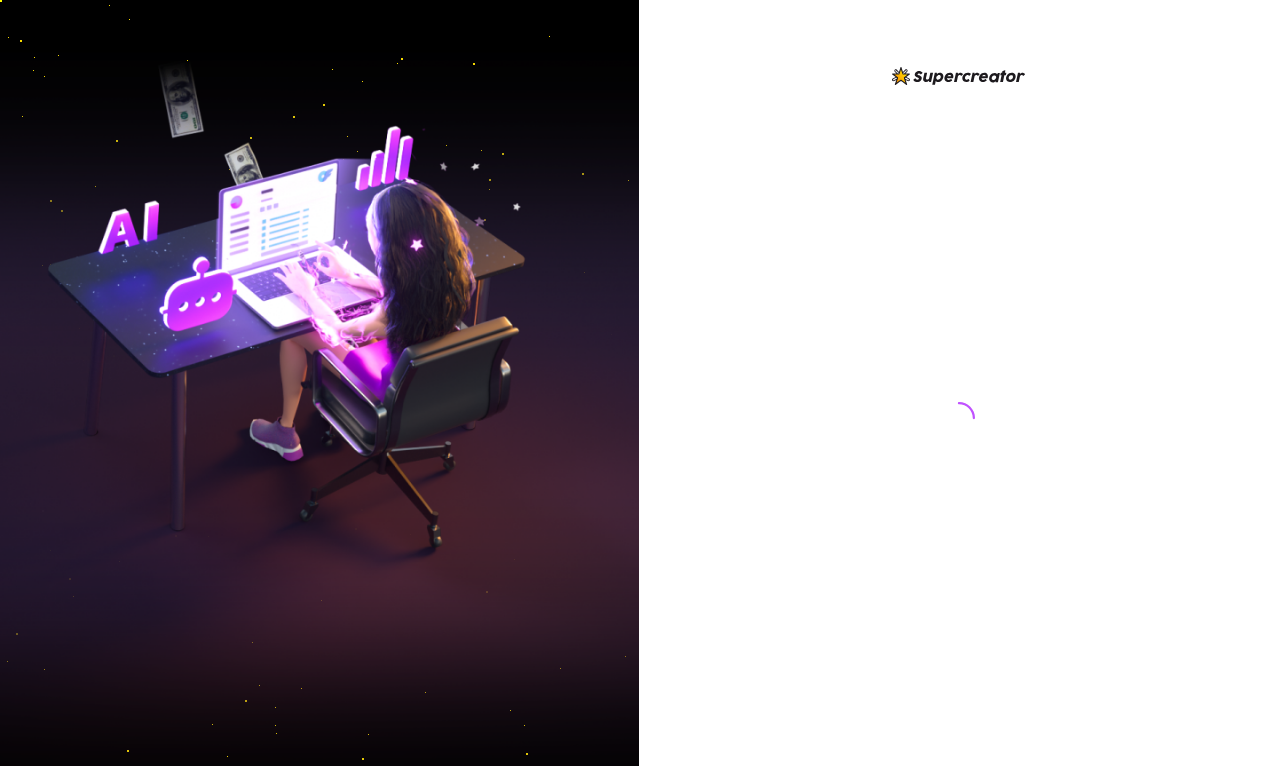 scroll, scrollTop: 0, scrollLeft: 0, axis: both 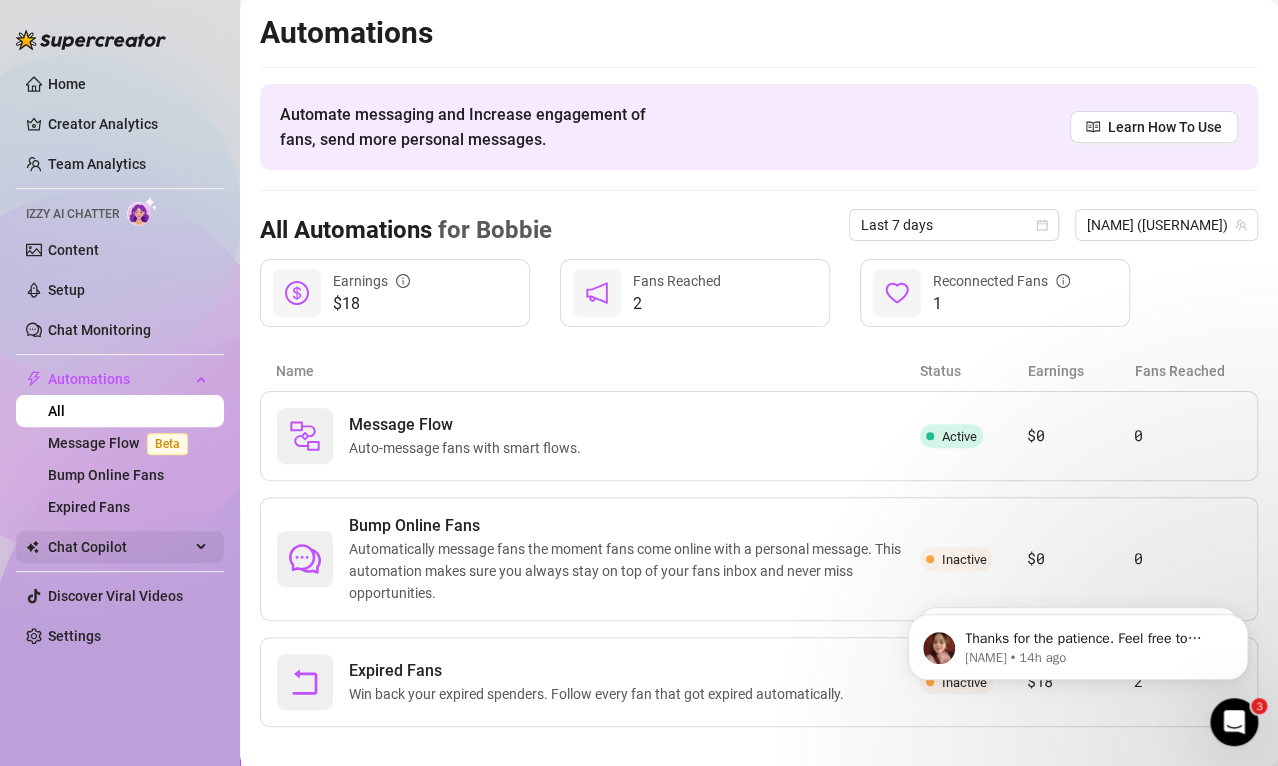 click on "Chat Copilot" at bounding box center (119, 547) 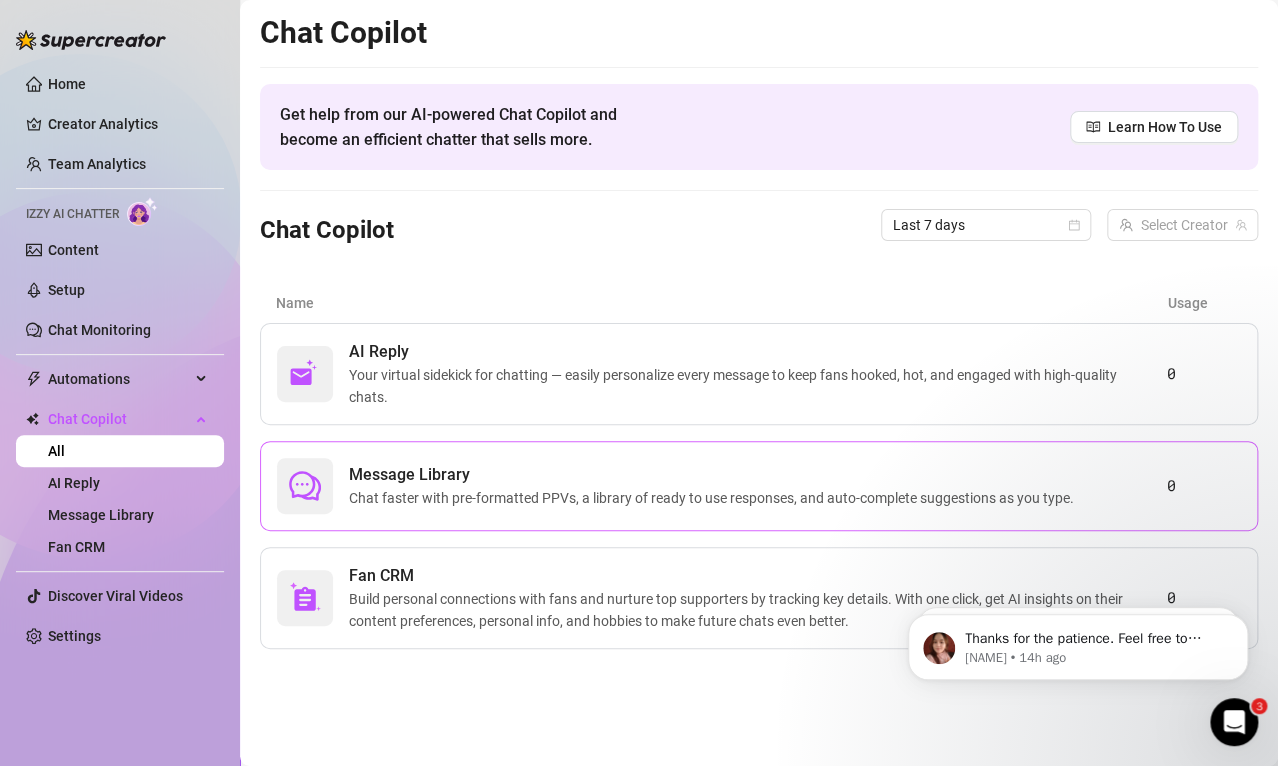 click on "Message Library" at bounding box center [715, 475] 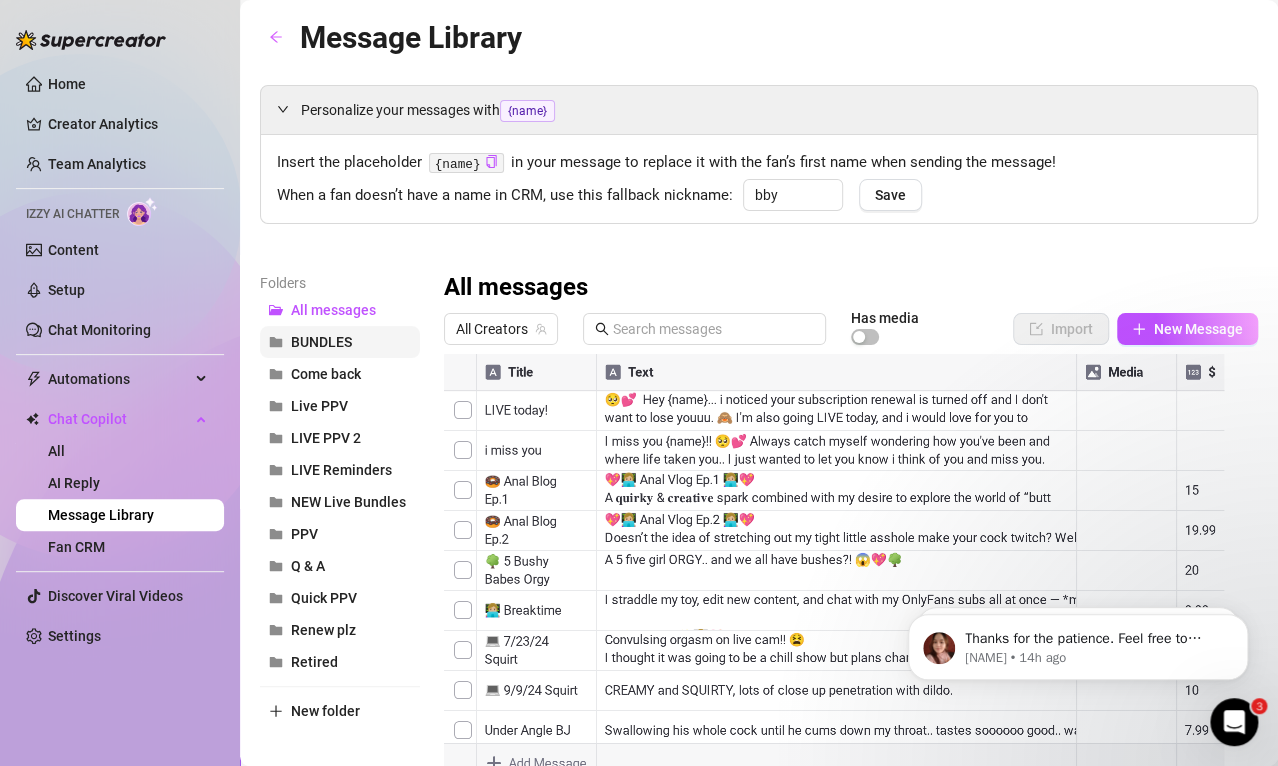 click on "BUNDLES" at bounding box center (321, 342) 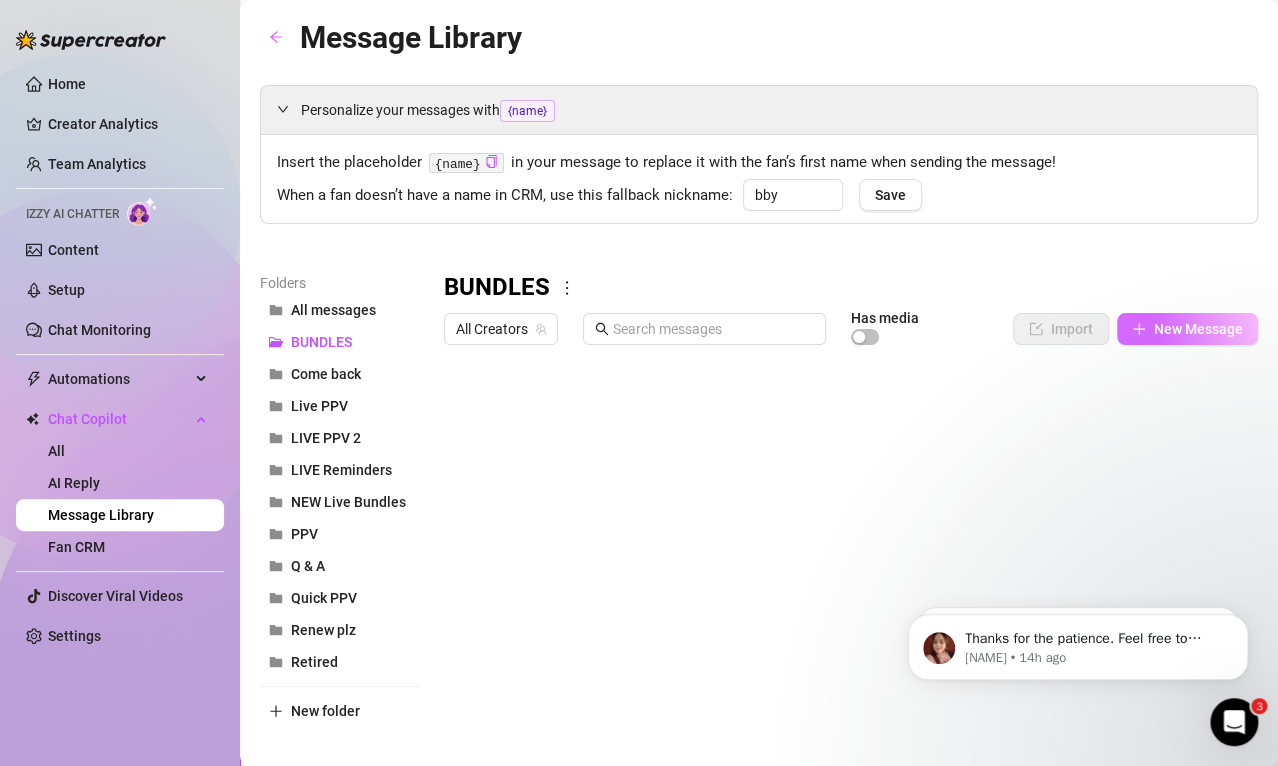 click on "New Message" at bounding box center (1187, 329) 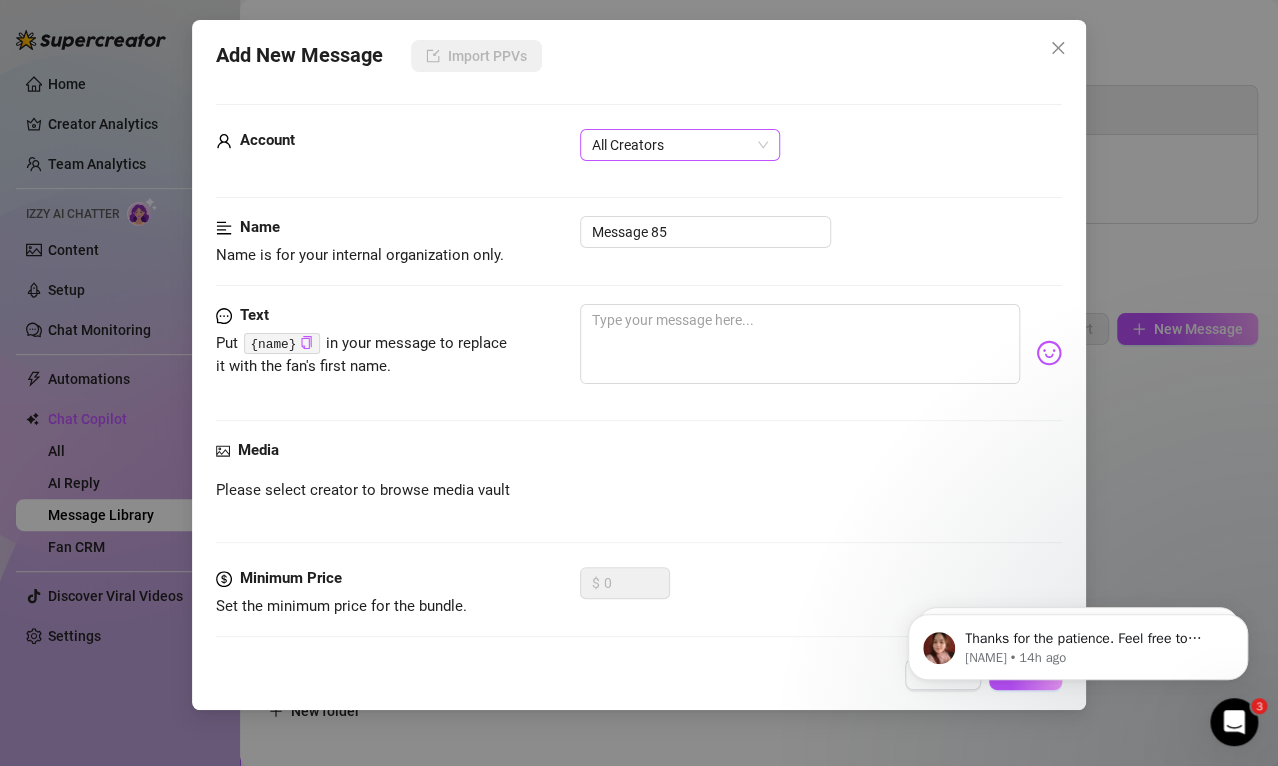 click on "All Creators" at bounding box center [680, 145] 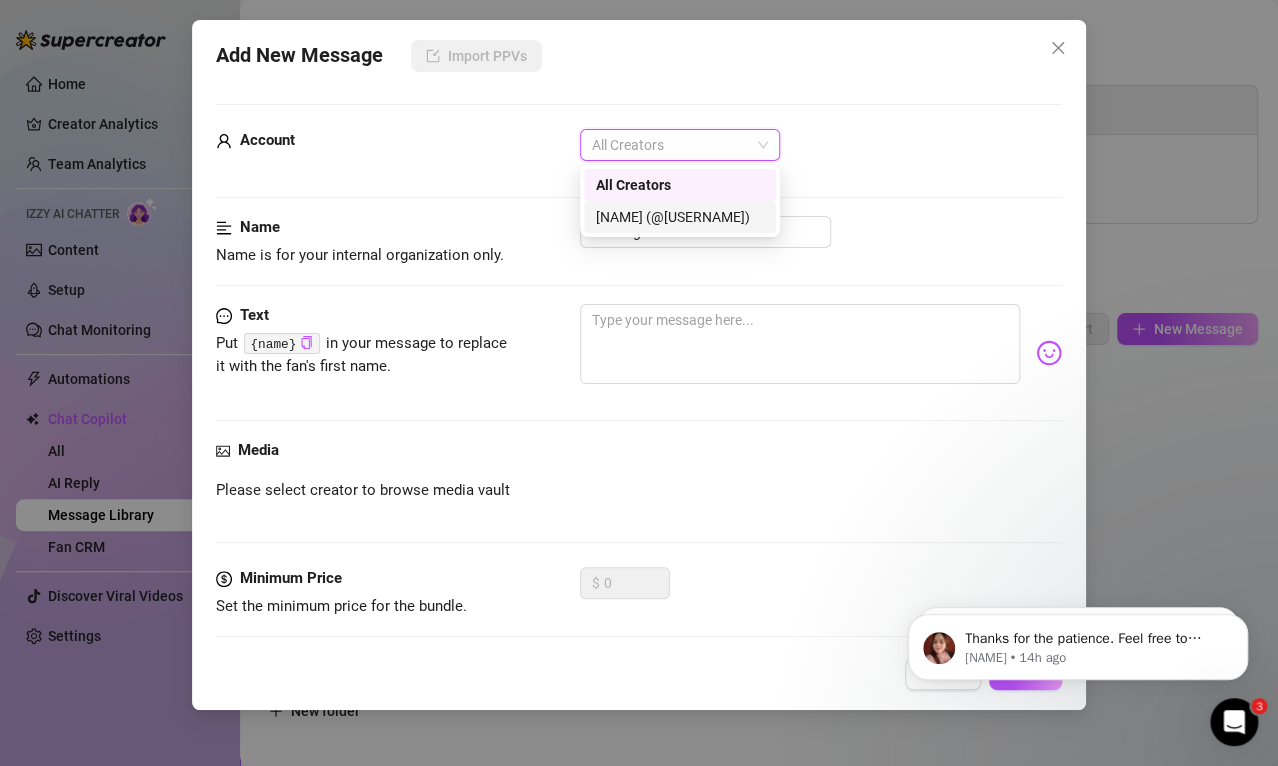 click on "[NAME]‎ (@[USERNAME])" at bounding box center (680, 217) 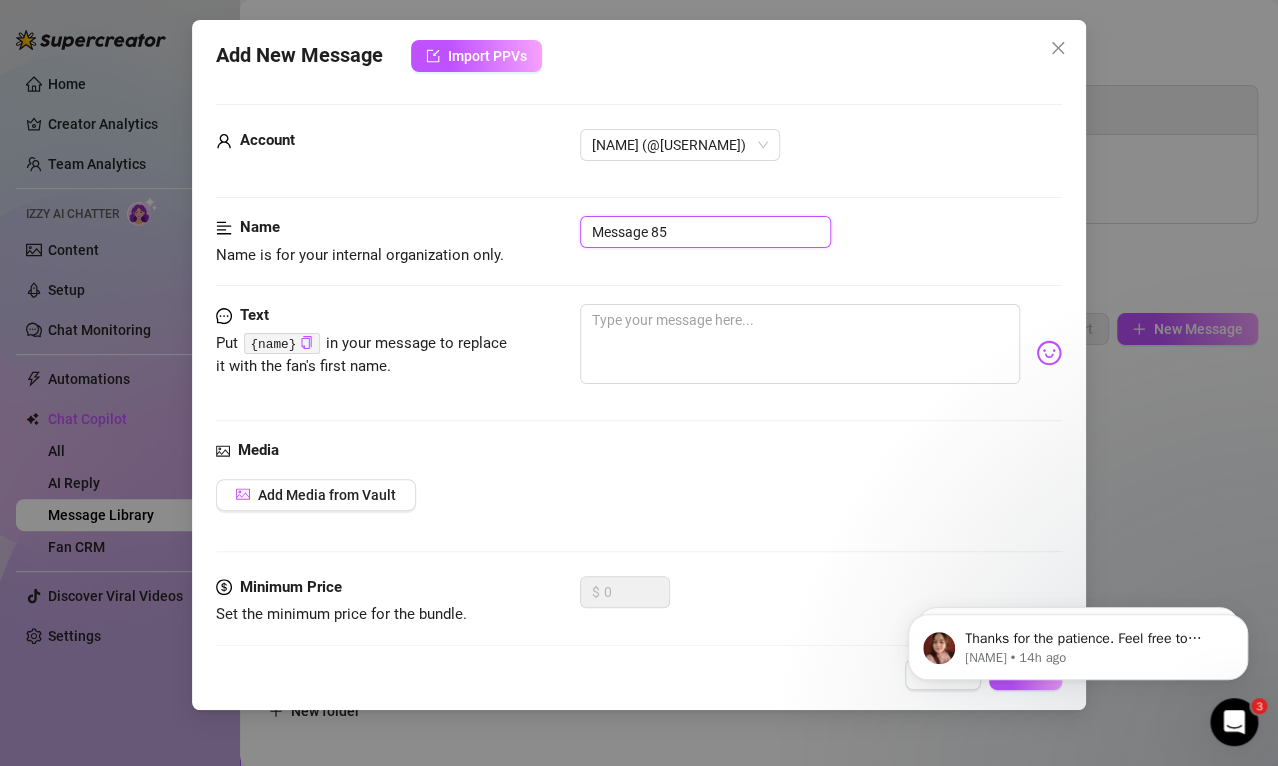 drag, startPoint x: 672, startPoint y: 234, endPoint x: 544, endPoint y: 226, distance: 128.24976 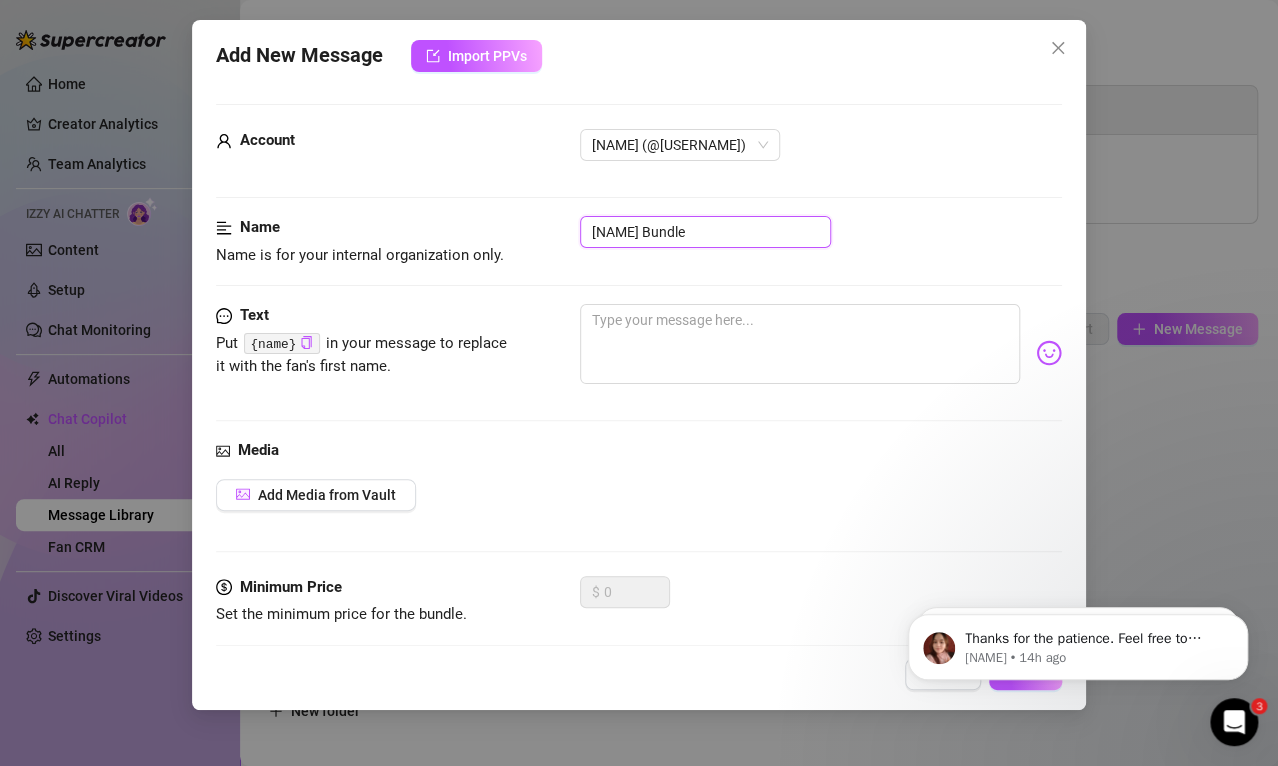 click on "[NAME] Bundle" at bounding box center [705, 232] 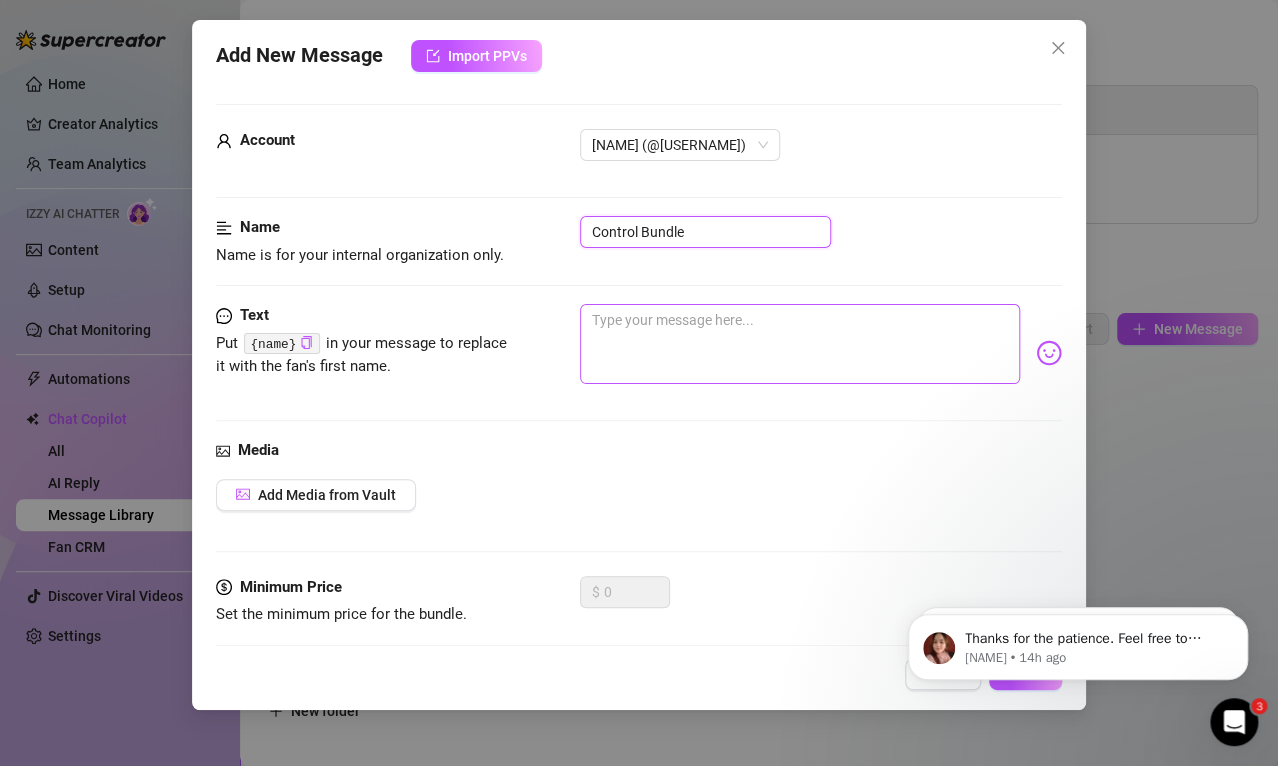 type on "Control Bundle" 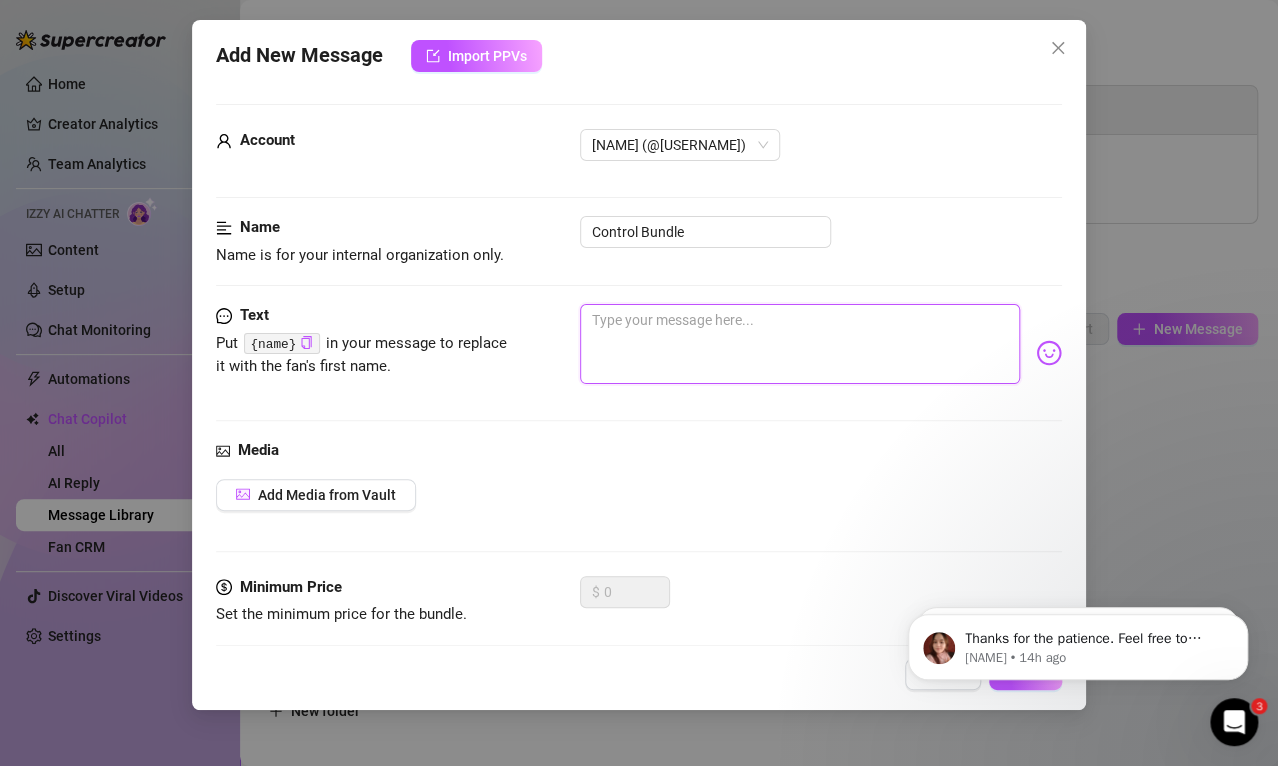 click at bounding box center [800, 344] 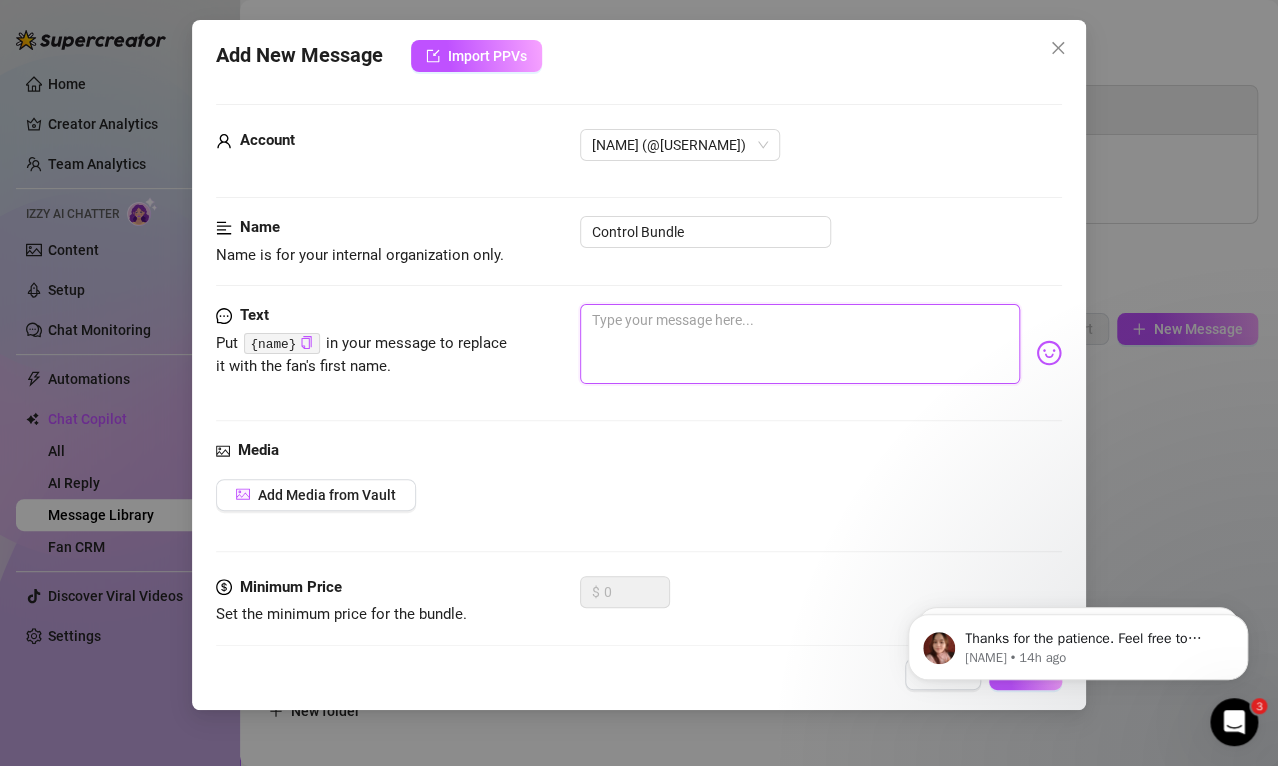 paste on "🗝️😈 New Dommy bundle!My new video in this bundle is called “Intimate control JOI”, it has a very sweet but dominant girlfriend energy. It was filled from the front and underneath, so you can see me play with myself and get my facial expressions as I give you instructions… i legitimately got off so hard on this fantasy that a came a little faster than intended. Lol. 😅😇 Guess I like switching on my dominant side.🖤 The bundle also includes new videos from:@[USERNAME] // @[USERNAME] // @[USERNAME] // @[USERNAME] // @[USERNAME] // @[USERNAME] // @[USERNAME] // @[USERNAME] & @[USERNAME]Ready to surrender? 😈💦" 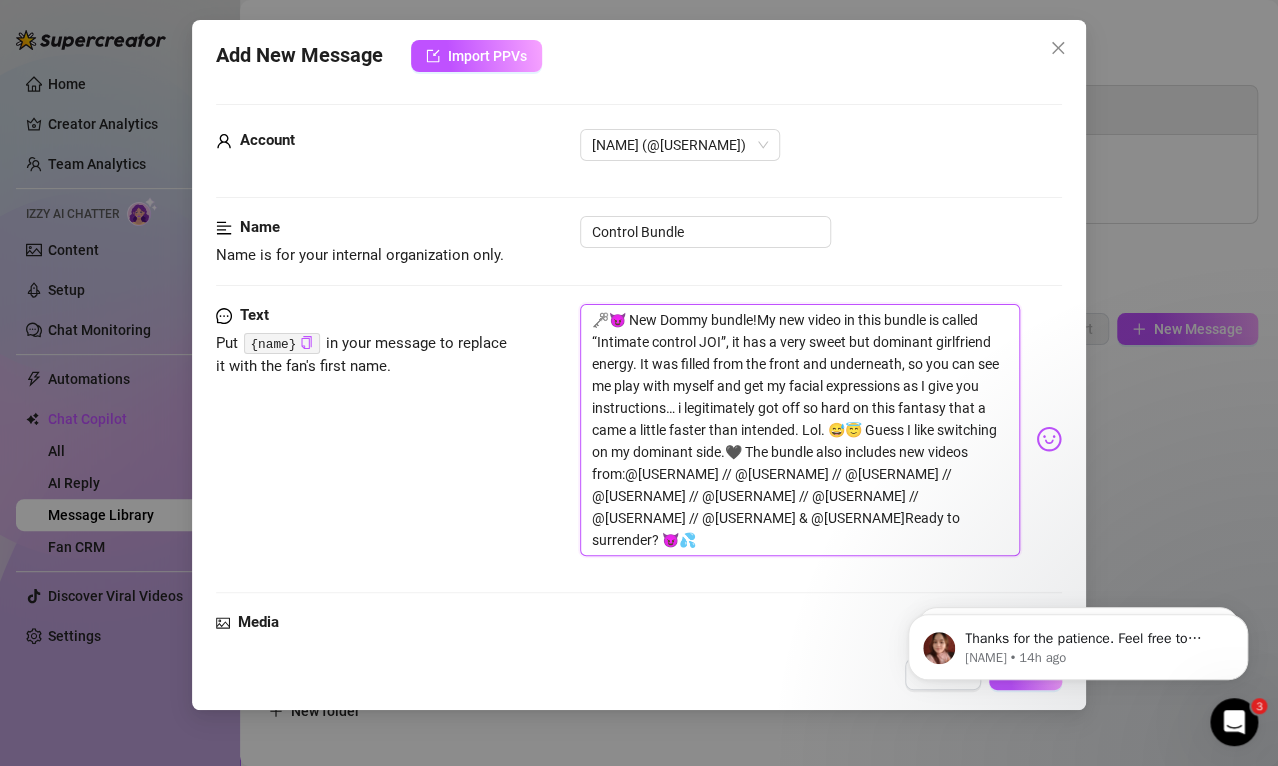scroll, scrollTop: 0, scrollLeft: 0, axis: both 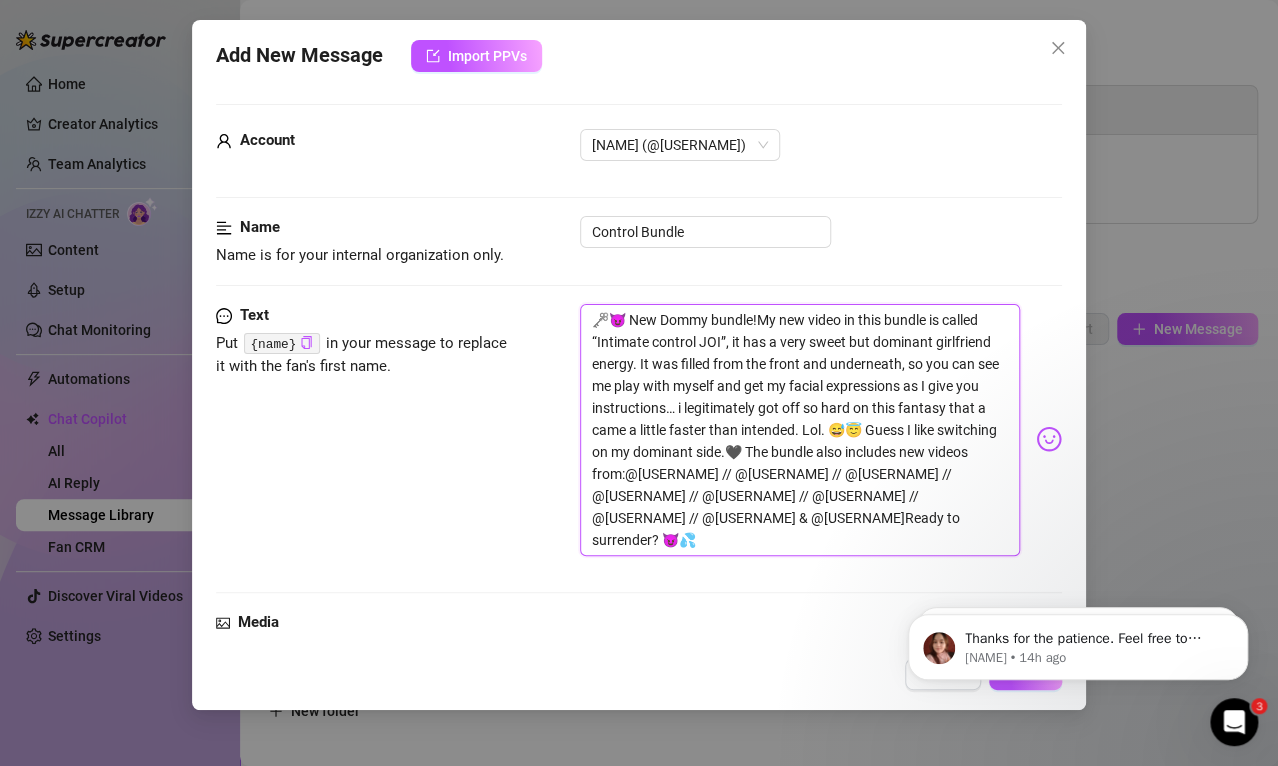 click on "🗝️😈 New Dommy bundle!My new video in this bundle is called “Intimate control JOI”, it has a very sweet but dominant girlfriend energy. It was filled from the front and underneath, so you can see me play with myself and get my facial expressions as I give you instructions… i legitimately got off so hard on this fantasy that a came a little faster than intended. Lol. 😅😇 Guess I like switching on my dominant side.🖤 The bundle also includes new videos from:@[USERNAME] // @[USERNAME] // @[USERNAME] // @[USERNAME] // @[USERNAME] // @[USERNAME] // @[USERNAME] // @[USERNAME] & @[USERNAME]Ready to surrender? 😈💦" at bounding box center (800, 430) 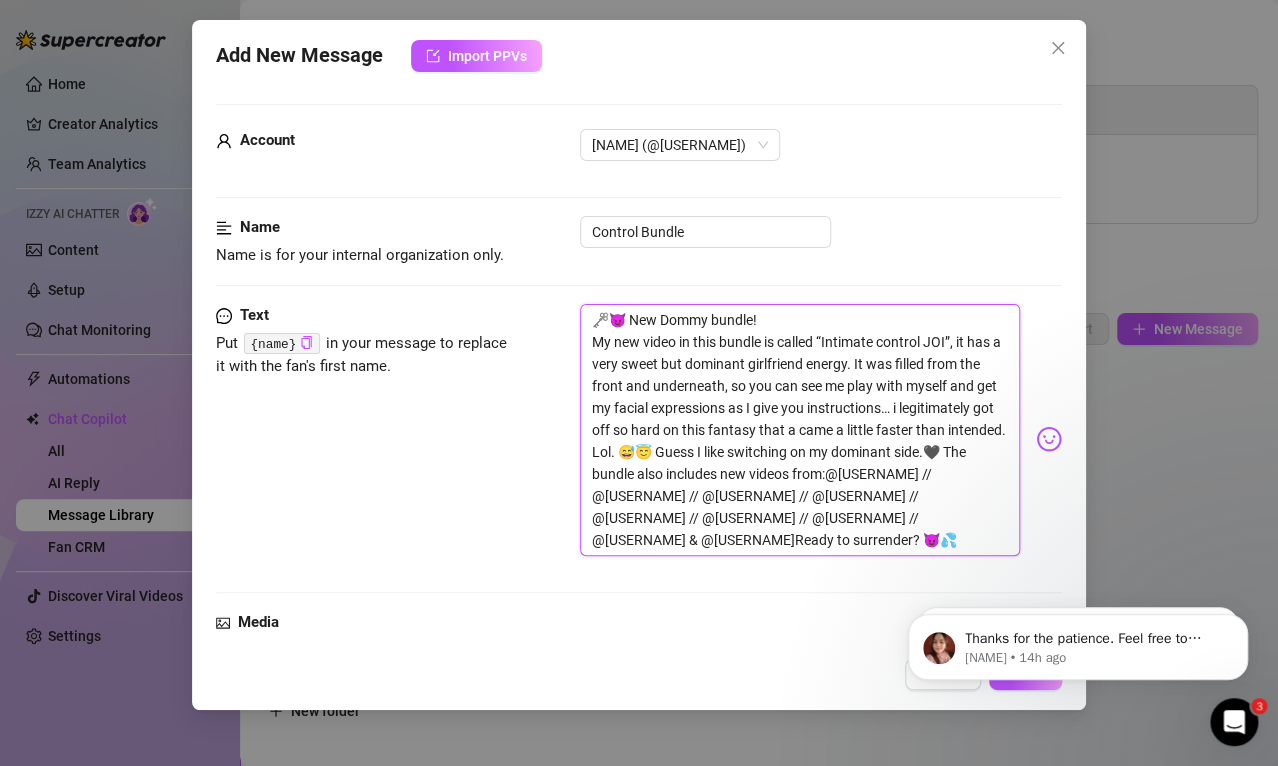 type on "🗝️😈 New Dommy bundle!
My new video in this bundle is called “Intimate control JOI”, it has a very sweet but dominant girlfriend energy. It was filled from the front and underneath, so you can see me play with myself and get my facial expressions as I give you instructions… i legitimately got off so hard on this fantasy that a came a little faster than intended. Lol. 😅😇 Guess I like switching on my dominant side.🖤 The bundle also includes new videos from:@[USERNAME] // @[USERNAME] // @[USERNAME] // @[USERNAME] // @[USERNAME] // @[USERNAME] // @[USERNAME] // @[USERNAME] & @[USERNAME]Ready to surrender? 😈💦" 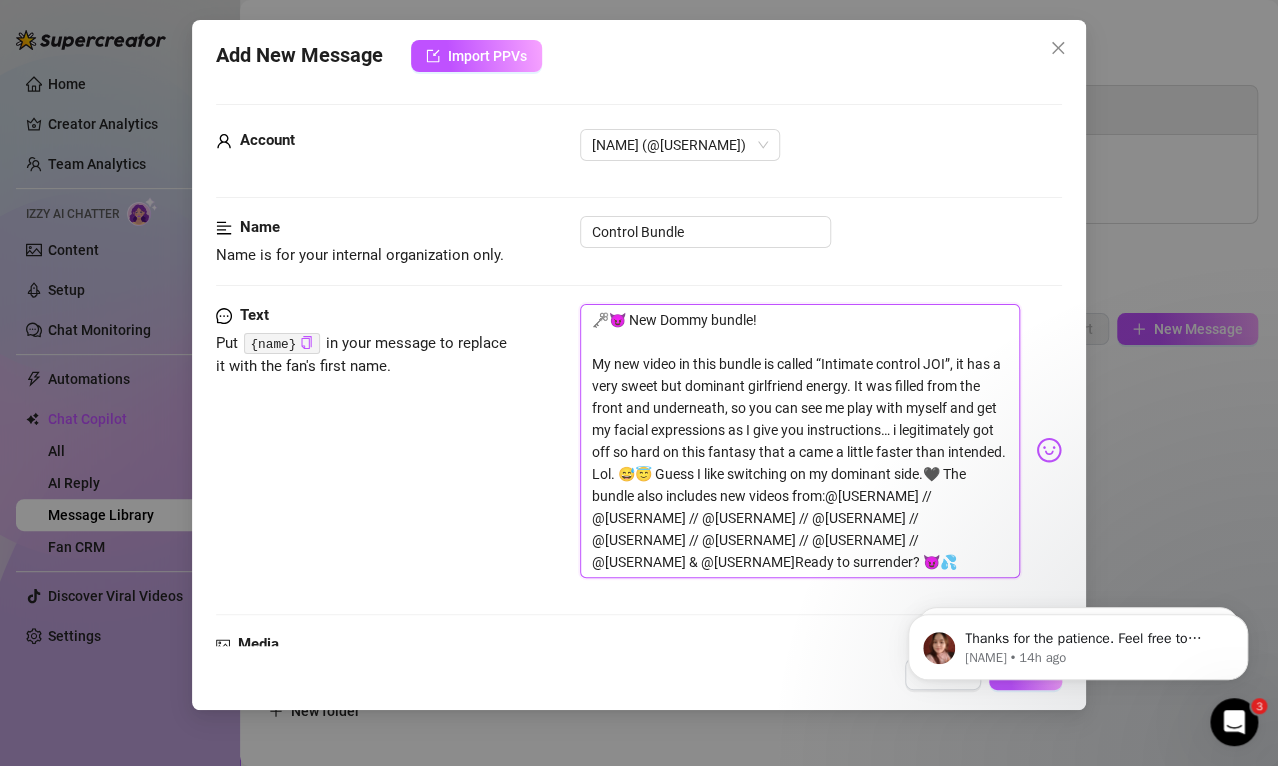 drag, startPoint x: 664, startPoint y: 316, endPoint x: 635, endPoint y: 323, distance: 29.832869 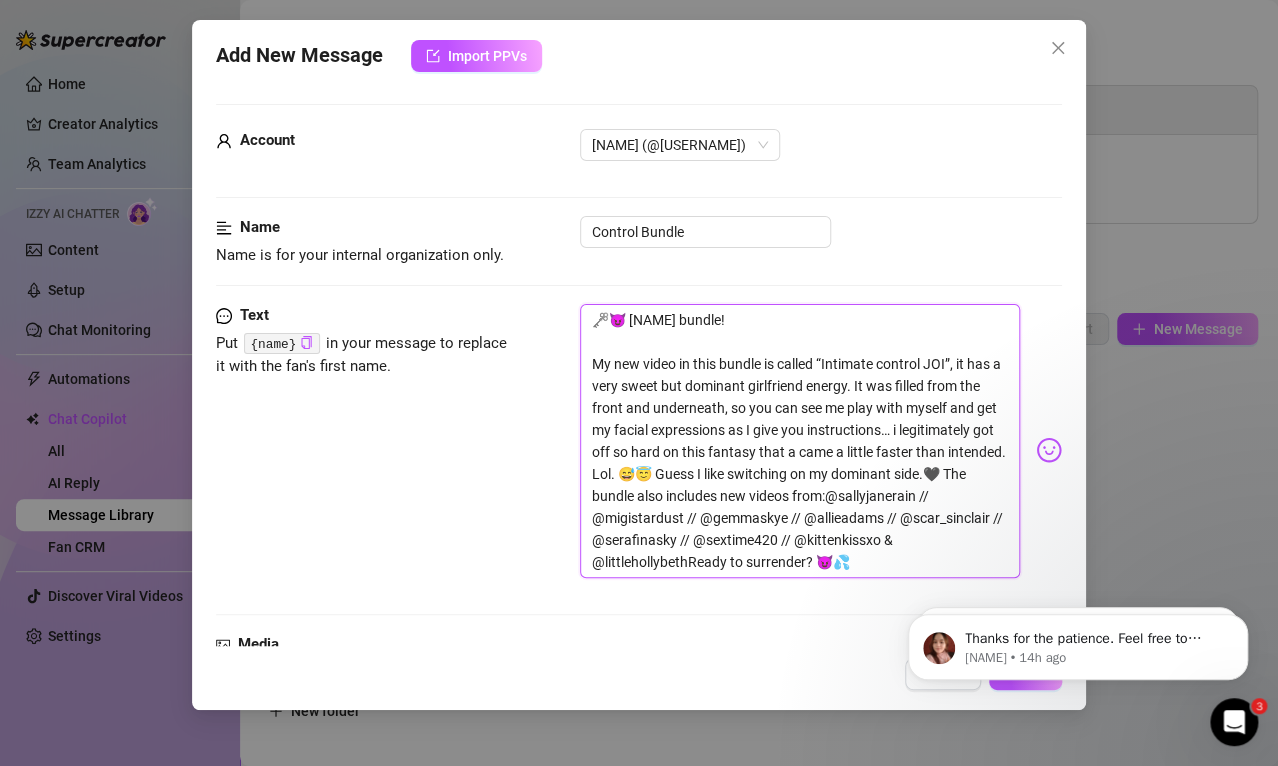 click on "🗝️😈 [NAME] bundle!
My new video in this bundle is called “Intimate control JOI”, it has a very sweet but dominant girlfriend energy. It was filled from the front and underneath, so you can see me play with myself and get my facial expressions as I give you instructions… i legitimately got off so hard on this fantasy that a came a little faster than intended. Lol. 😅😇 Guess I like switching on my dominant side.🖤 The bundle also includes new videos from:@sallyjanerain // @migistardust // @gemmaskye // @allieadams // @scar_sinclair // @serafinasky // @sextime420 // @kittenkissxo & @littlehollybethReady to surrender? 😈💦" at bounding box center [800, 441] 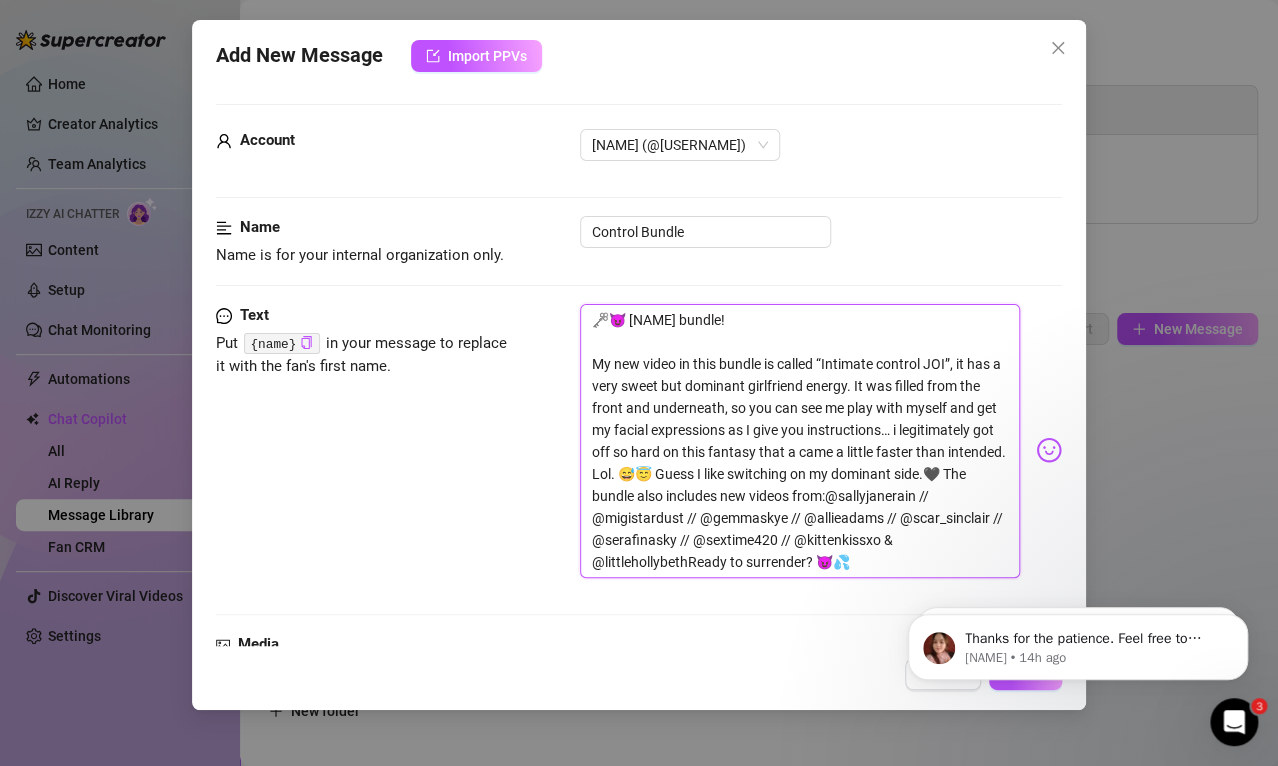 type on "🗝️😈 [NAME] bundle!
My new video in this bundle is called “Intimate control JOI”, it has a very sweet but dominant girlfriend energy. It was filled from the front and underneath, so you can see me play with myself and get my facial expressions as I give you instructions… i legitimately got off so hard on this fantasy that a came a little faster than intended. Lol. 😅😇 Guess I like switching on my dominant side.🖤 The bundle also includes new videos from:@sallyjanerain // @migistardust // @gemmaskye // @allieadams // @scar_sinclair // @serafinasky // @sextime420 // @kittenkissxo & @littlehollybethReady to surrender? 😈💦" 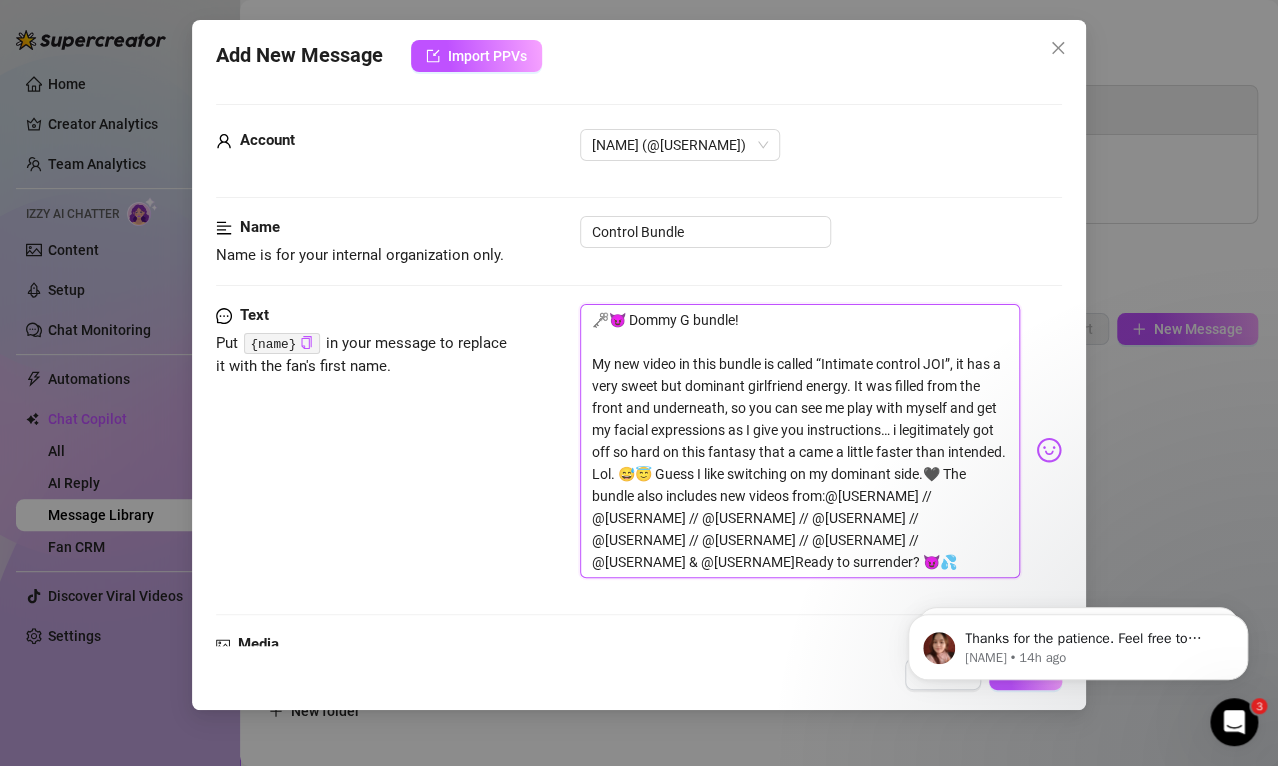 type on "🗝️😈 [NAME] bundle!
My new video in this bundle is called “Intimate control JOI”, it has a very sweet but dominant girlfriend energy. It was filled from the front and underneath, so you can see me play with myself and get my facial expressions as I give you instructions… i legitimately got off so hard on this fantasy that a came a little faster than intended. Lol. 😅😇 Guess I like switching on my dominant side.🖤 The bundle also includes new videos from:@sallyjanerain // @migistardust // @gemmaskye // @allieadams // @scar_sinclair // @serafinasky // @sextime420 // @kittenkissxo & @littlehollybethReady to surrender? 😈💦" 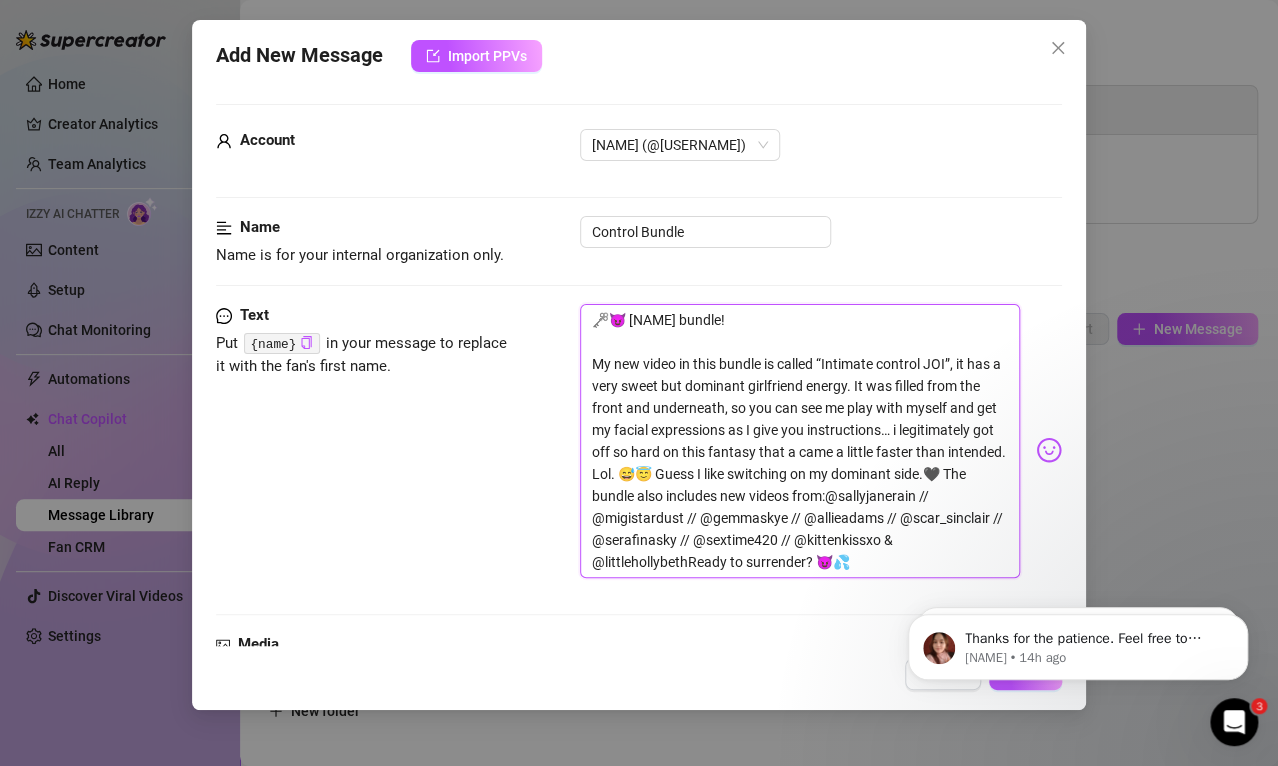 type on "🗝️😈 [NAME] bundle!
My new video in this bundle is called “Intimate control JOI”, it has a very sweet but dominant girlfriend energy. It was filled from the front and underneath, so you can see me play with myself and get my facial expressions as I give you instructions… i legitimately got off so hard on this fantasy that a came a little faster than intended. Lol. 😅😇 Guess I like switching on my dominant side.🖤 The bundle also includes new videos from:@sallyjanerain // @migistardust // @gemmaskye // @allieadams // @scar_sinclair // @serafinasky // @sextime420 // @kittenkissxo & @littlehollybethReady to surrender? 😈💦" 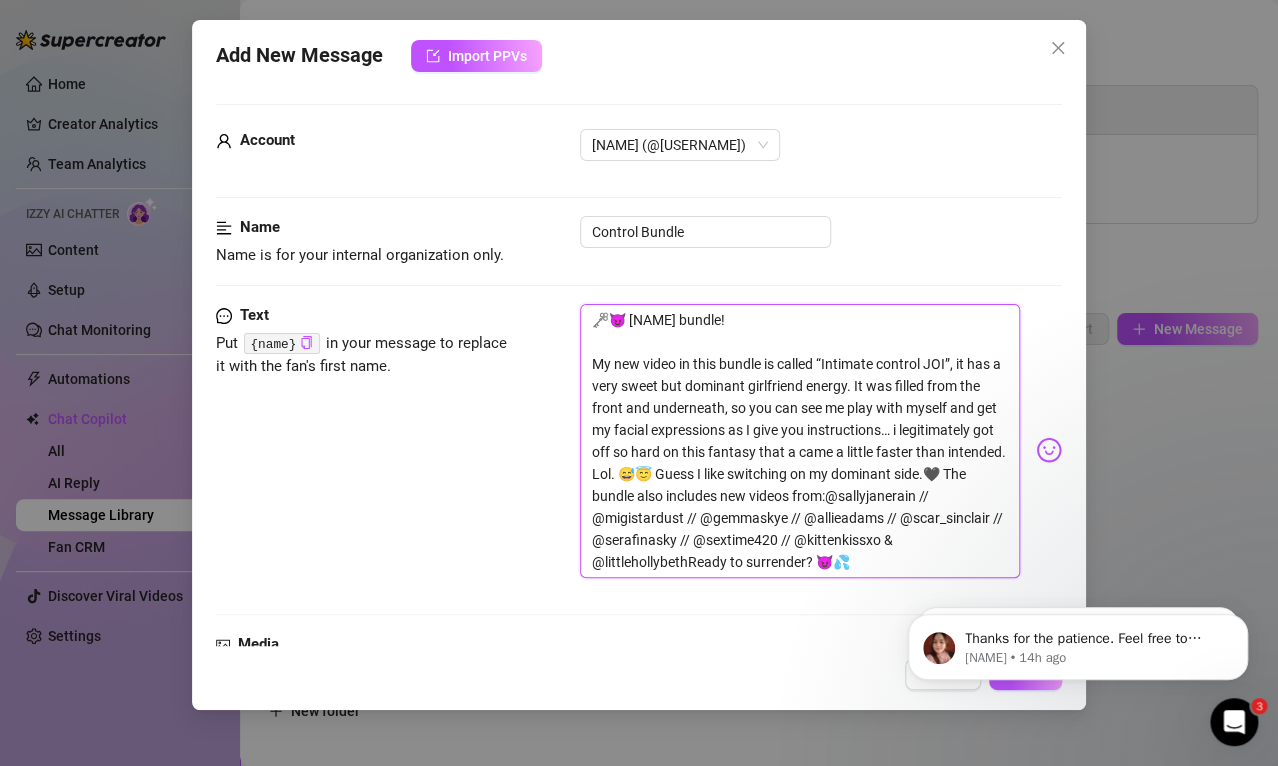 drag, startPoint x: 634, startPoint y: 312, endPoint x: 807, endPoint y: 336, distance: 174.6568 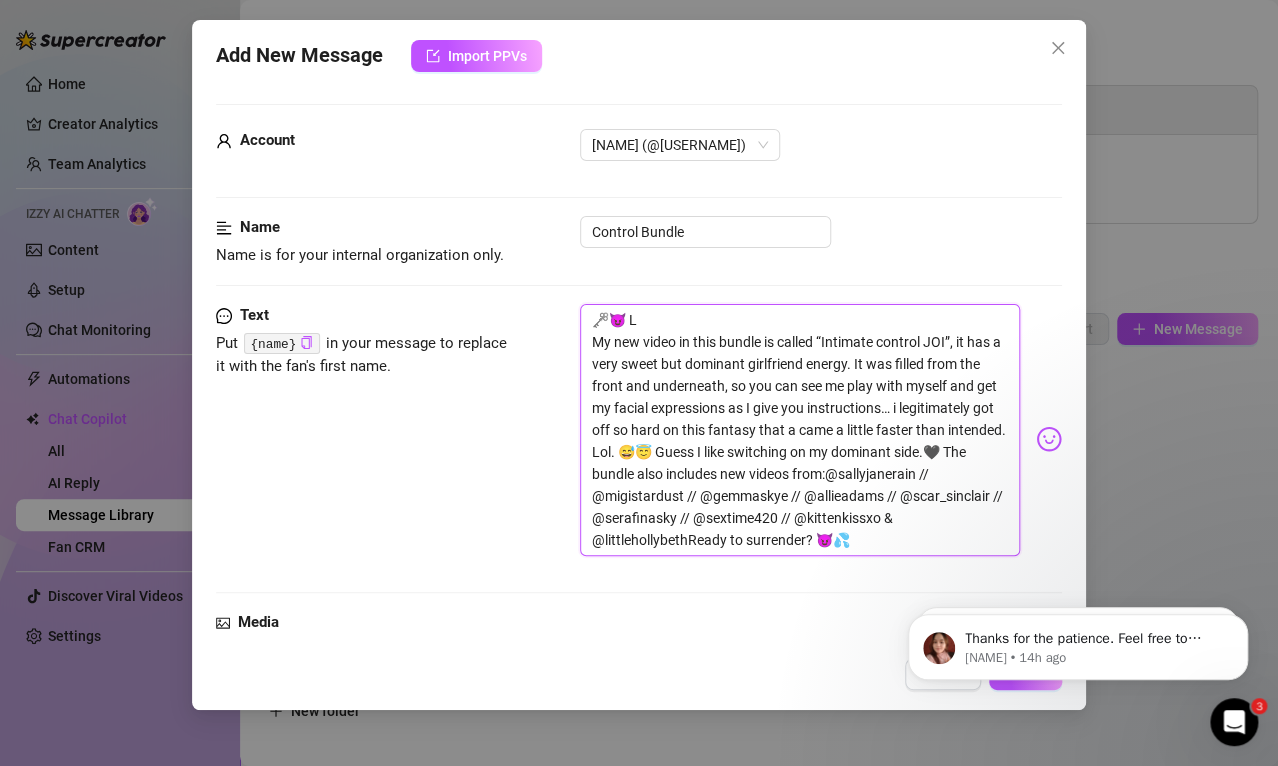 type on "🗝️😈 Le
My new video in this bundle is called “Intimate control JOI”, it has a very sweet but dominant girlfriend energy. It was filled from the front and underneath, so you can see me play with myself and get my facial expressions as I give you instructions… i legitimately got off so hard on this fantasy that a came a little faster than intended. Lol. 😅😇 Guess I like switching on my dominant side.🖤 The bundle also includes new videos from:@sallyjanerain // @migistardust // @gemmaskye // @allieadams // @scar_sinclair // @serafinasky // @sextime420 // @kittenkissxo & @littlehollybethReady to surrender? 😈💦" 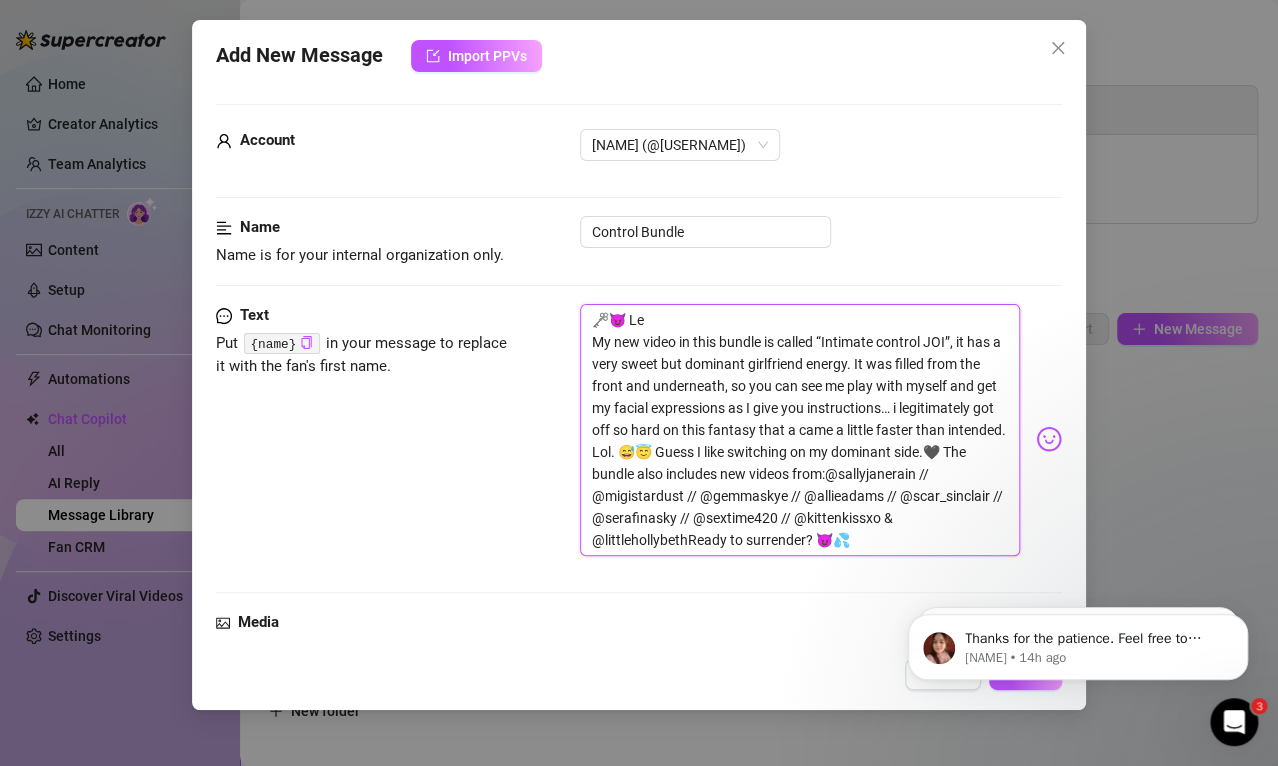 type on "🗝️😈 Let
My new video in this bundle is called “Intimate control JOI”, it has a very sweet but dominant girlfriend energy. It was filled from the front and underneath, so you can see me play with myself and get my facial expressions as I give you instructions… i legitimately got off so hard on this fantasy that a came a little faster than intended. Lol. 😅😇 Guess I like switching on my dominant side.🖤 The bundle also includes new videos from:@sallyjanerain // @migistardust // @gemmaskye // @allieadams // @scar_sinclair // @serafinasky // @sextime420 // @kittenkissxo & @littlehollybethReady to surrender? 😈💦" 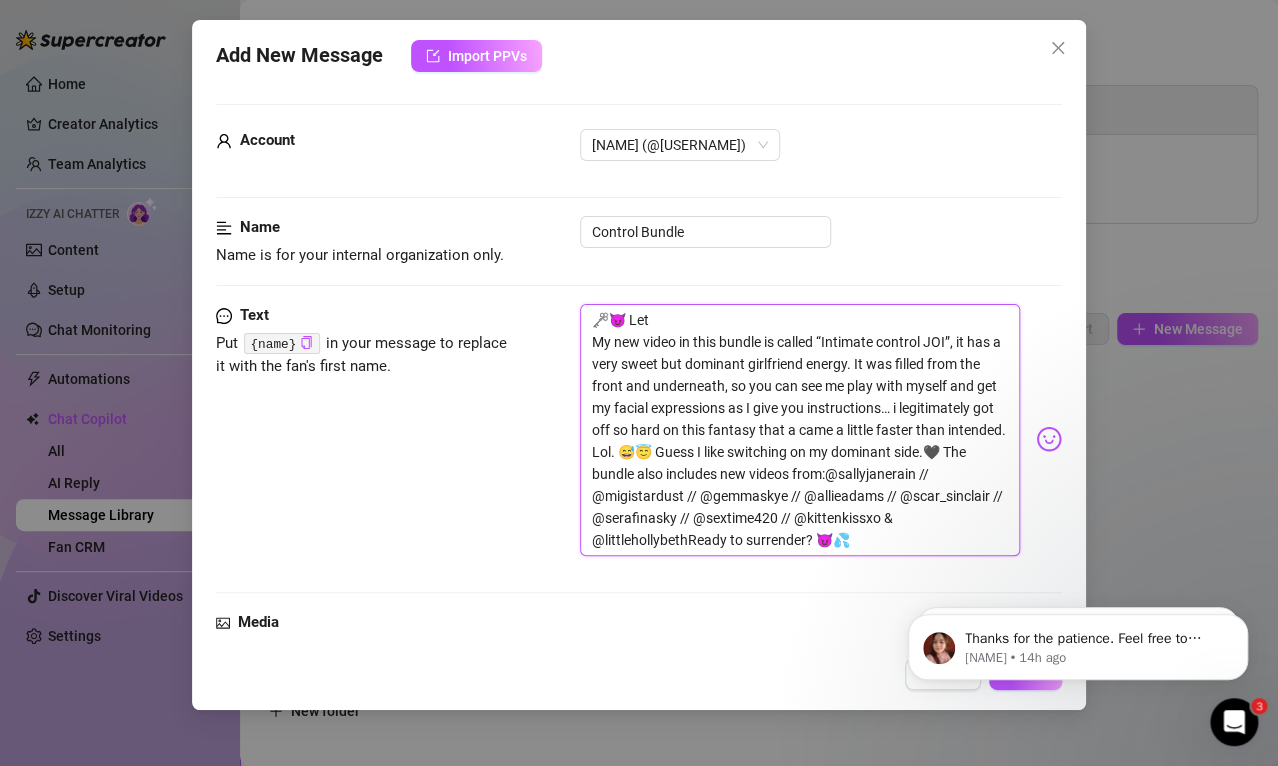 type on "🗝️😈 Let
My new video in this bundle is called “Intimate control JOI”, it has a very sweet but dominant girlfriend energy. It was filled from the front and underneath, so you can see me play with myself and get my facial expressions as I give you instructions… i legitimately got off so hard on this fantasy that a came a little faster than intended. Lol. 😅😇 Guess I like switching on my dominant side.🖤 The bundle also includes new videos from:@sallyjanerain // @migistardust // @gemmaskye // @allieadams // @scar_sinclair // @serafinasky // @sextime420 // @kittenkissxo & @littlehollybethReady to surrender? 😈💦" 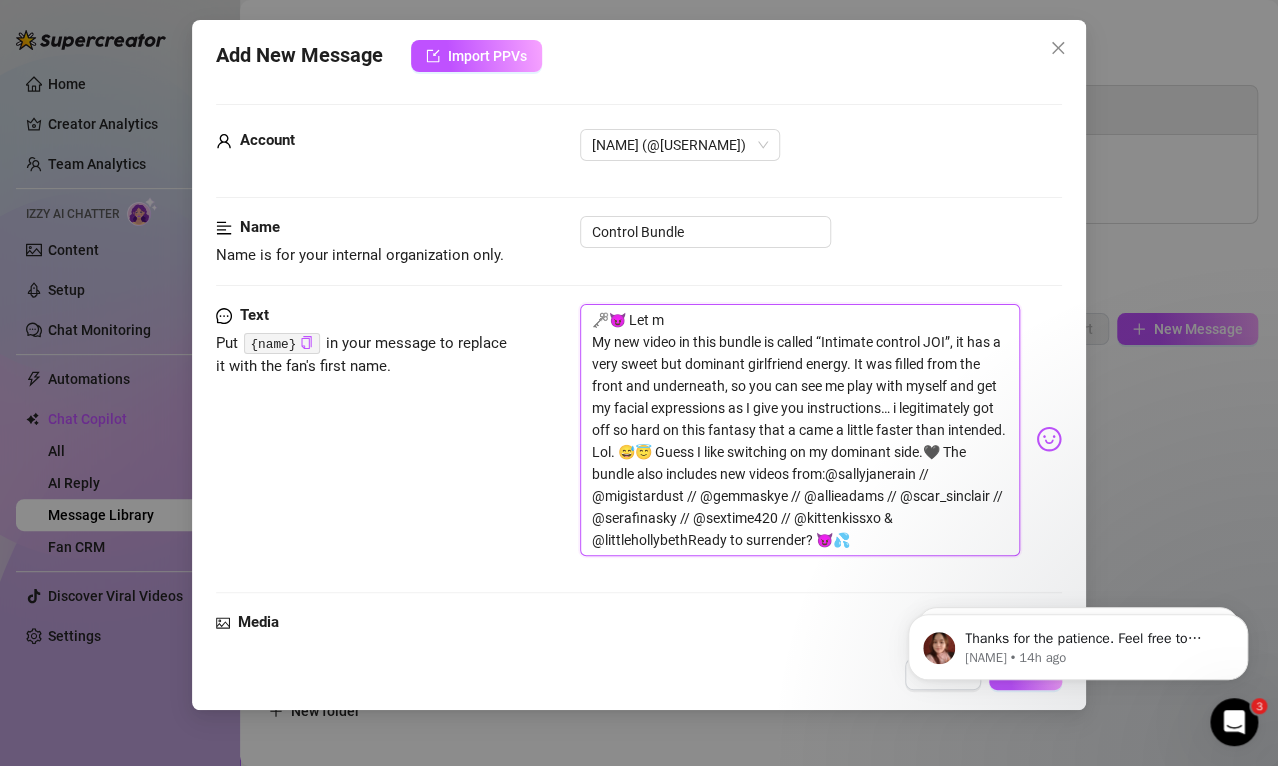 type on "🗝️😈 Let me
My new video in this bundle is called “Intimate control JOI”, it has a very sweet but dominant girlfriend energy. It was filled from the front and underneath, so you can see me play with myself and get my facial expressions as I give you instructions… i legitimately got off so hard on this fantasy that a came a little faster than intended. Lol. 😅😇 Guess I like switching on my dominant side.🖤 The bundle also includes new videos from:@sallyjanerain // @migistardust // @gemmaskye // @allieadams // @scar_sinclair // @serafinasky // @sextime420 // @kittenkissxo & @littlehollybethReady to surrender? 😈💦" 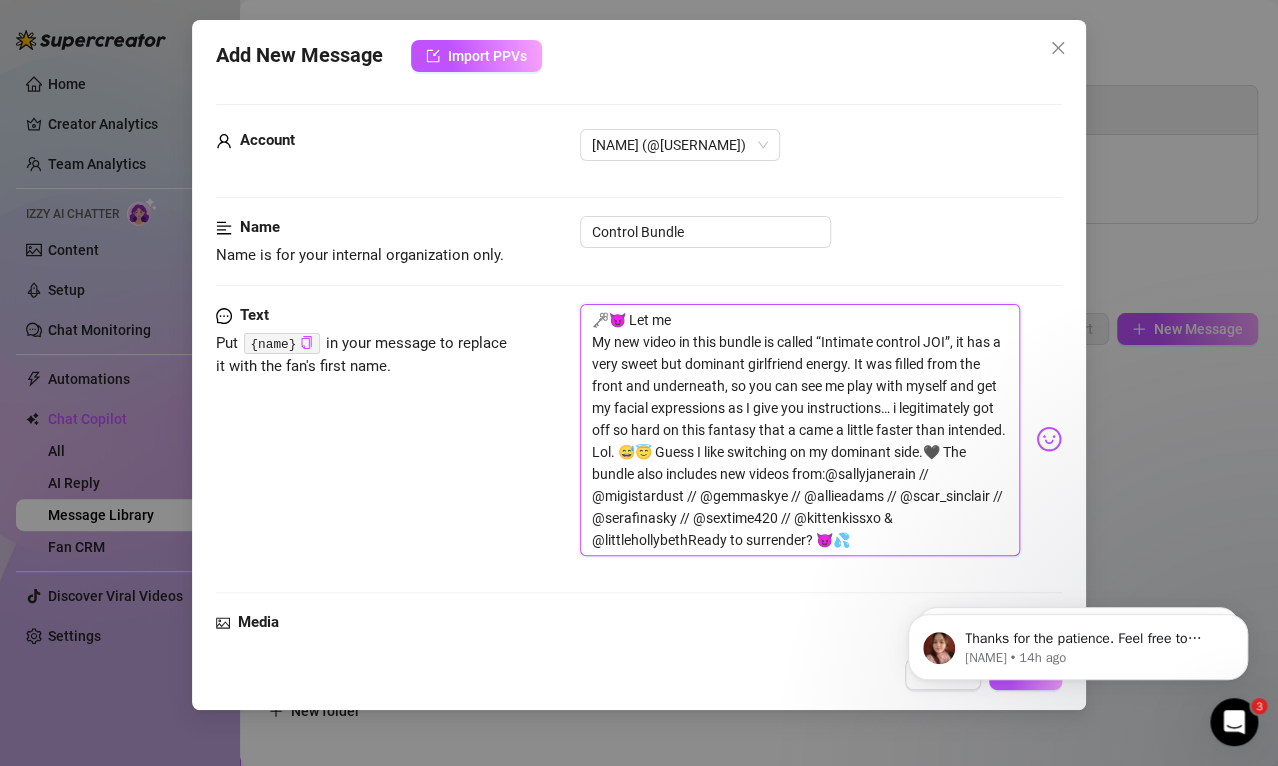 type on "🗝️😈 Let me
My new video in this bundle is called “Intimate control JOI”, it has a very sweet but dominant girlfriend energy. It was filled from the front and underneath, so you can see me play with myself and get my facial expressions as I give you instructions… i legitimately got off so hard on this fantasy that a came a little faster than intended. Lol. 😅😇 Guess I like switching on my dominant side.🖤 The bundle also includes new videos from:@example // @example // @example // @example // @example // @example // @example // @example & @exampleReady to surrender? 😈💦" 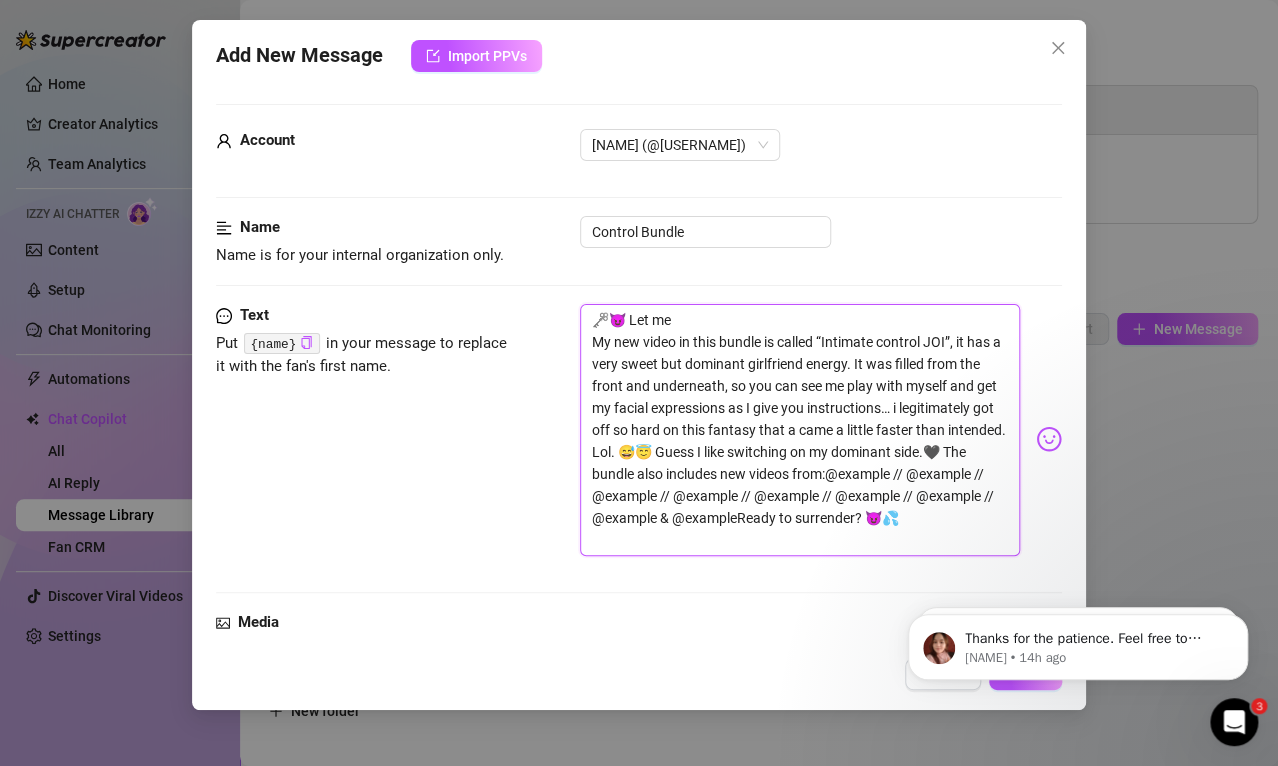 type on "🗝️😈 Let me t
My new video in this bundle is called “Intimate control JOI”, it has a very sweet but dominant girlfriend energy. It was filled from the front and underneath, so you can see me play with myself and get my facial expressions as I give you instructions… i legitimately got off so hard on this fantasy that a came a little faster than intended. Lol. 😅😇 Guess I like switching on my dominant side.🖤 The bundle also includes new videos from:@[USERNAME] // @[USERNAME] // @[USERNAME] // @[USERNAME] // @[USERNAME] // @[USERNAME] // @[USERNAME] // @[USERNAME] & @[USERNAME]Ready to surrender? 😈💦" 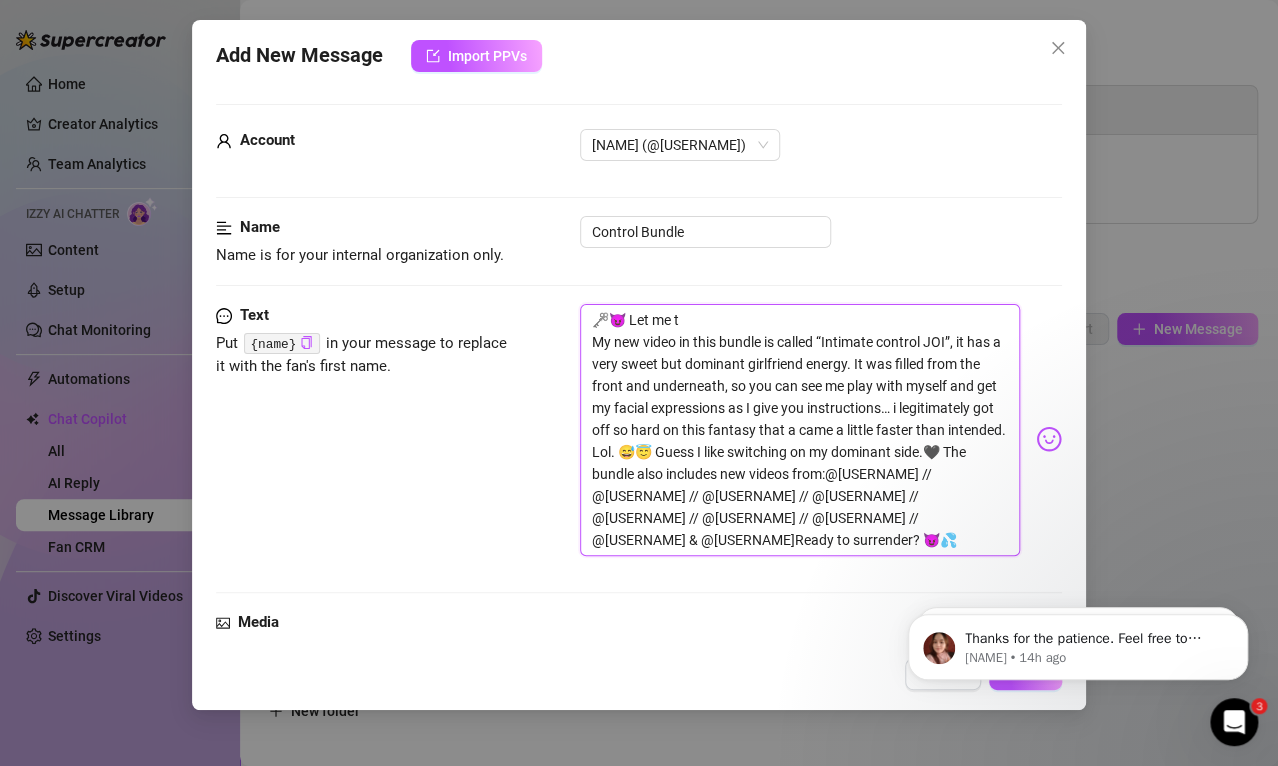 type on "🗝️😈 Let me ta
My new video in this bundle is called “Intimate control JOI”, it has a very sweet but dominant girlfriend energy. It was filled from the front and underneath, so you can see me play with myself and get my facial expressions as I give you instructions… i legitimately got off so hard on this fantasy that a came a little faster than intended. Lol. 😅😇 Guess I like switching on my dominant side.🖤 The bundle also includes new videos from:@example // @example // @example // @example // @example // @example // @example // @example & @exampleReady to surrender? 😈💦" 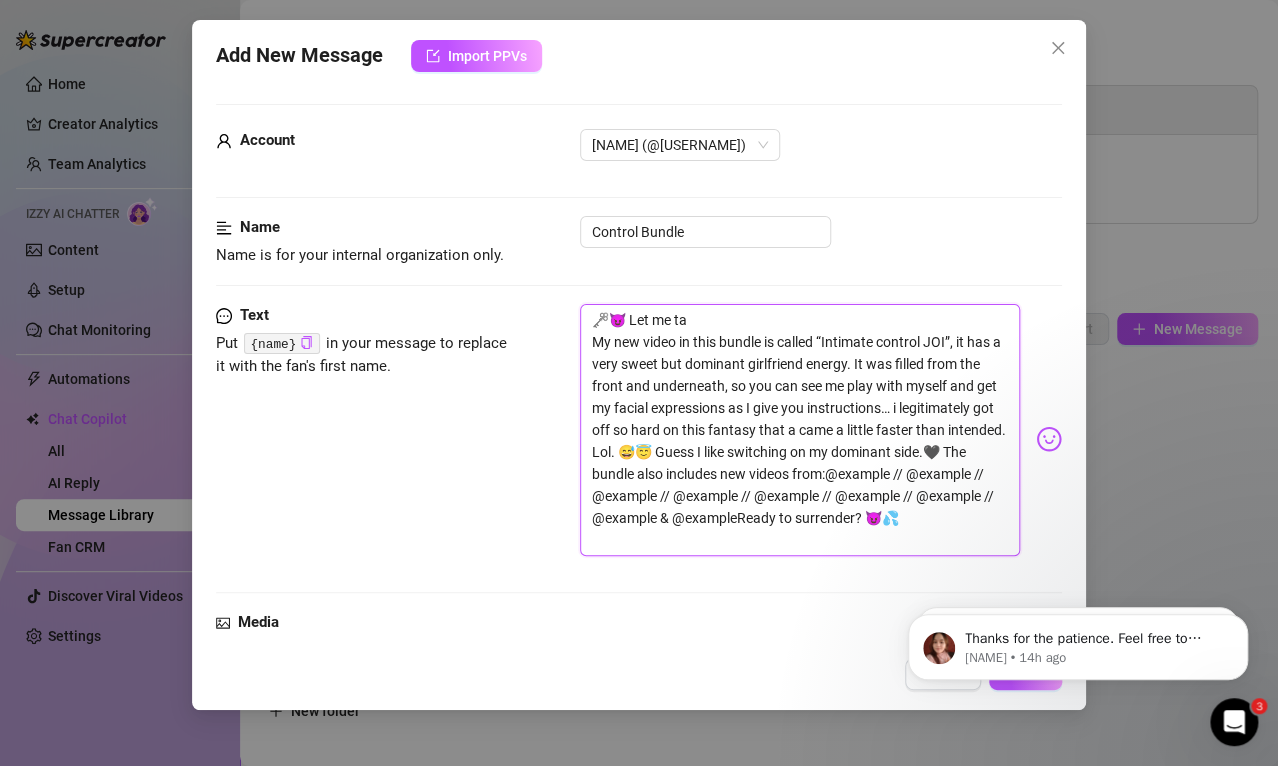 type on "🗝️😈 Let me tak
My new video in this bundle is called “Intimate control JOI”, it has a very sweet but dominant girlfriend energy. It was filled from the front and underneath, so you can see me play with myself and get my facial expressions as I give you instructions… i legitimately got off so hard on this fantasy that a came a little faster than intended. Lol. 😅😇 Guess I like switching on my dominant side.🖤 The bundle also includes new videos from:@[USERNAME] // @[USERNAME] // @[USERNAME] // @[USERNAME] // @[USERNAME] // @[USERNAME] // @[USERNAME] // @[USERNAME] & @[USERNAME]Ready to surrender? 😈💦" 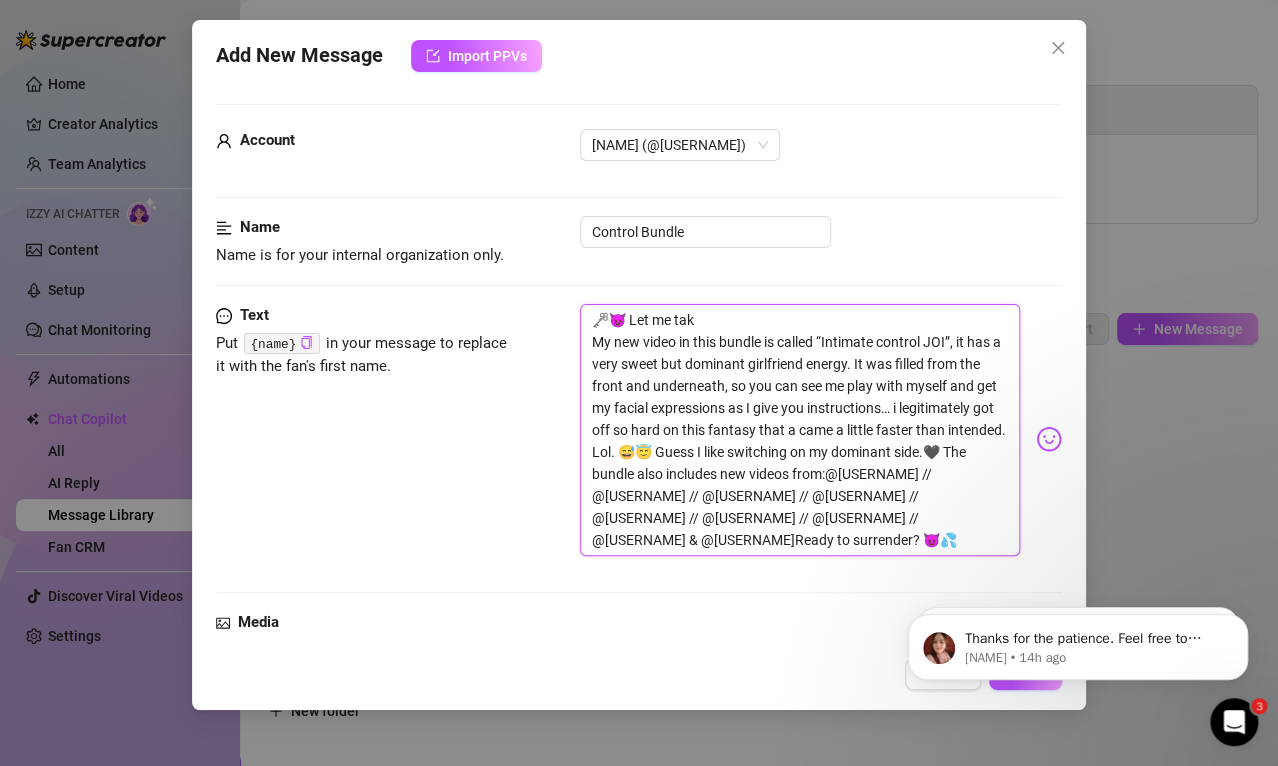 type on "🗝️😈 Let me take
My new video in this bundle is called “Intimate control JOI”, it has a very sweet but dominant girlfriend energy. It was filled from the front and underneath, so you can see me play with myself and get my facial expressions as I give you instructions… i legitimately got off so hard on this fantasy that a came a little faster than intended. Lol. 😅😇 Guess I like switching on my dominant side.🖤 The bundle also includes new videos from:@sallyjanerain // @migistardust // @gemmaskye // @allieadams // @scar_sinclair // @serafinasky // @sextime420 // @kittenkissxo & @littlehollybethReady to surrender? 😈💦" 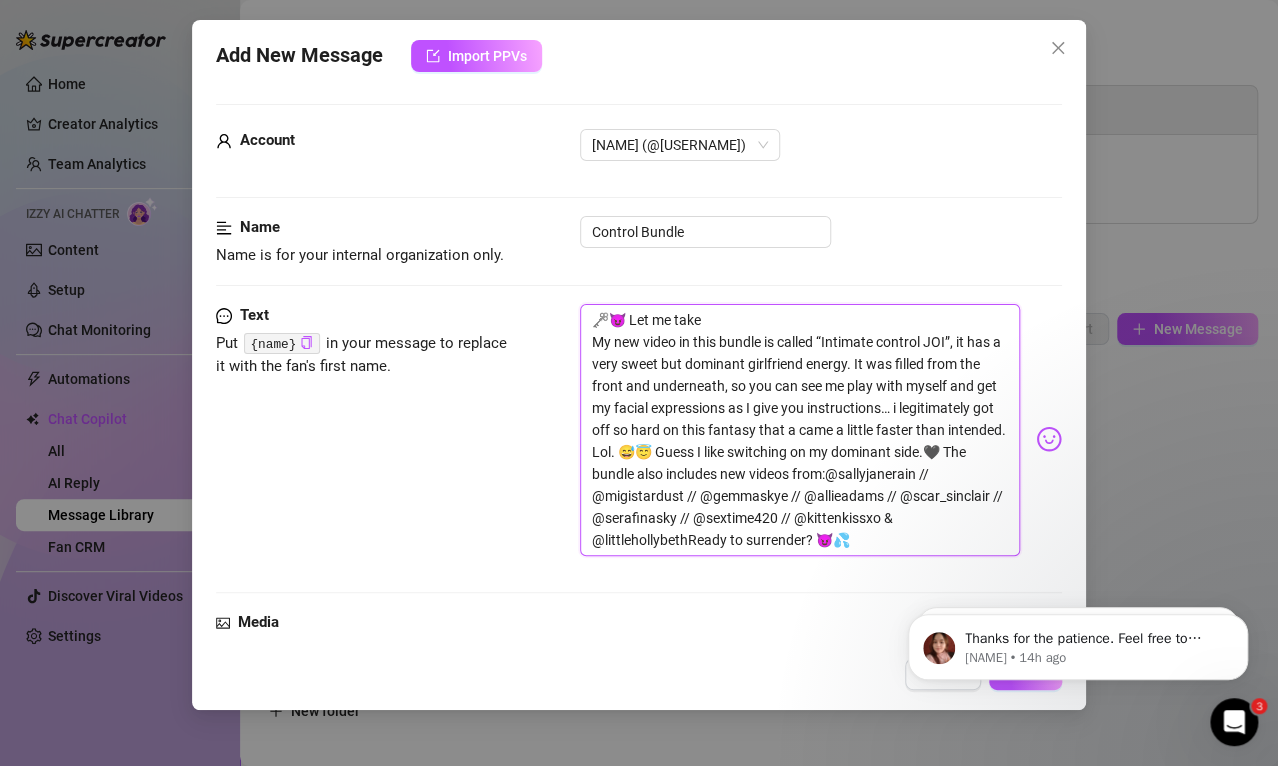 type on "🗝️😈 Let me take
My new video in this bundle is called “Intimate control JOI”, it has a very sweet but dominant girlfriend energy. It was filled from the front and underneath, so you can see me play with myself and get my facial expressions as I give you instructions… i legitimately got off so hard on this fantasy that a came a little faster than intended. Lol. 😅😇 Guess I like switching on my dominant side.🖤 The bundle also includes new videos from:@[USERNAME] // @[USERNAME] // @[USERNAME] // @[USERNAME] // @[USERNAME] // @[USERNAME] // @[USERNAME] // @[USERNAME] & @[USERNAME]Ready to surrender? 😈💦" 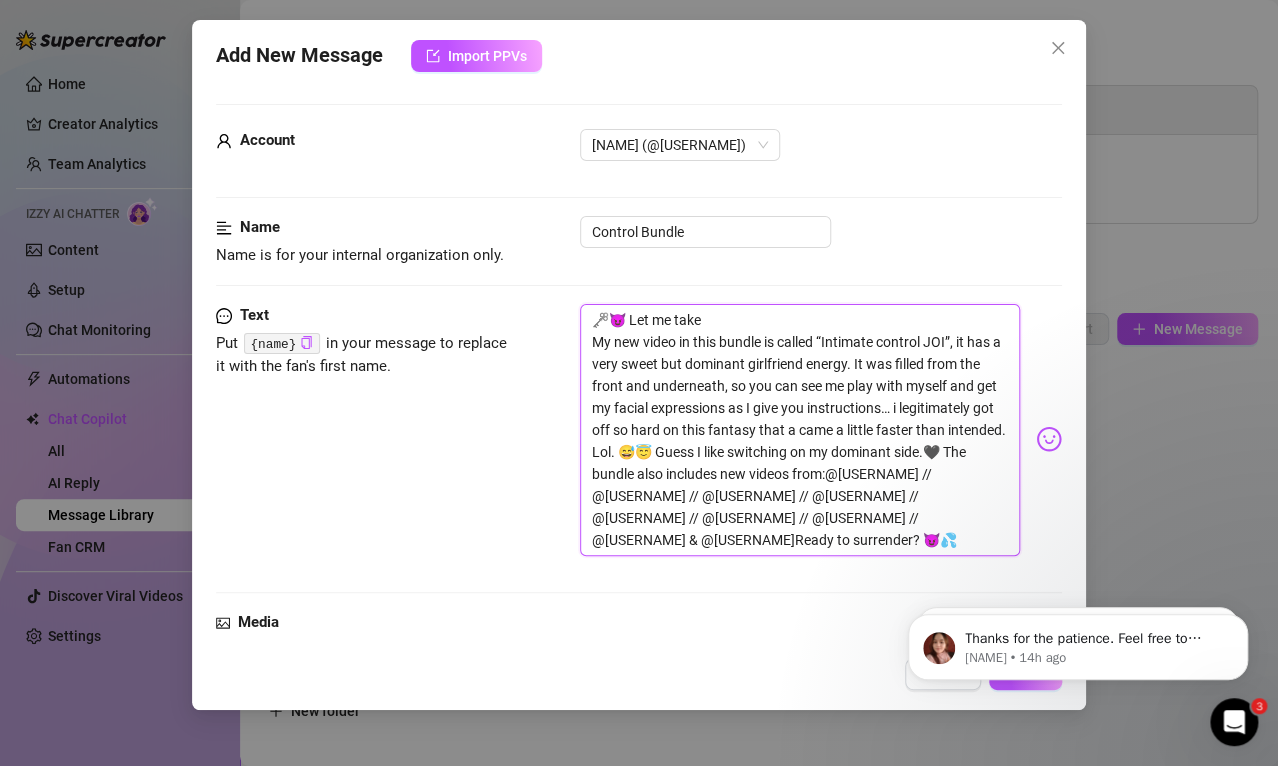 type on "🗝️😈 Let me take c
My new video in this bundle is called “Intimate control JOI”, it has a very sweet but dominant girlfriend energy. It was filled from the front and underneath, so you can see me play with myself and get my facial expressions as I give you instructions… i legitimately got off so hard on this fantasy that a came a little faster than intended. Lol. 😅😇 Guess I like switching on my dominant side.🖤 The bundle also includes new videos from:@example // @example // @example // @example // @example // @example // @example // @example & @exampleReady to surrender? 😈💦" 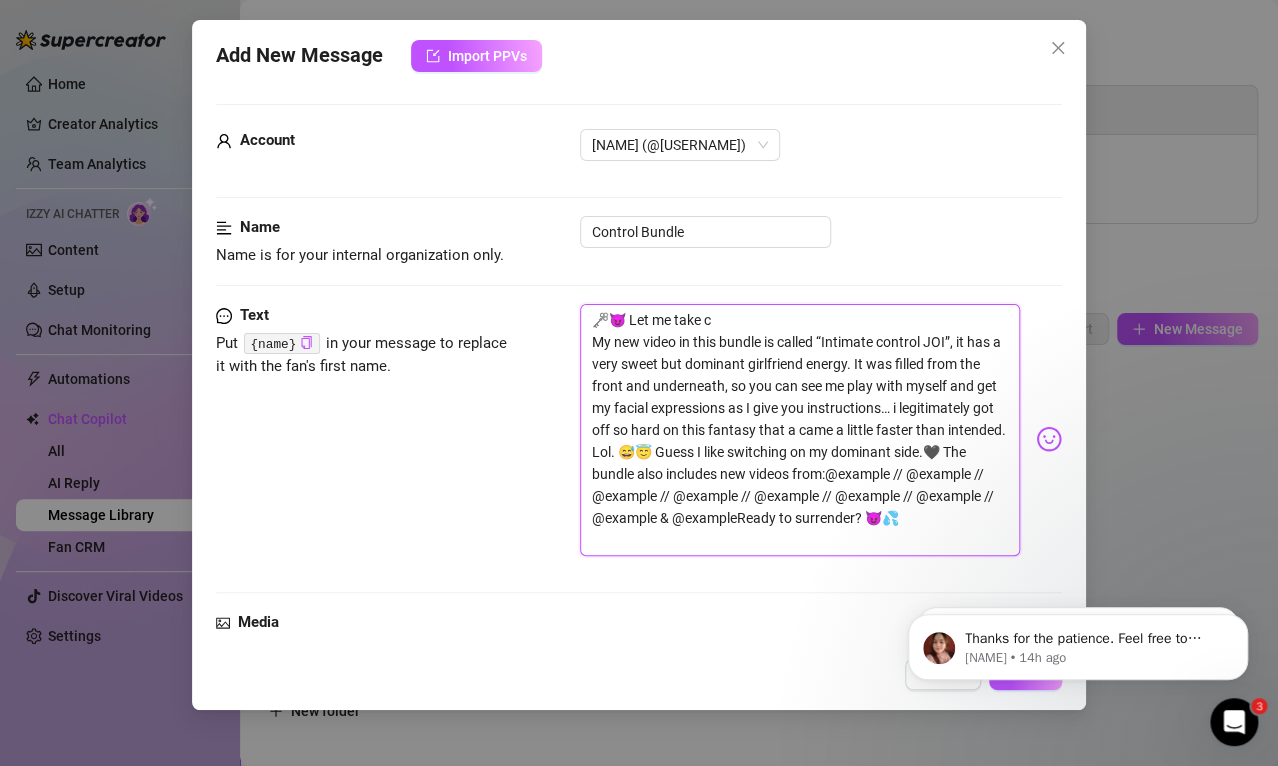 type on "🗝️😈 Let me take co
My new video in this bundle is called “Intimate control JOI”, it has a very sweet but dominant girlfriend energy. It was filled from the front and underneath, so you can see me play with myself and get my facial expressions as I give you instructions… i legitimately got off so hard on this fantasy that a came a little faster than intended. Lol. 😅😇 Guess I like switching on my dominant side.🖤 The bundle also includes new videos from:@example // @example // @example // @example // @example // @example // @example // @example & @exampleReady to surrender? 😈💦" 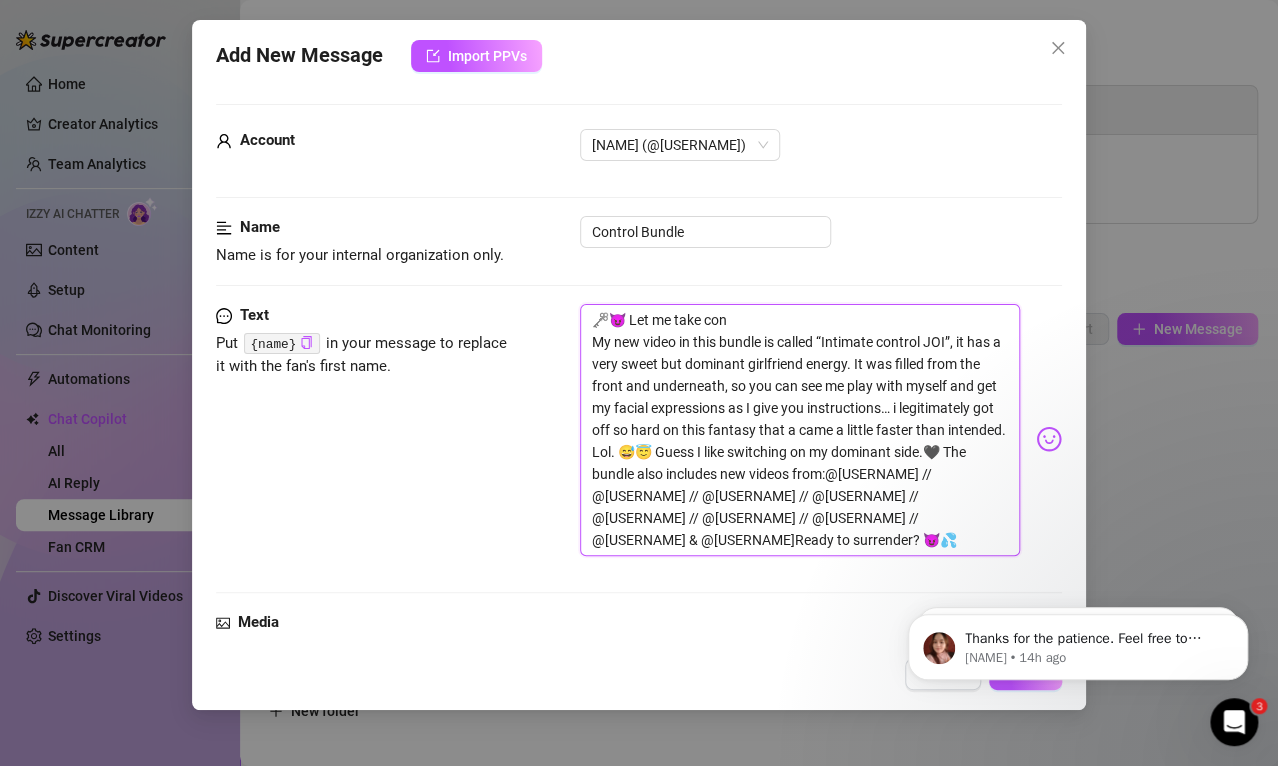 type on "🗝️😈 Let me take conm
My new video in this bundle is called “Intimate control JOI”, it has a very sweet but dominant girlfriend energy. It was filled from the front and underneath, so you can see me play with myself and get my facial expressions as I give you instructions… i legitimately got off so hard on this fantasy that a came a little faster than intended. Lol. 😅😇 Guess I like switching on my dominant side.🖤 The bundle also includes new videos from:@sallyjanerain // @migistardust // @gemmaskye // @allieadams // @scar_sinclair // @serafinasky // @sextime420 // @kittenkissxo & @littlehollybethReady to surrender? 😈💦" 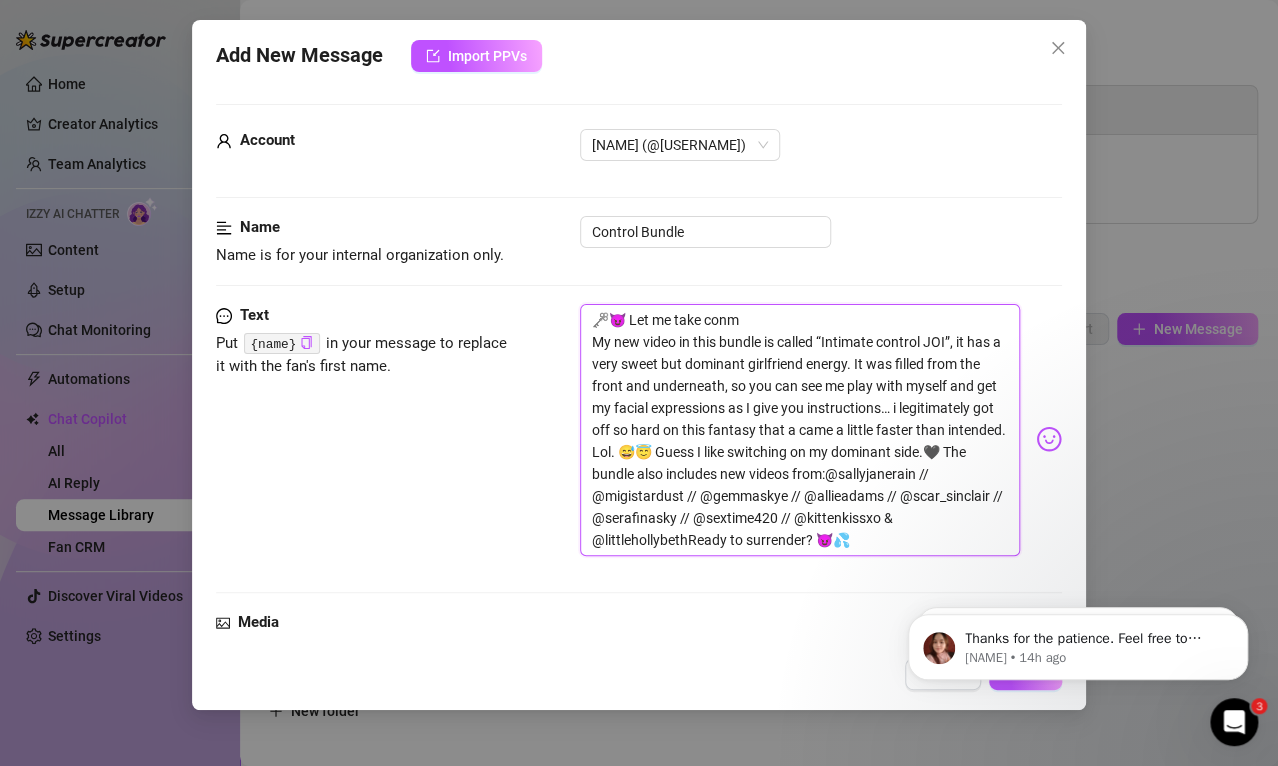 type on "🗝️😈 Let me take conmt
My new video in this bundle is called “Intimate control JOI”, it has a very sweet but dominant girlfriend energy. It was filled from the front and underneath, so you can see me play with myself and get my facial expressions as I give you instructions… i legitimately got off so hard on this fantasy that a came a little faster than intended. Lol. 😅😇 Guess I like switching on my dominant side.🖤 The bundle also includes new videos from:@example // @example // @example // @example // @example // @example // @example // @example & @exampleReady to surrender? 😈💦" 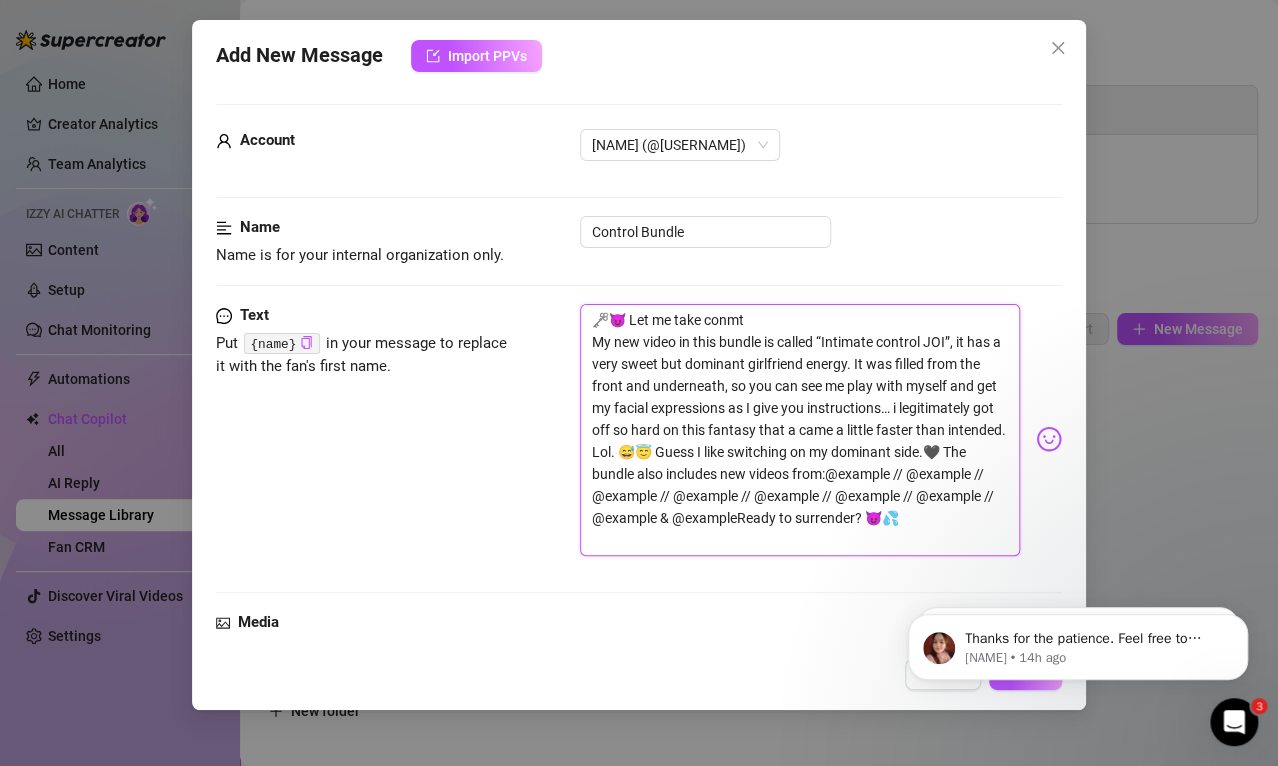 type on "🗝️😈 Let me take conmtr
My new video in this bundle is called “Intimate control JOI”, it has a very sweet but dominant girlfriend energy. It was filled from the front and underneath, so you can see me play with myself and get my facial expressions as I give you instructions… i legitimately got off so hard on this fantasy that a came a little faster than intended. Lol. 😅😇 Guess I like switching on my dominant side.🖤 The bundle also includes new videos from:@[USERNAME] // @[USERNAME] // @[USERNAME] // @[USERNAME] // @[USERNAME] // @[USERNAME] // @[USERNAME] // @[USERNAME] & @[USERNAME]Ready to surrender? 😈💦" 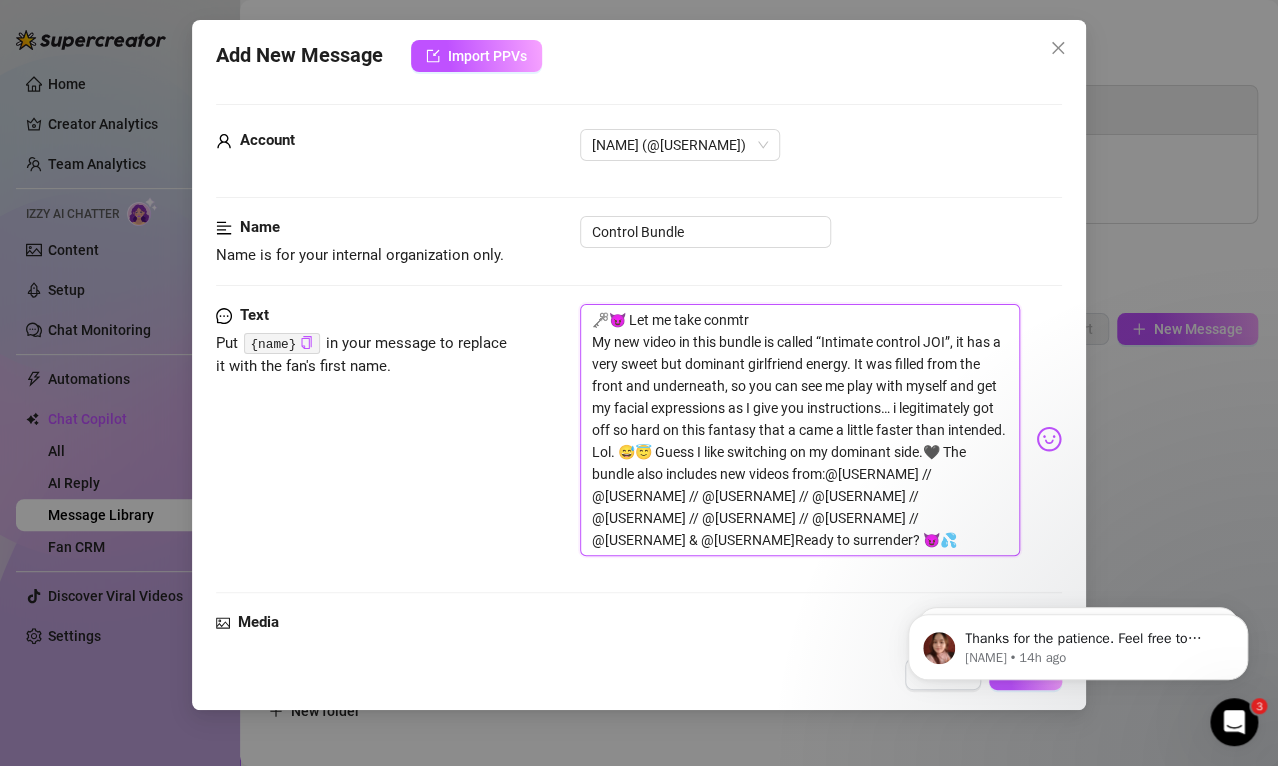 type on "🗝️😈 Let me take conmtro
My new video in this bundle is called “Intimate control JOI”, it has a very sweet but dominant girlfriend energy. It was filled from the front and underneath, so you can see me play with myself and get my facial expressions as I give you instructions… i legitimately got off so hard on this fantasy that a came a little faster than intended. Lol. 😅😇 Guess I like switching on my dominant side.🖤 The bundle also includes new videos from:@example // @example // @example // @example // @example // @example // @example // @example & @exampleReady to surrender? 😈💦" 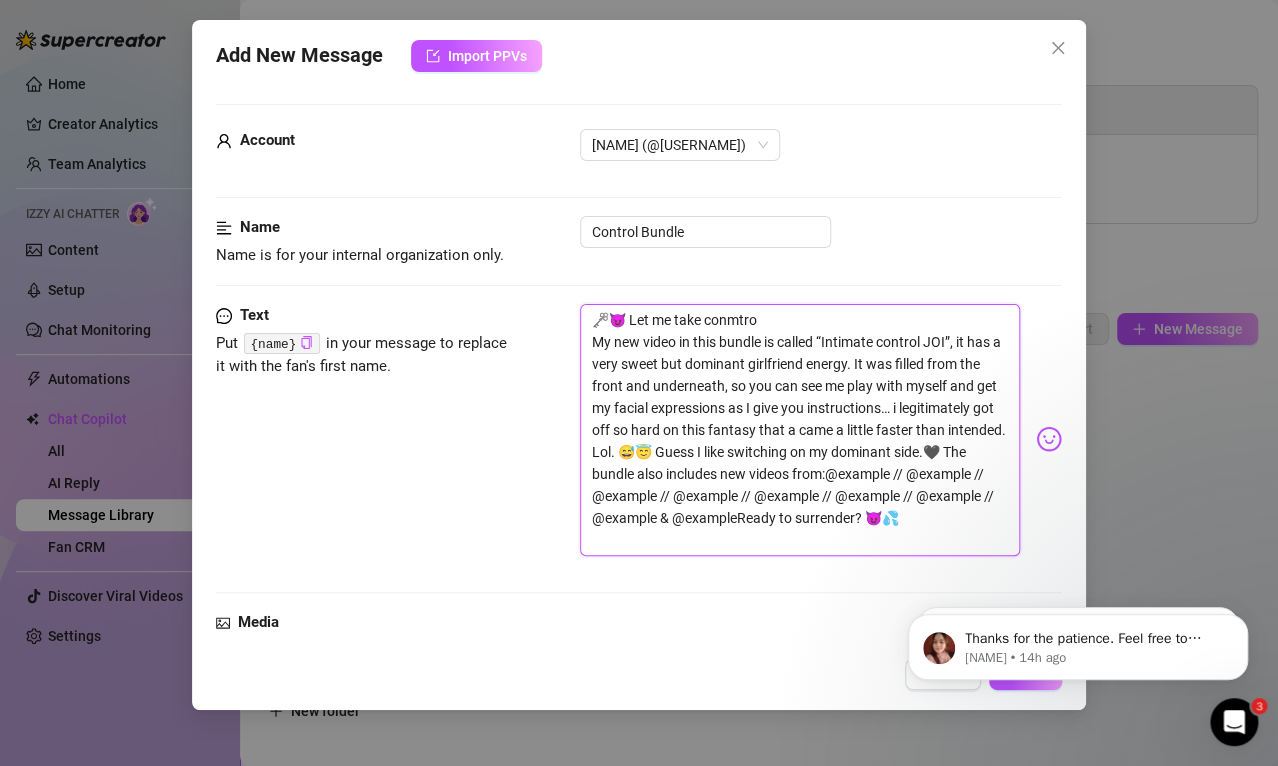type on "🗝️😈 Let me take conmtro
My new video in this bundle is called “Intimate control JOI”, it has a very sweet but dominant girlfriend energy. It was filled from the front and underneath, so you can see me play with myself and get my facial expressions as I give you instructions… i legitimately got off so hard on this fantasy that a came a little faster than intended. Lol. 😅😇 Guess I like switching on my dominant side.🖤 The bundle also includes new videos from:@example // @example // @example // @example // @example // @example // @example // @example & @exampleReady to surrender? 😈💦" 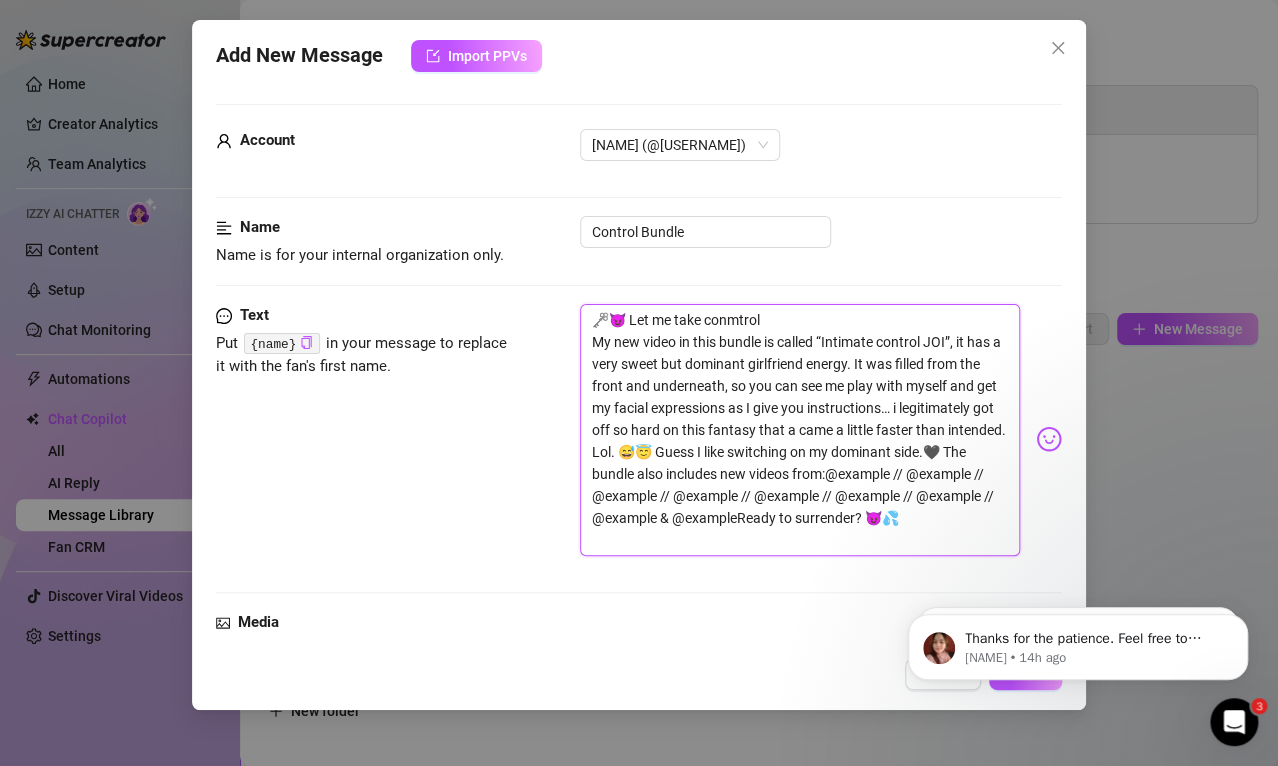 type on "🗝️😈 Let me take conmtro
My new video in this bundle is called “Intimate control JOI”, it has a very sweet but dominant girlfriend energy. It was filled from the front and underneath, so you can see me play with myself and get my facial expressions as I give you instructions… i legitimately got off so hard on this fantasy that a came a little faster than intended. Lol. 😅😇 Guess I like switching on my dominant side.🖤 The bundle also includes new videos from:@example // @example // @example // @example // @example // @example // @example // @example & @exampleReady to surrender? 😈💦" 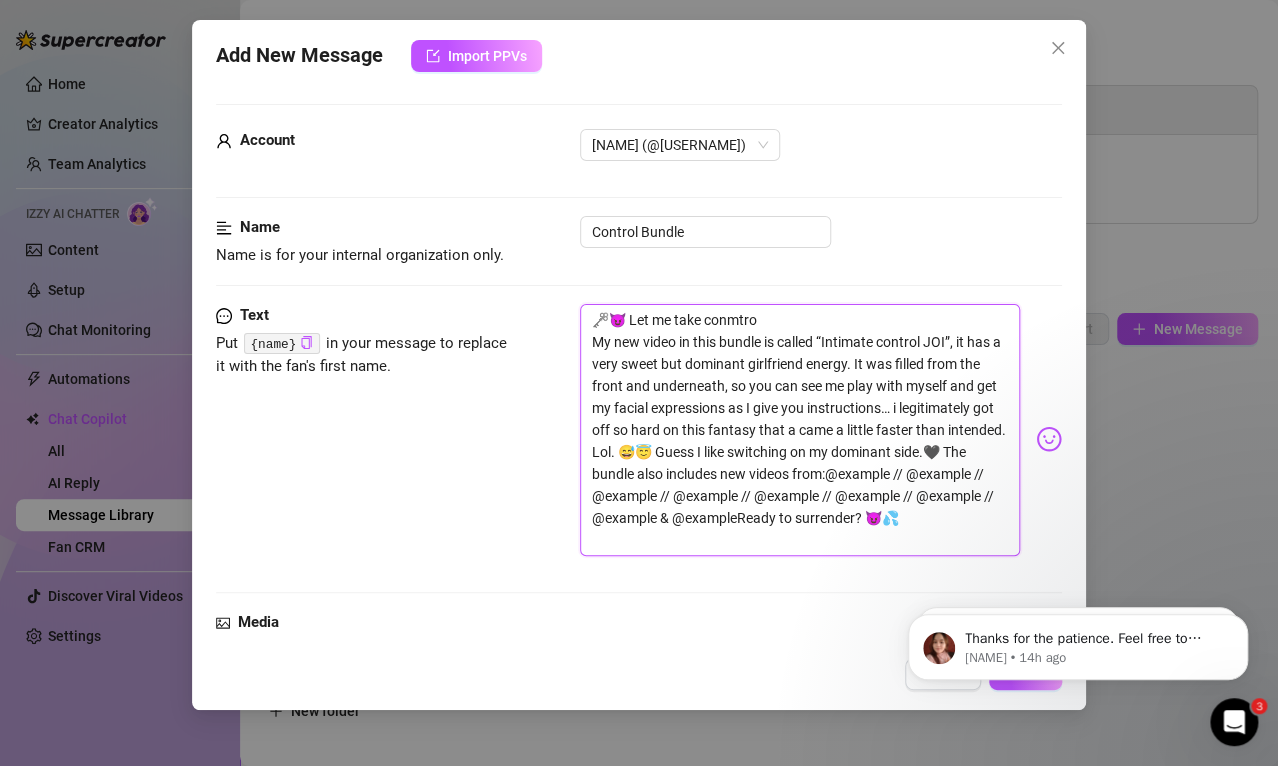 type on "🗝️😈 Let me take conmtr
My new video in this bundle is called “Intimate control JOI”, it has a very sweet but dominant girlfriend energy. It was filled from the front and underneath, so you can see me play with myself and get my facial expressions as I give you instructions… i legitimately got off so hard on this fantasy that a came a little faster than intended. Lol. 😅😇 Guess I like switching on my dominant side.🖤 The bundle also includes new videos from:@[USERNAME] // @[USERNAME] // @[USERNAME] // @[USERNAME] // @[USERNAME] // @[USERNAME] // @[USERNAME] // @[USERNAME] & @[USERNAME]Ready to surrender? 😈💦" 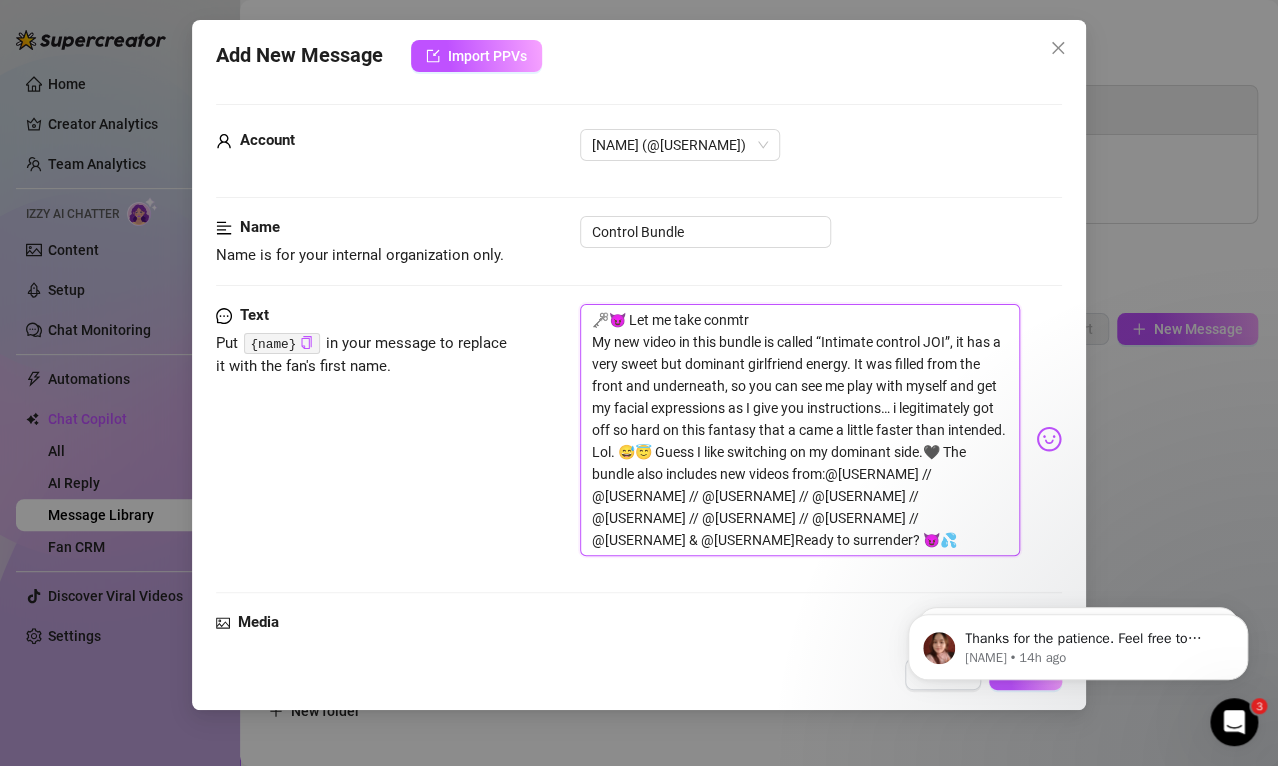 type on "🗝️😈 Let me take conmt
My new video in this bundle is called “Intimate control JOI”, it has a very sweet but dominant girlfriend energy. It was filled from the front and underneath, so you can see me play with myself and get my facial expressions as I give you instructions… i legitimately got off so hard on this fantasy that a came a little faster than intended. Lol. 😅😇 Guess I like switching on my dominant side.🖤 The bundle also includes new videos from:@example // @example // @example // @example // @example // @example // @example // @example & @exampleReady to surrender? 😈💦" 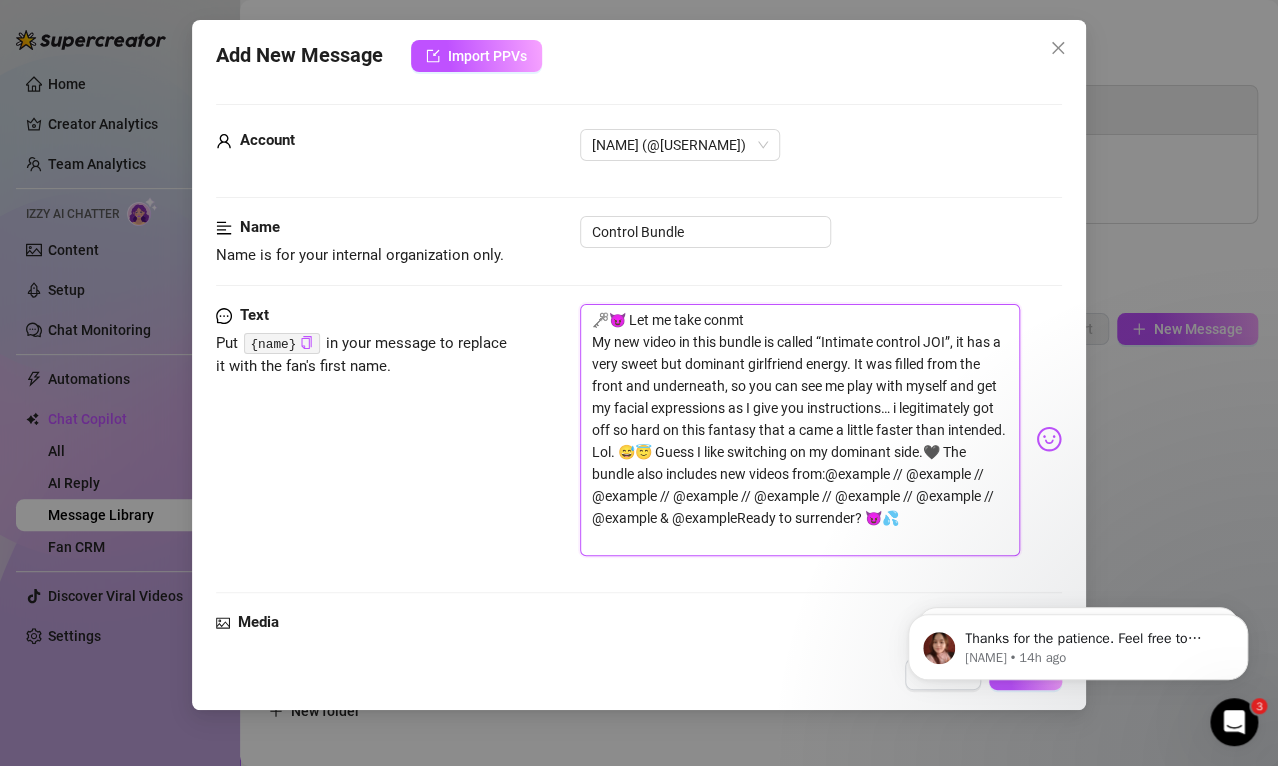 type on "🗝️😈 Let me take conm
My new video in this bundle is called “Intimate control JOI”, it has a very sweet but dominant girlfriend energy. It was filled from the front and underneath, so you can see me play with myself and get my facial expressions as I give you instructions… i legitimately got off so hard on this fantasy that a came a little faster than intended. Lol. 😅😇 Guess I like switching on my dominant side.🖤 The bundle also includes new videos from:@sallyjanerain // @migistardust // @gemmaskye // @allieadams // @scar_sinclair // @serafinasky // @sextime420 // @kittenkissxo & @littlehollybethReady to surrender? 😈💦" 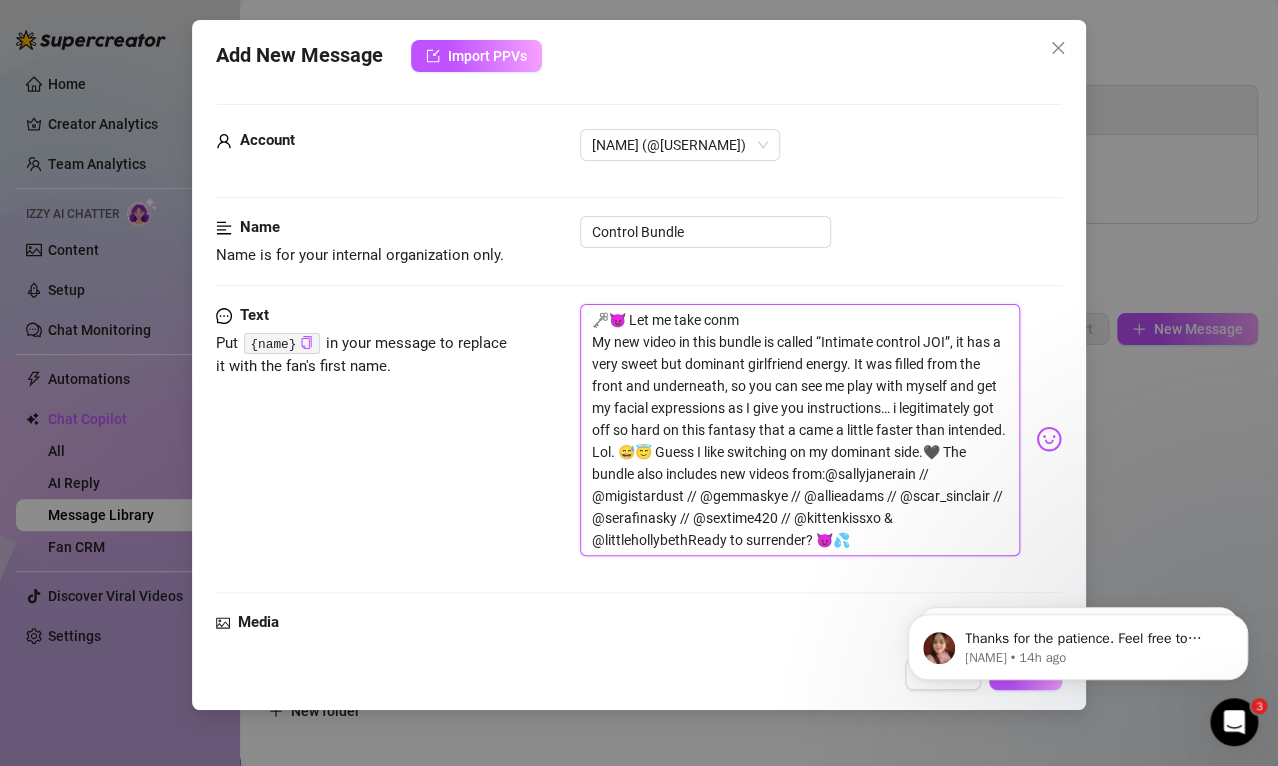 type on "🗝️😈 Let me take con
My new video in this bundle is called “Intimate control JOI”, it has a very sweet but dominant girlfriend energy. It was filled from the front and underneath, so you can see me play with myself and get my facial expressions as I give you instructions… i legitimately got off so hard on this fantasy that a came a little faster than intended. Lol. 😅😇 Guess I like switching on my dominant side.🖤 The bundle also includes new videos from:@[USERNAME] // @[USERNAME] // @[USERNAME] // @[USERNAME] // @[USERNAME] // @[USERNAME] // @[USERNAME] // @[USERNAME] & @[USERNAME]Ready to surrender? 😈💦" 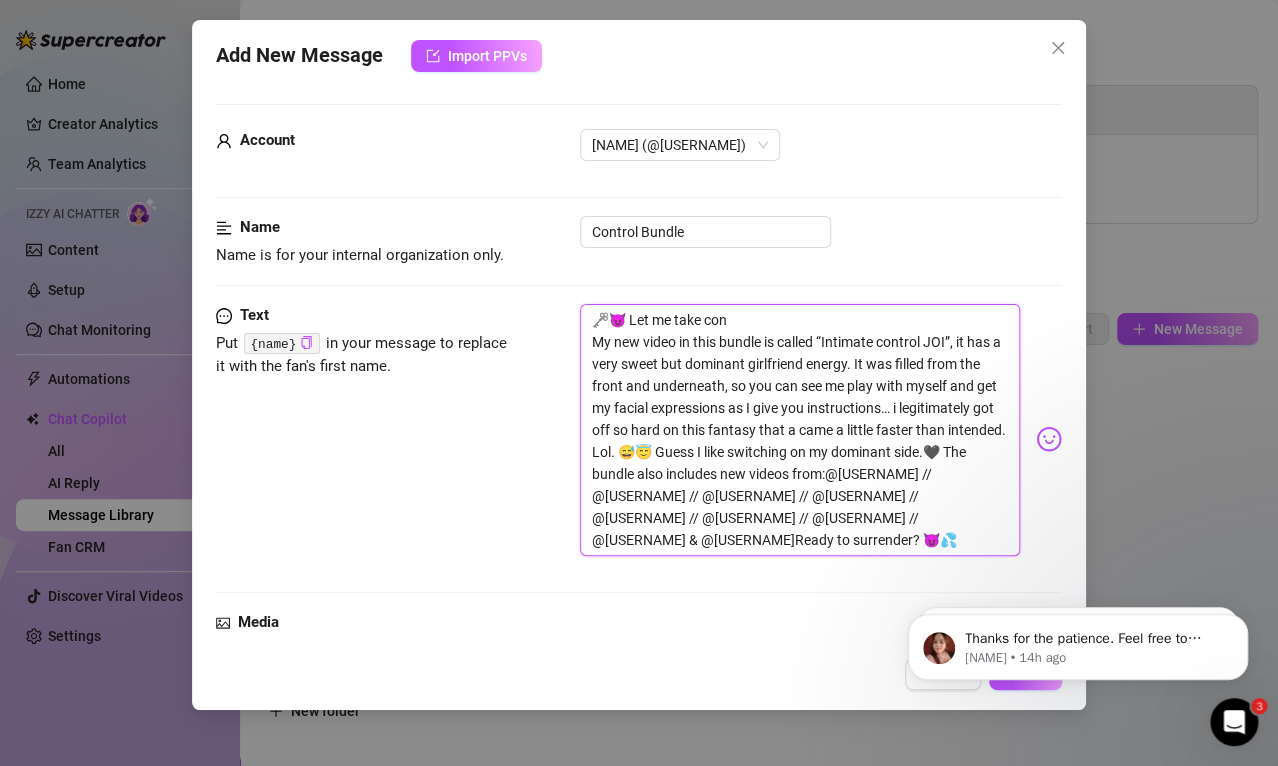 type on "🗝️😈 Let me take cont
My new video in this bundle is called “Intimate control JOI”, it has a very sweet but dominant girlfriend energy. It was filled from the front and underneath, so you can see me play with myself and get my facial expressions as I give you instructions… i legitimately got off so hard on this fantasy that a came a little faster than intended. Lol. 😅😇 Guess I like switching on my dominant side.🖤 The bundle also includes new videos from:@sallyjanerain // @migistardust // @gemmaskye // @allieadams // @scar_sinclair // @serafinasky // @sextime420 // @kittenkissxo & @littlehollybethReady to surrender? 😈💦" 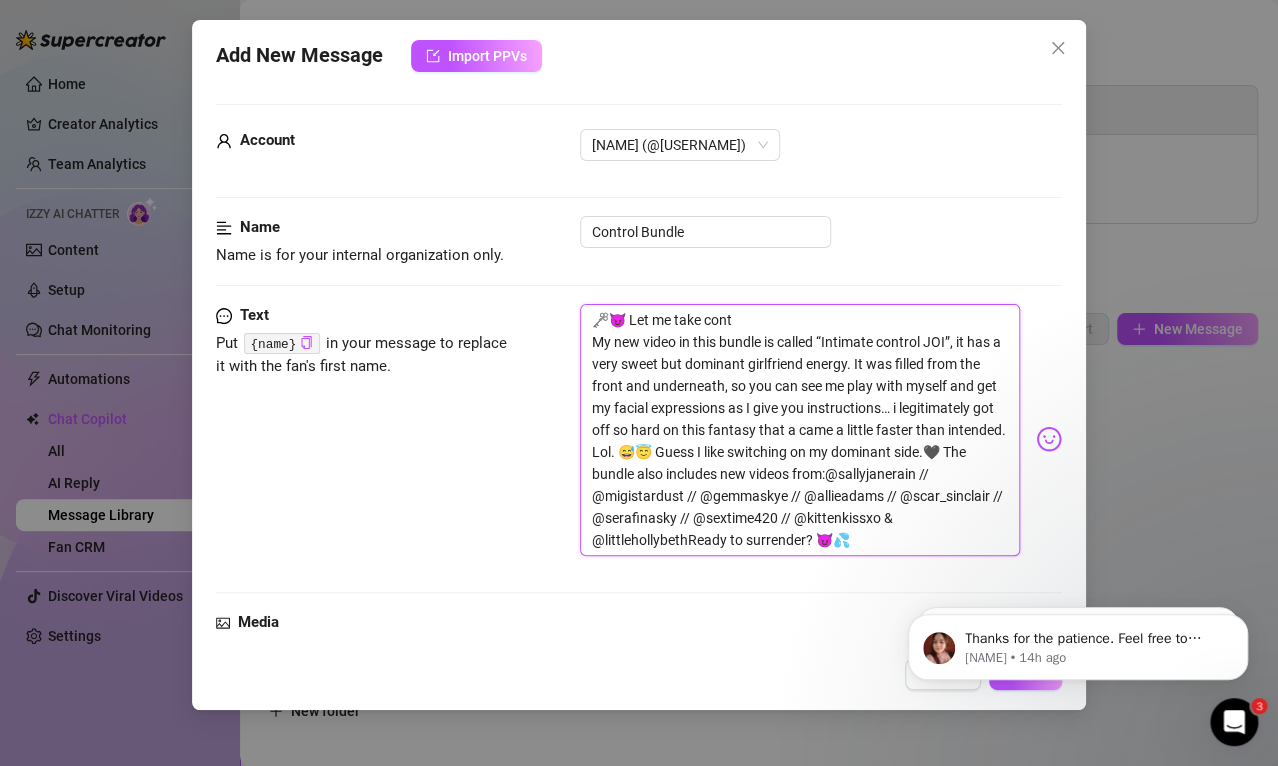 type on "🗝️😈 Let me take contr
My new video in this bundle is called “Intimate control JOI”, it has a very sweet but dominant girlfriend energy. It was filled from the front and underneath, so you can see me play with myself and get my facial expressions as I give you instructions… i legitimately got off so hard on this fantasy that a came a little faster than intended. Lol. 😅😇 Guess I like switching on my dominant side.🖤 The bundle also includes new videos from:@[USERNAME] // @[USERNAME] // @[USERNAME] // @[USERNAME] // @[USERNAME] // @[USERNAME] // @[USERNAME] // @[USERNAME] & @[USERNAME]Ready to surrender? 😈💦" 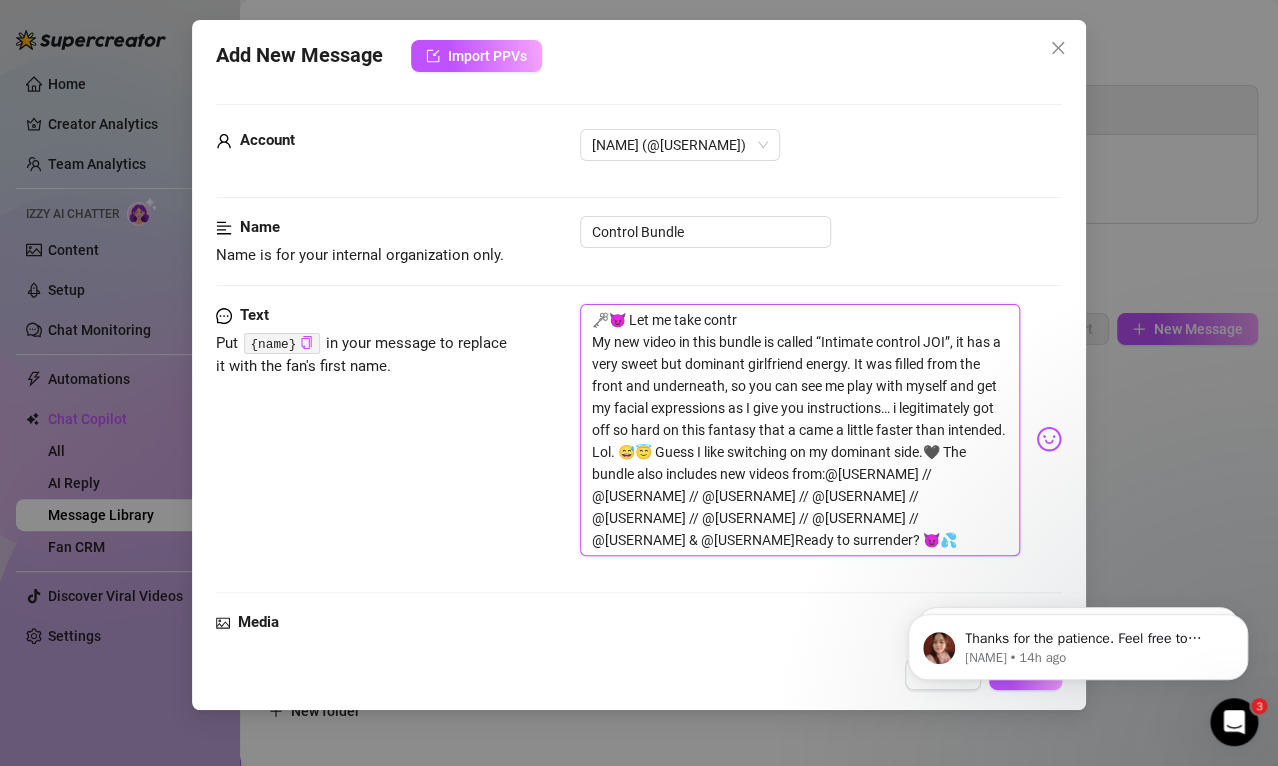 type on "🗝️😈 Let me take contro
My new video in this bundle is called “Intimate control JOI”, it has a very sweet but dominant girlfriend energy. It was filled from the front and underneath, so you can see me play with myself and get my facial expressions as I give you instructions… i legitimately got off so hard on this fantasy that a came a little faster than intended. Lol. 😅😇 Guess I like switching on my dominant side.🖤 The bundle also includes new videos from
@[USERNAME] // @[USERNAME] // @[USERNAME] // @[USERNAME] // @[USERNAME] // @[USERNAME] // @[USERNAME] // @[USERNAME] & @[USERNAME]Ready to surrender? 😈💦" 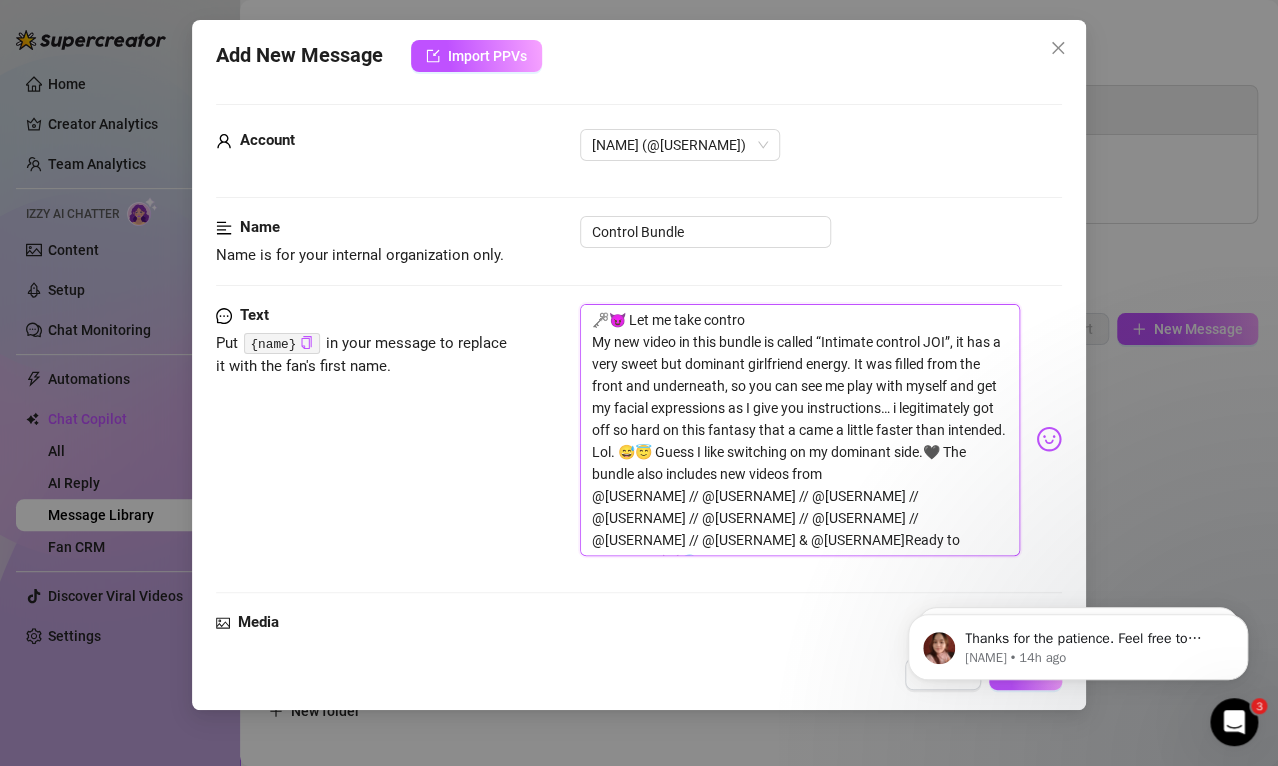 type on "🗝️😈 Let me take control
My new video in this bundle is called “Intimate control JOI”, it has a very sweet but dominant girlfriend energy. It was filled from the front and underneath, so you can see me play with myself and get my facial expressions as I give you instructions… i legitimately got off so hard on this fantasy that a came a little faster than intended. Lol. 😅😇 Guess I like switching on my dominant side.🖤 The bundle also includes new videos from:@sallyjanerain // @migistardust // @gemmaskye // @allieadams // @scar_sinclair // @serafinasky // @sextime420 // @kittenkissxo & @littlehollybethReady to surrender? 😈💦" 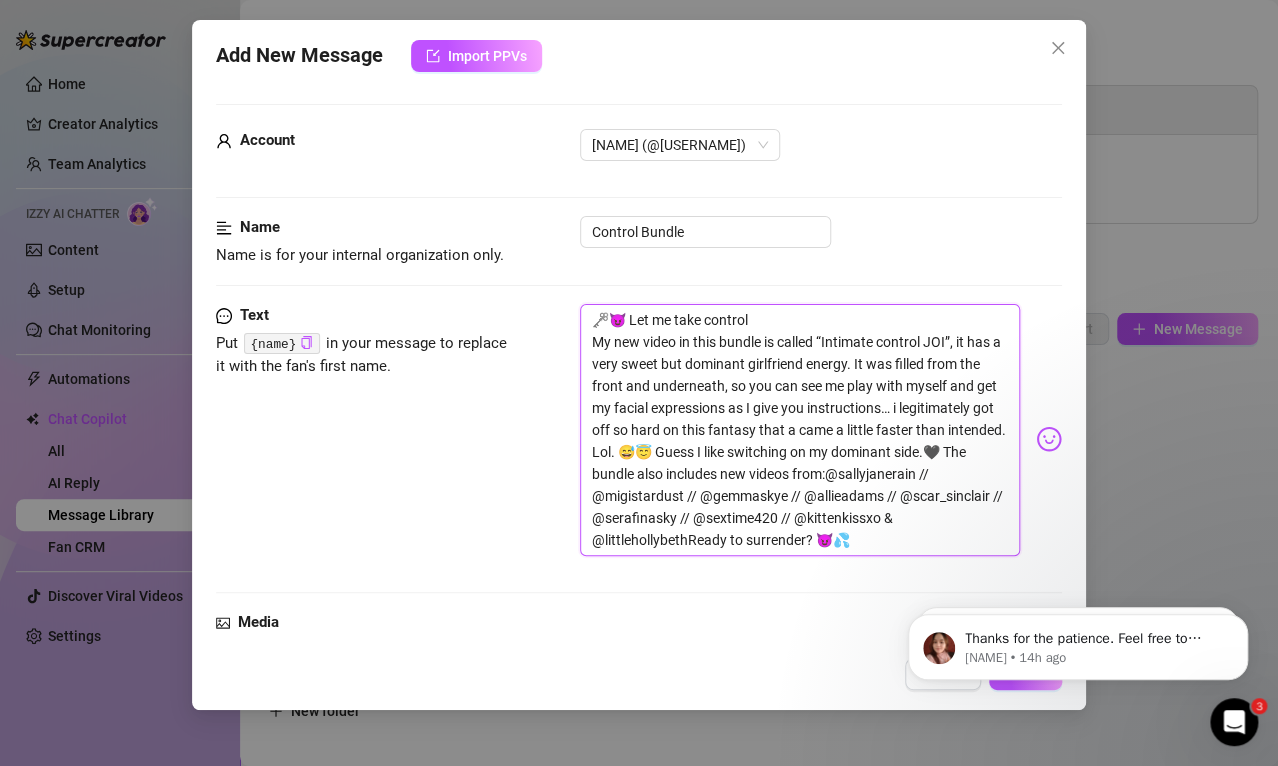 type on "🗝️😈 Let me take control.
My new video in this bundle is called “Intimate control JOI”, it has a very sweet but dominant girlfriend energy. It was filled from the front and underneath, so you can see me play with myself and get my facial expressions as I give you instructions… i legitimately got off so hard on this fantasy that a came a little faster than intended. Lol. 😅😇 Guess I like switching on my dominant side.🖤 The bundle also includes new videos from:@sallyjanerain // @migistardust // @gemmaskye // @allieadams // @scar_sinclair // @serafinasky // @sextime420 // @kittenkissxo & @littlehollybethReady to surrender? 😈💦" 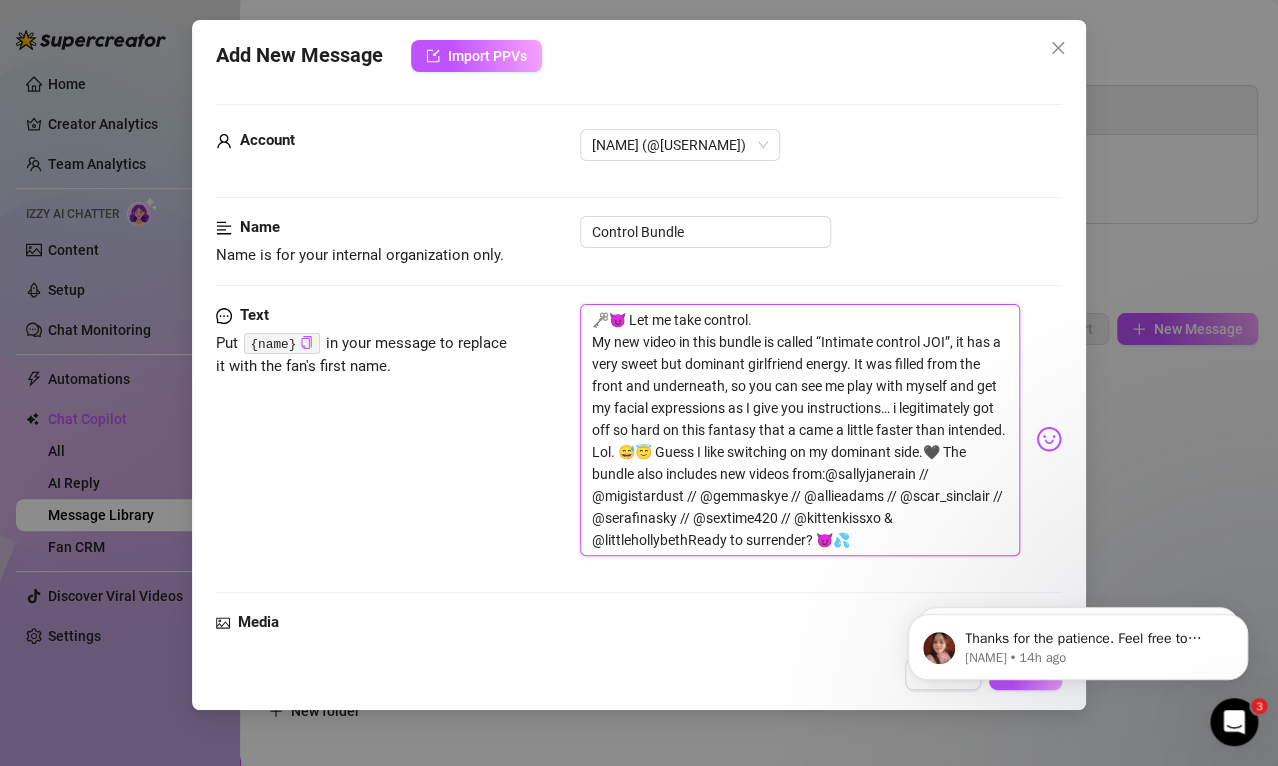 type on "🗝️😈 Let me take control.
My new video in this bundle is called “Intimate control JOI”, it has a very sweet but dominant girlfriend energy. It was filled from the front and underneath, so you can see me play with myself and get my facial expressions as I give you instructions… i legitimately got off so hard on this fantasy that a came a little faster than intended. Lol. 😅😇 Guess I like switching on my dominant side.🖤 The bundle also includes new videos from:@[USERNAME] // @[USERNAME] // @[USERNAME] // @[USERNAME] // @[USERNAME] // @[USERNAME] // @[USERNAME] // @[USERNAME] & @[USERNAME]Ready to surrender? 😈💦" 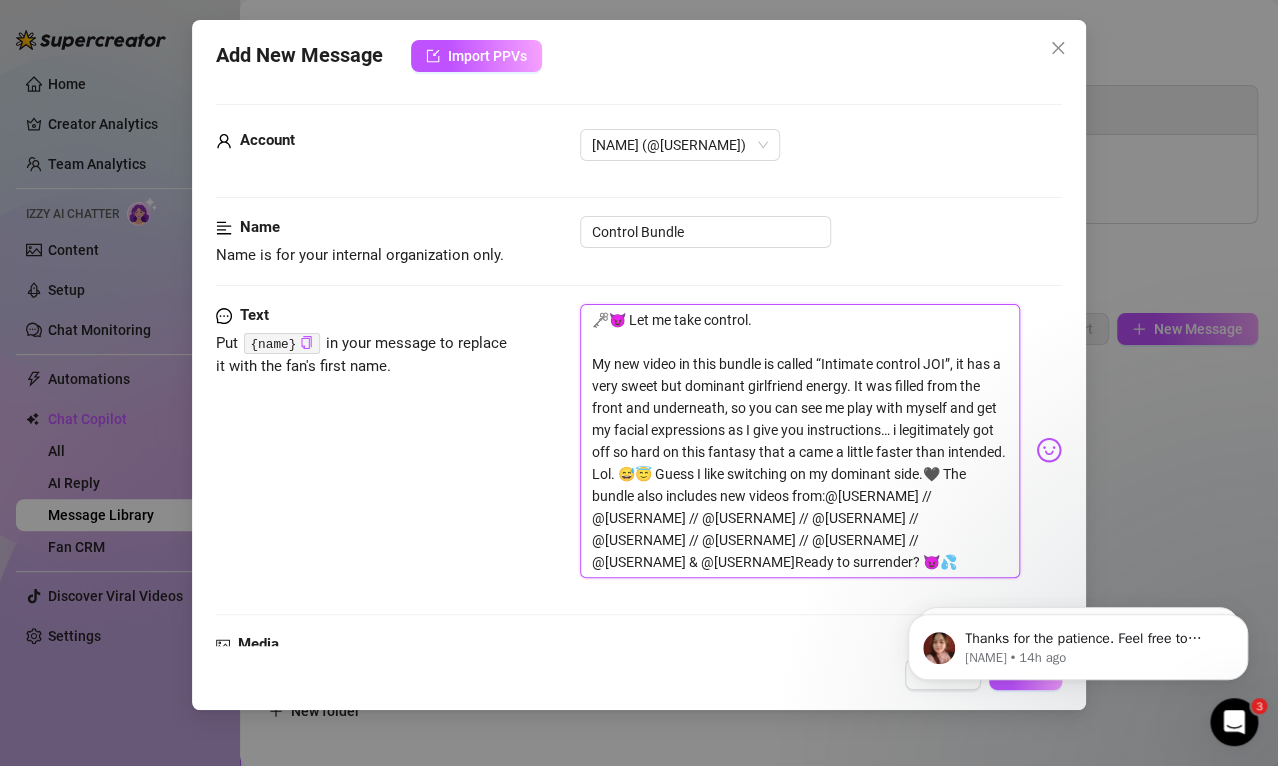 click on "🗝️😈 Let me take control.
My new video in this bundle is called “Intimate control JOI”, it has a very sweet but dominant girlfriend energy. It was filled from the front and underneath, so you can see me play with myself and get my facial expressions as I give you instructions… i legitimately got off so hard on this fantasy that a came a little faster than intended. Lol. 😅😇 Guess I like switching on my dominant side.🖤 The bundle also includes new videos from:@[USERNAME] // @[USERNAME] // @[USERNAME] // @[USERNAME] // @[USERNAME] // @[USERNAME] // @[USERNAME] // @[USERNAME] & @[USERNAME]Ready to surrender? 😈💦" at bounding box center (800, 441) 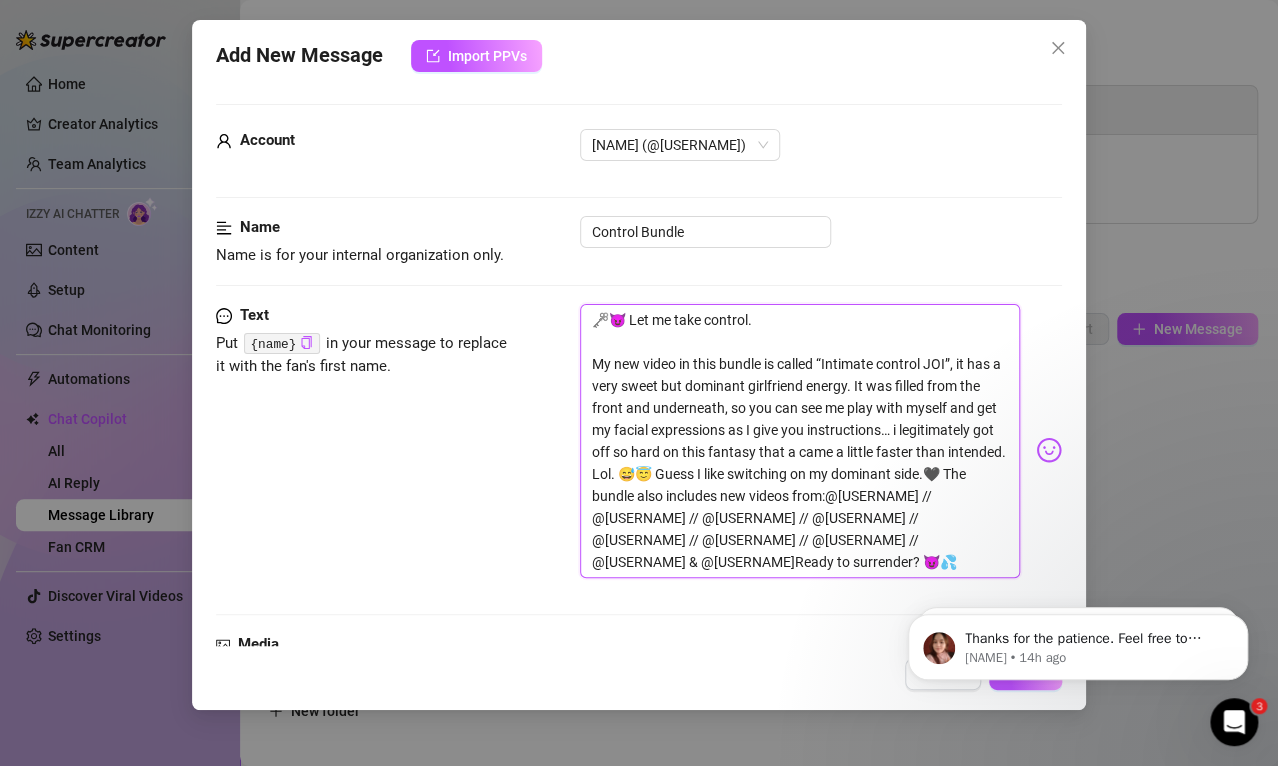 click on "🗝️😈 Let me take control.
My new video in this bundle is called “Intimate control JOI”, it has a very sweet but dominant girlfriend energy. It was filled from the front and underneath, so you can see me play with myself and get my facial expressions as I give you instructions… i legitimately got off so hard on this fantasy that a came a little faster than intended. Lol. 😅😇 Guess I like switching on my dominant side.🖤 The bundle also includes new videos from:@[USERNAME] // @[USERNAME] // @[USERNAME] // @[USERNAME] // @[USERNAME] // @[USERNAME] // @[USERNAME] // @[USERNAME] & @[USERNAME]Ready to surrender? 😈💦" at bounding box center (800, 441) 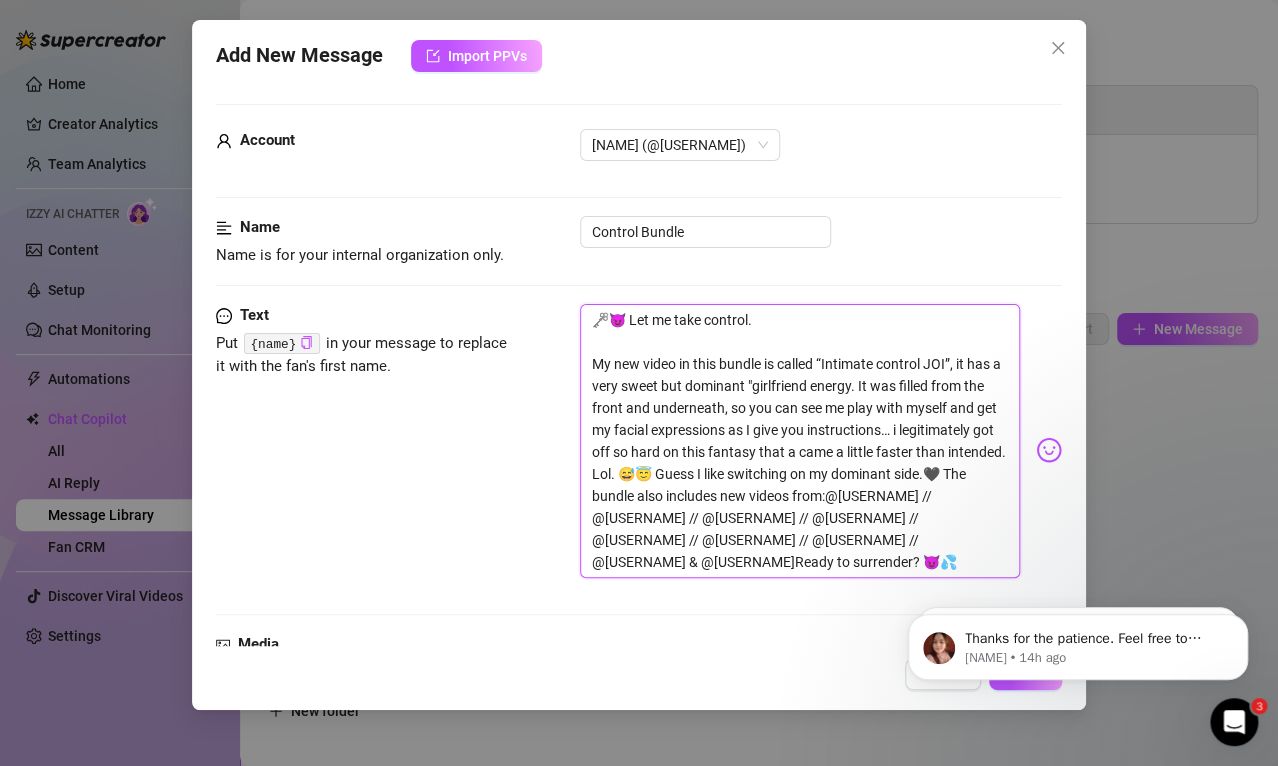 type on "🗝️😈 Let me take control.
My new video in this bundle is called “Intimate control JOI”, it has a very sweet but dominant girlfriend energy. It was filled from the front and underneath, so you can see me play with myself and get my facial expressions as I give you instructions… i legitimately got off so hard on this fantasy that a came a little faster than intended. Lol. 😅😇 Guess I like switching on my dominant side.🖤 The bundle also includes new videos from:@[USERNAME] // @[USERNAME] // @[USERNAME] // @[USERNAME] // @[USERNAME] // @[USERNAME] // @[USERNAME] // @[USERNAME] & @[USERNAME]Ready to surrender? 😈💦" 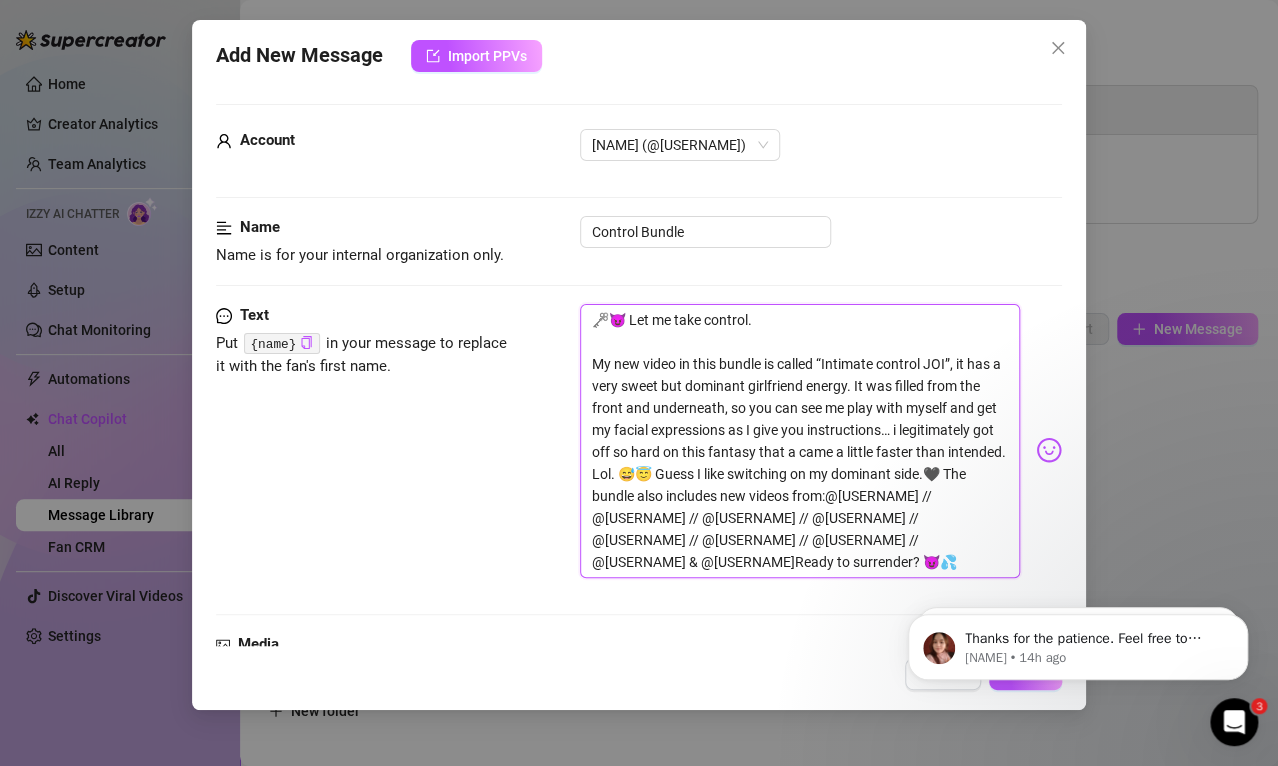 click on "🗝️😈 Let me take control.
My new video in this bundle is called “Intimate control JOI”, it has a very sweet but dominant girlfriend energy. It was filled from the front and underneath, so you can see me play with myself and get my facial expressions as I give you instructions… i legitimately got off so hard on this fantasy that a came a little faster than intended. Lol. 😅😇 Guess I like switching on my dominant side.🖤 The bundle also includes new videos from:@[USERNAME] // @[USERNAME] // @[USERNAME] // @[USERNAME] // @[USERNAME] // @[USERNAME] // @[USERNAME] // @[USERNAME] & @[USERNAME]Ready to surrender? 😈💦" at bounding box center [800, 441] 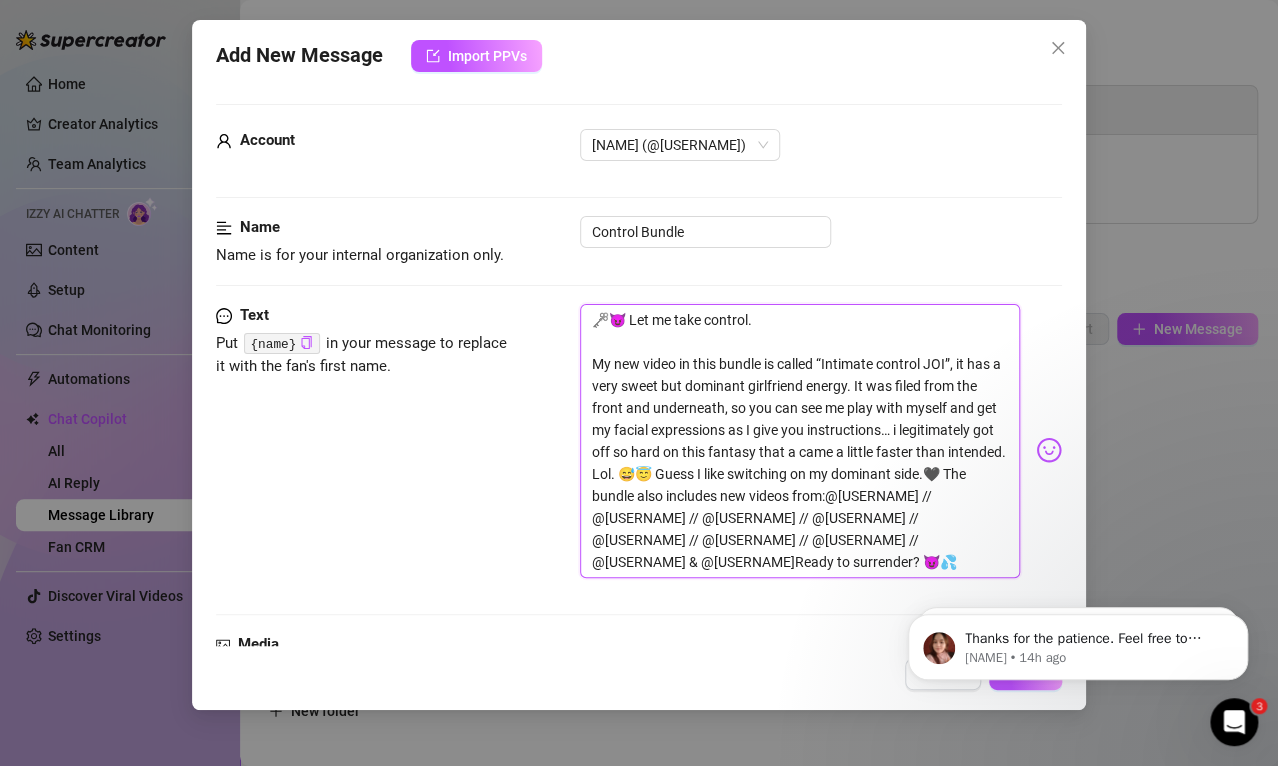 type on "🗝️😈 Let me take control.
My new video in this bundle is called “Intimate control JOI”, it has a very sweet but dominant girlfriend energy. It was fil,ed from the front and underneath, so you can see me play with myself and get my facial expressions as I give you instructions… i legitimately got off so hard on this fantasy that a came a little faster than intended. Lol. 😅😇 Guess I like switching on my dominant side.🖤 The bundle also includes new videos from:@sallyjanerain // @migistardust // @gemmaskye // @allieadams // @scar_sinclair // @serafinasky // @sextime420 // @kittenkissxo & @littlehollybethReady to surrender? 😈💦" 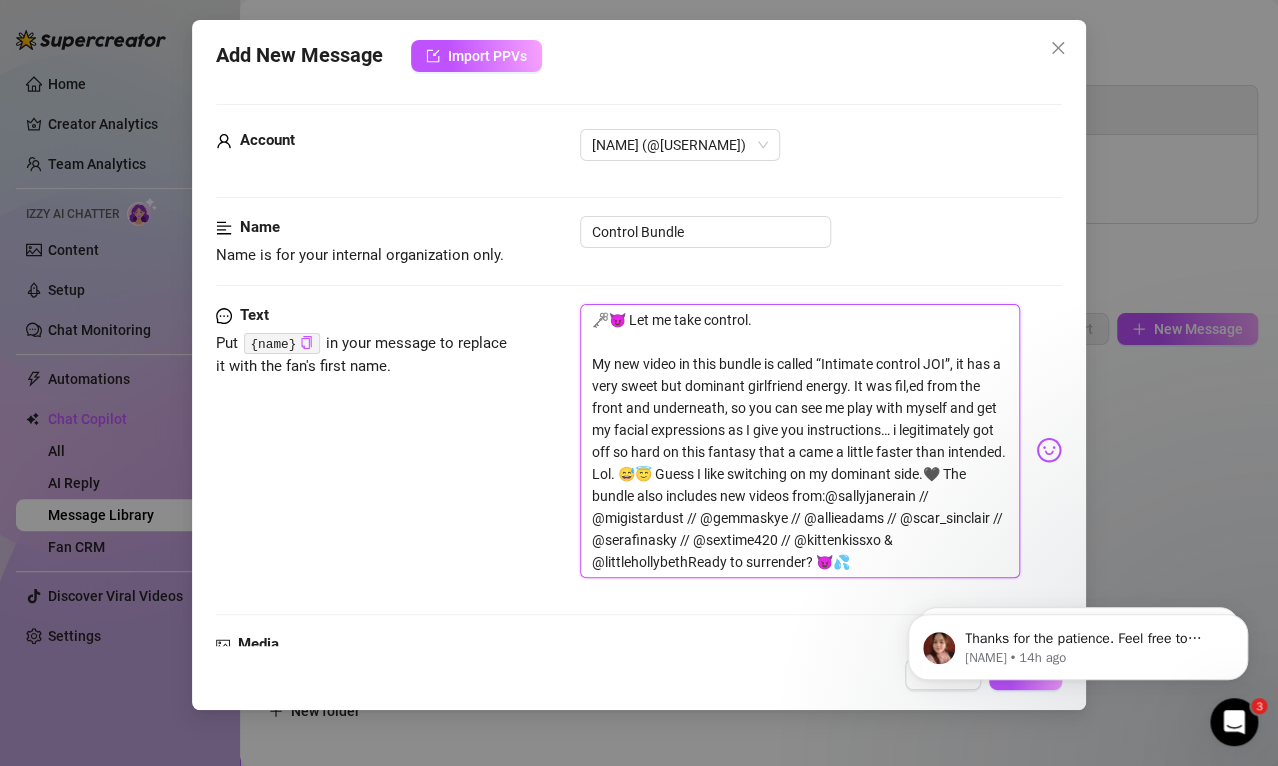 click on "🗝️😈 Let me take control.
My new video in this bundle is called “Intimate control JOI”, it has a very sweet but dominant girlfriend energy. It was fil,ed from the front and underneath, so you can see me play with myself and get my facial expressions as I give you instructions… i legitimately got off so hard on this fantasy that a came a little faster than intended. Lol. 😅😇 Guess I like switching on my dominant side.🖤 The bundle also includes new videos from:@sallyjanerain // @migistardust // @gemmaskye // @allieadams // @scar_sinclair // @serafinasky // @sextime420 // @kittenkissxo & @littlehollybethReady to surrender? 😈💦" at bounding box center (800, 441) 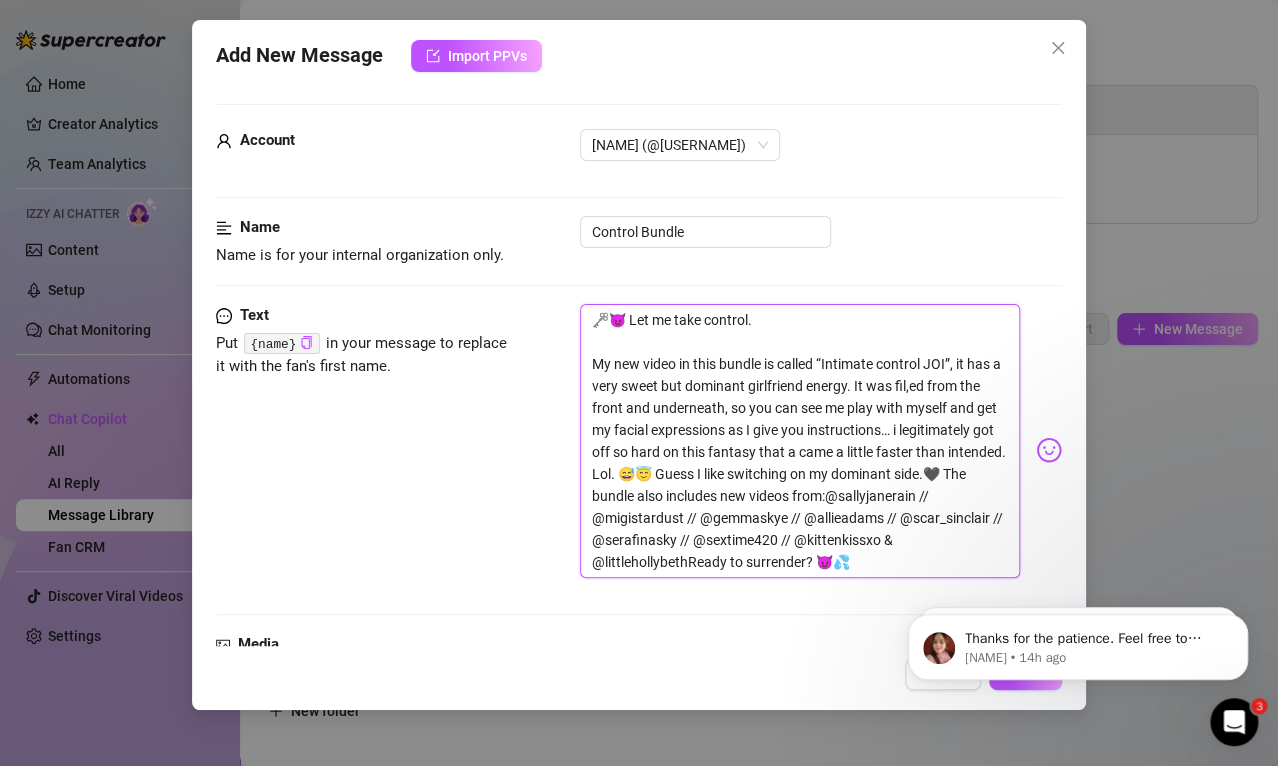 type on "🗝️😈 Let me take control.
My new video in this bundle is called “Intimate control JOI”, it has a very sweet but dominant girlfriend energy. I was fil,ed from the front and underneath, so you can see me play with myself and get my facial expressions as I give you instructions… i legitimately got off so hard on this fantasy that a came a little faster than intended. Lol. 😅😇 Guess I like switching on my dominant side.🖤 The bundle also includes new videos from:@[USERNAME] // @[USERNAME] // @[USERNAME] // @[USERNAME] // @[USERNAME] // @[USERNAME] // @[USERNAME] // @[USERNAME] & @[USERNAME]Ready to surrender? 😈💦" 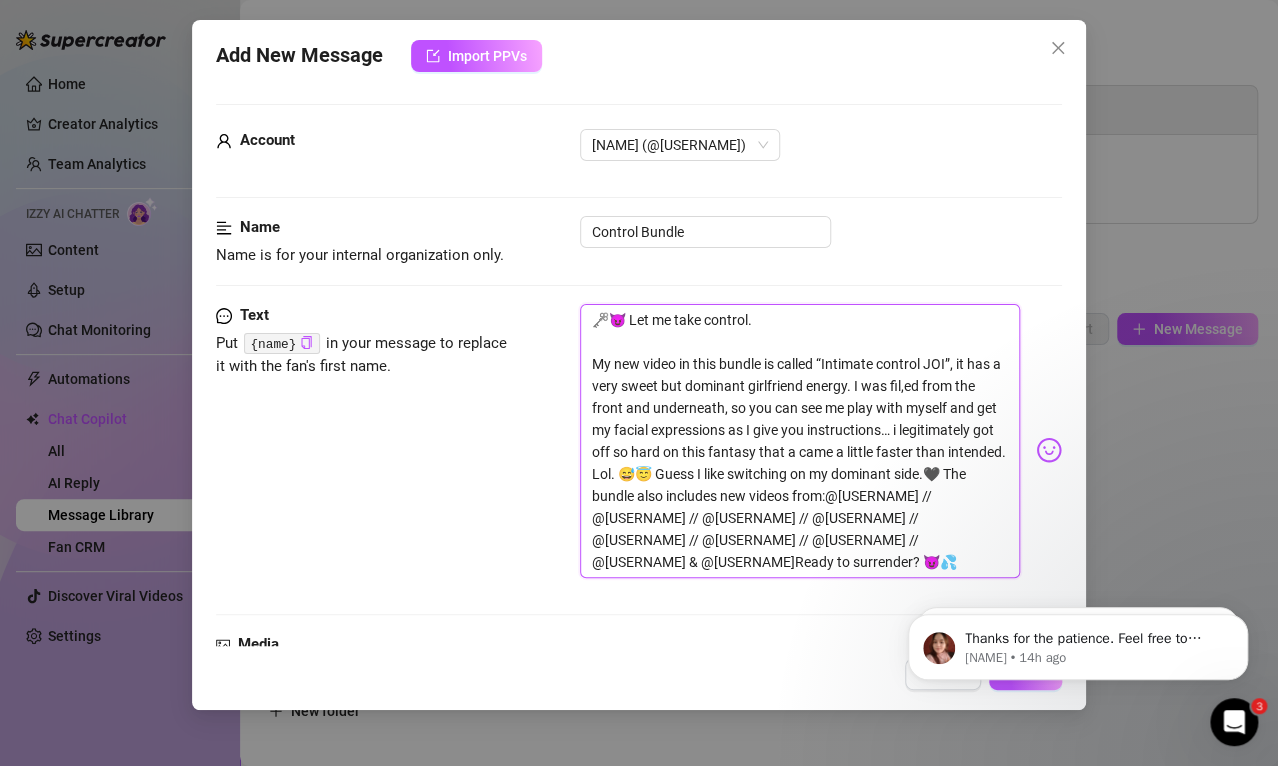 type on "🗝️😈 Let me take control.
My new video in this bundle is called “Intimate control JOI”, it has a very sweet but dominant girlfriend energy.  was fil,ed from the front and underneath, so you can see me play with myself and get my facial expressions as I give you instructions… i legitimately got off so hard on this fantasy that a came a little faster than intended. Lol. 😅😇 Guess I like switching on my dominant side.🖤 The bundle also includes new videos from:@[USERNAME] // @[USERNAME] // @[USERNAME] // @[USERNAME] // @[USERNAME] // @[USERNAME] // @[USERNAME] // @[USERNAME] & @[USERNAME]Ready to surrender? 😈💦" 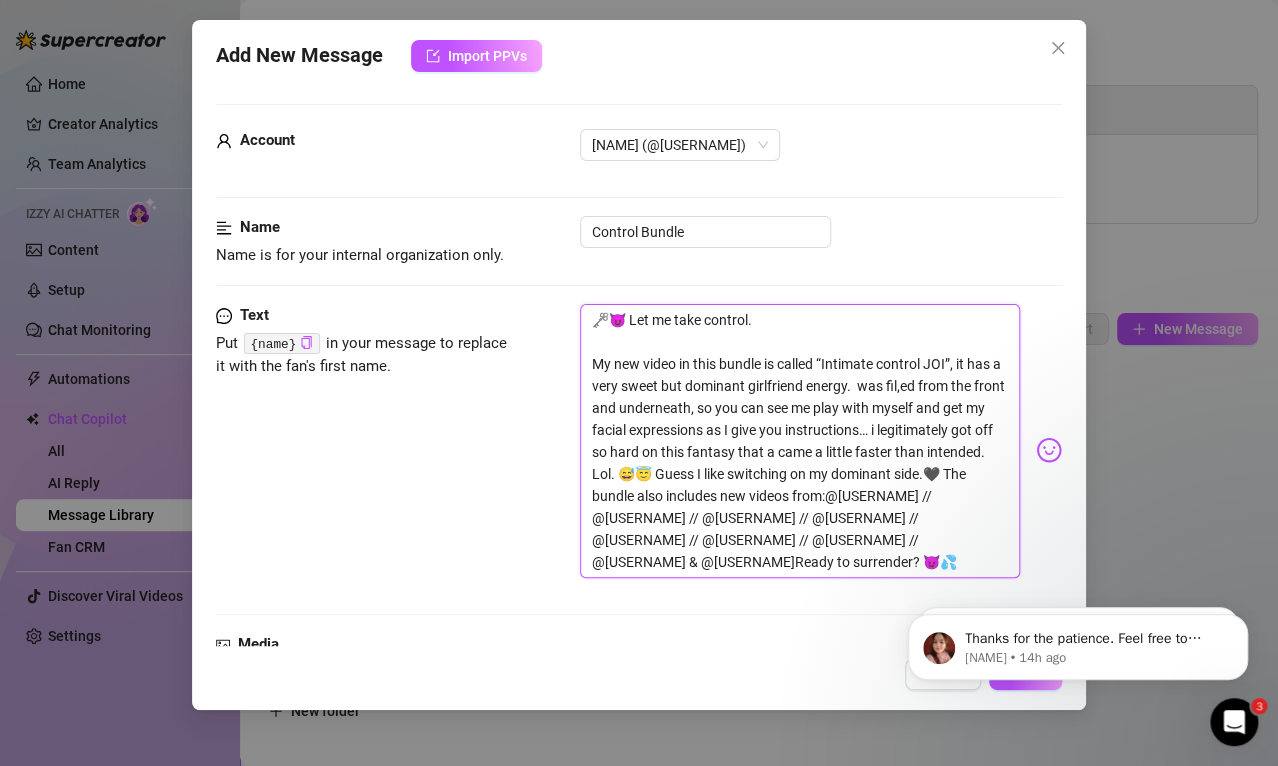 type on "🗝️😈 Let me take control.
My new video in this bundle is called “Intimate control JOI”, it has a very sweet but dominant girlfriend energy. was fil,ed from the front and underneath, so you can see me play with myself and get my facial expressions as I give you instructions… i legitimately got off so hard on this fantasy that a came a little faster than intended. Lol. 😅😇 Guess I like switching on my dominant side.🖤 The bundle also includes new videos from:@[USERNAME] // @[USERNAME] // @[USERNAME] // @[USERNAME] // @[USERNAME] // @[USERNAME] // @[USERNAME] // @[USERNAME] & @[USERNAME]Ready to surrender? 😈💦" 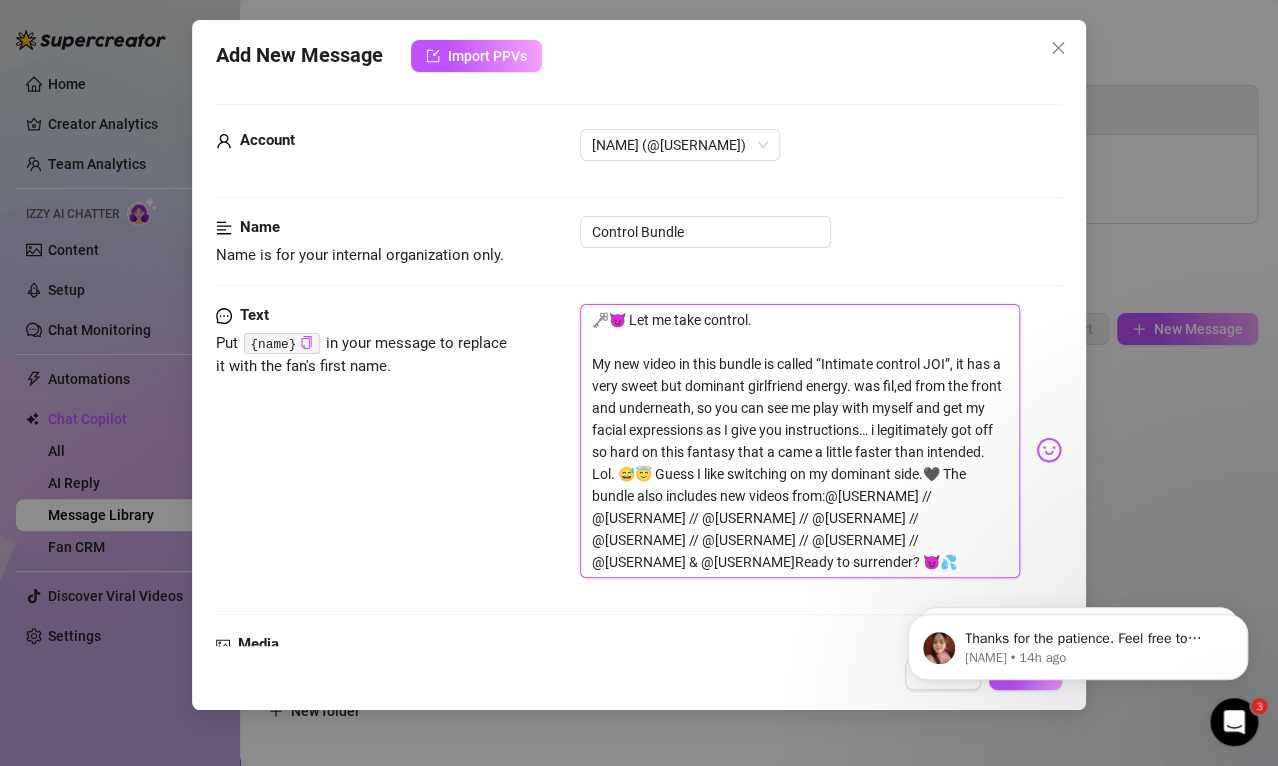 type on "🗝️😈 Let me take control.
My new video in this bundle is called “Intimate control JOI”, it has a very sweet but dominant girlfriend energy was fil,ed from the front and underneath, so you can see me play with myself and get my facial expressions as I give you instructions… i legitimately got off so hard on this fantasy that a came a little faster than intended. Lol. 😅😇 Guess I like switching on my dominant side.🖤 The bundle also includes new videos from:@[USERNAME] // @[USERNAME] // @[USERNAME] // @[USERNAME] // @[USERNAME] // @[USERNAME] // @[USERNAME] // @[USERNAME] & @[USERNAME]Ready to surrender? 😈💦" 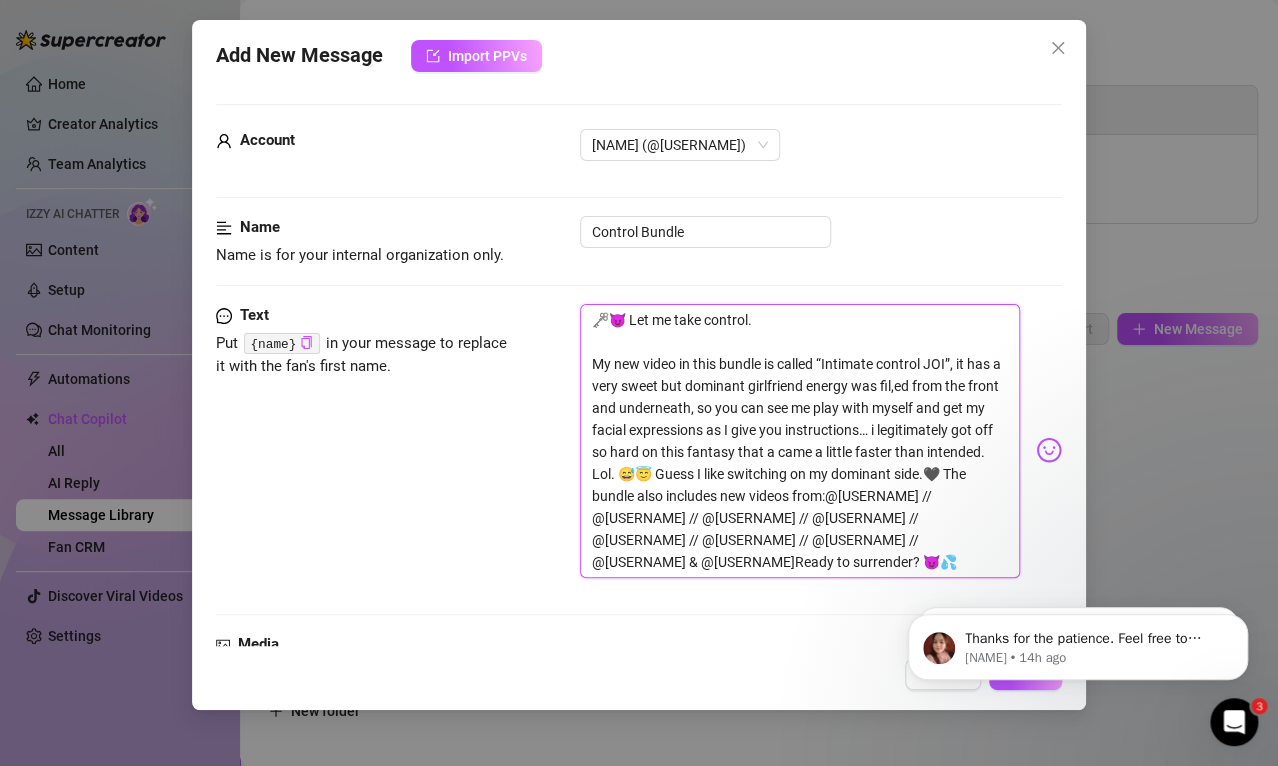 type on "🗝️😈 Let me take control.
My new video in this bundle is called “Intimate control JOI”, it has a very sweet but dominant girlfriend energy was fil,ed from the front and underneath, so you can see me play with myself and get my facial expressions as I give you instructions… i legitimately got off so hard on this fantasy that a came a little faster than intended. Lol. 😅😇 Guess I like switching on my dominant side.🖤 The bundle also includes new videos from:@sallyjanerain // @migistardust // @gemmaskye // @allieadams // @scar_sinclair // @serafinasky // @sextime420 // @kittenkissxo & @littlehollybethReady to surrender? 😈💦" 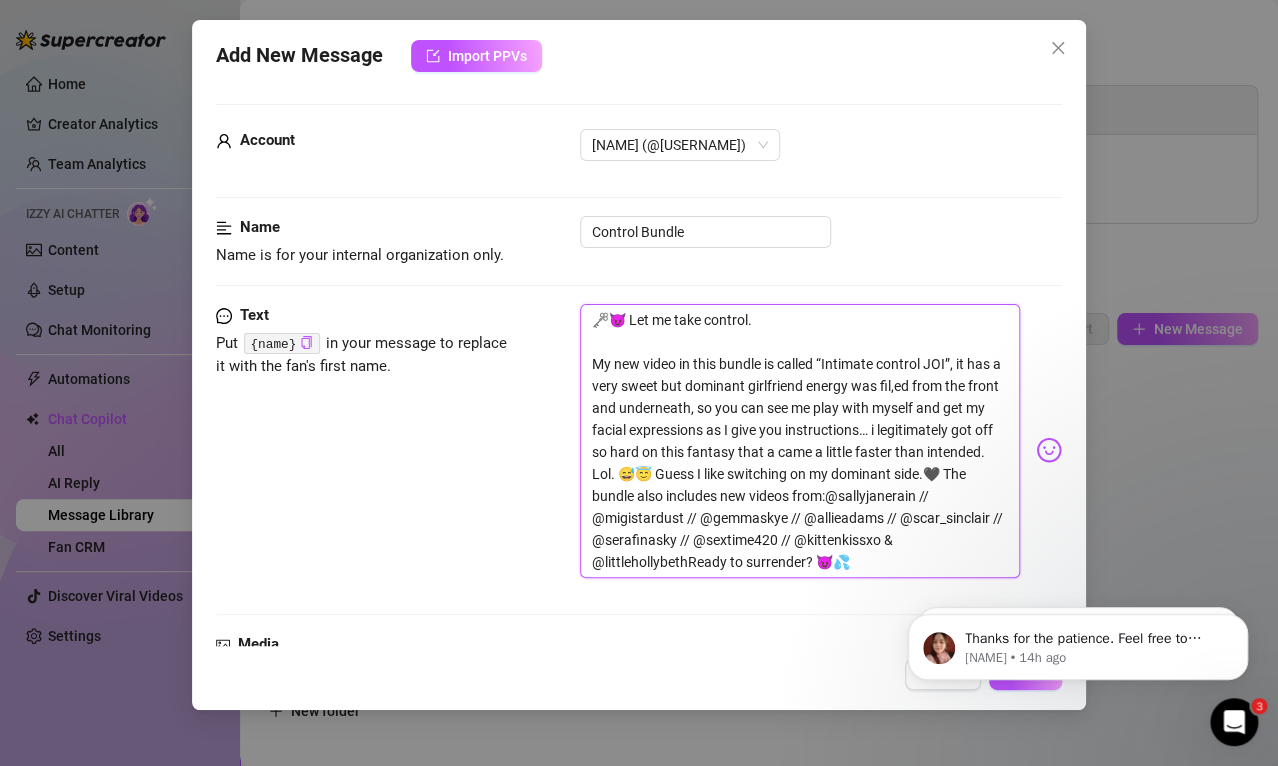 type on "🗝️😈 Let me take control.
My new video in this bundle is called “Intimate control JOI”, it has a very sweet but dominant girlfriend energy a was fil,ed from the front and underneath, so you can see me play with myself and get my facial expressions as I give you instructions… i legitimately got off so hard on this fantasy that a came a little faster than intended. Lol. 😅😇 Guess I like switching on my dominant side.🖤 The bundle also includes new videos from:@sallyjanerain // @migistardust // @gemmaskye // @allieadams // @scar_sinclair // @serafinasky // @sextime420 // @kittenkissxo & @littlehollybethReady to surrender? 😈💦" 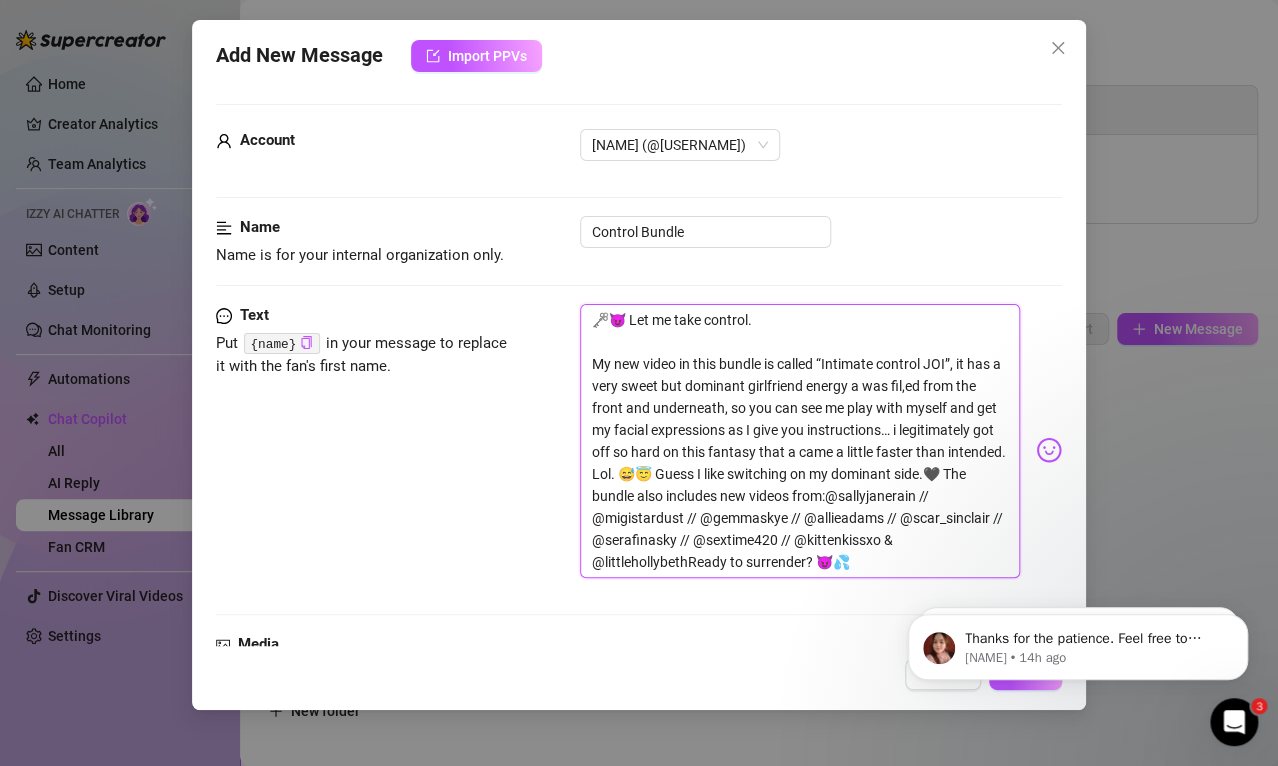 type on "🗝️😈 Let me take control.
My new video in this bundle is called “Intimate control JOI”, it has a very sweet but dominant girlfriend energy an was fil,ed from the front and underneath, so you can see me play with myself and get my facial expressions as I give you instructions… i legitimately got off so hard on this fantasy that a came a little faster than intended. Lol. 😅😇 Guess I like switching on my dominant side.🖤 The bundle also includes new videos from:@sallyjanerain // @migistardust // @gemmaskye // @allieadams // @scar_sinclair // @serafinasky // @sextime420 // @kittenkissxo & @littlehollybethReady to surrender? 😈💦" 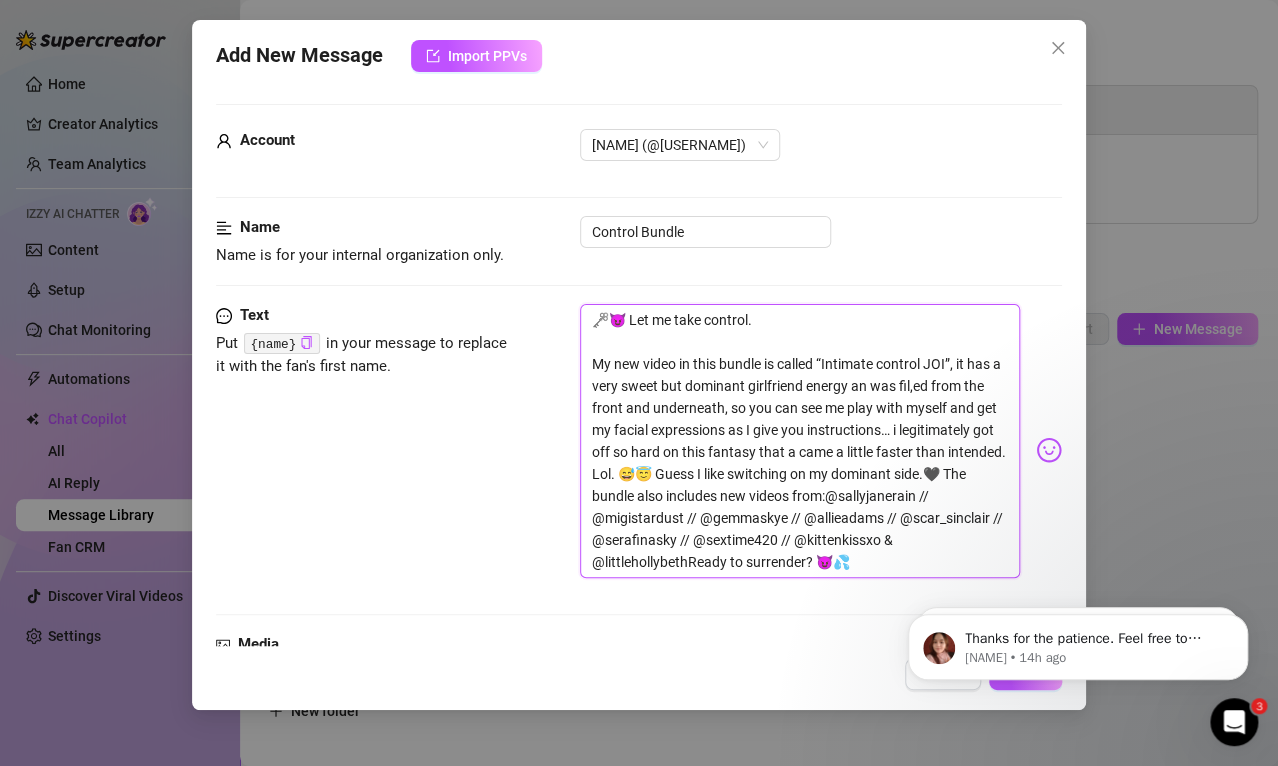 type on "🗝️😈 Let me take control.
My new video in this bundle is called “Intimate control JOI”, it has a very sweet but dominant girlfriend energy and was fil,ed from the front and underneath, so you can see me play with myself and get my facial expressions as I give you instructions… i legitimately got off so hard on this fantasy that a came a little faster than intended. Lol. 😅😇 Guess I like switching on my dominant side.🖤 The bundle also includes new videos from:@sallyjanerain // @migistardust // @gemmaskye // @allieadams // @scar_sinclair // @serafinasky // @sextime420 // @kittenkissxo & @littlehollybethReady to surrender? 😈💦" 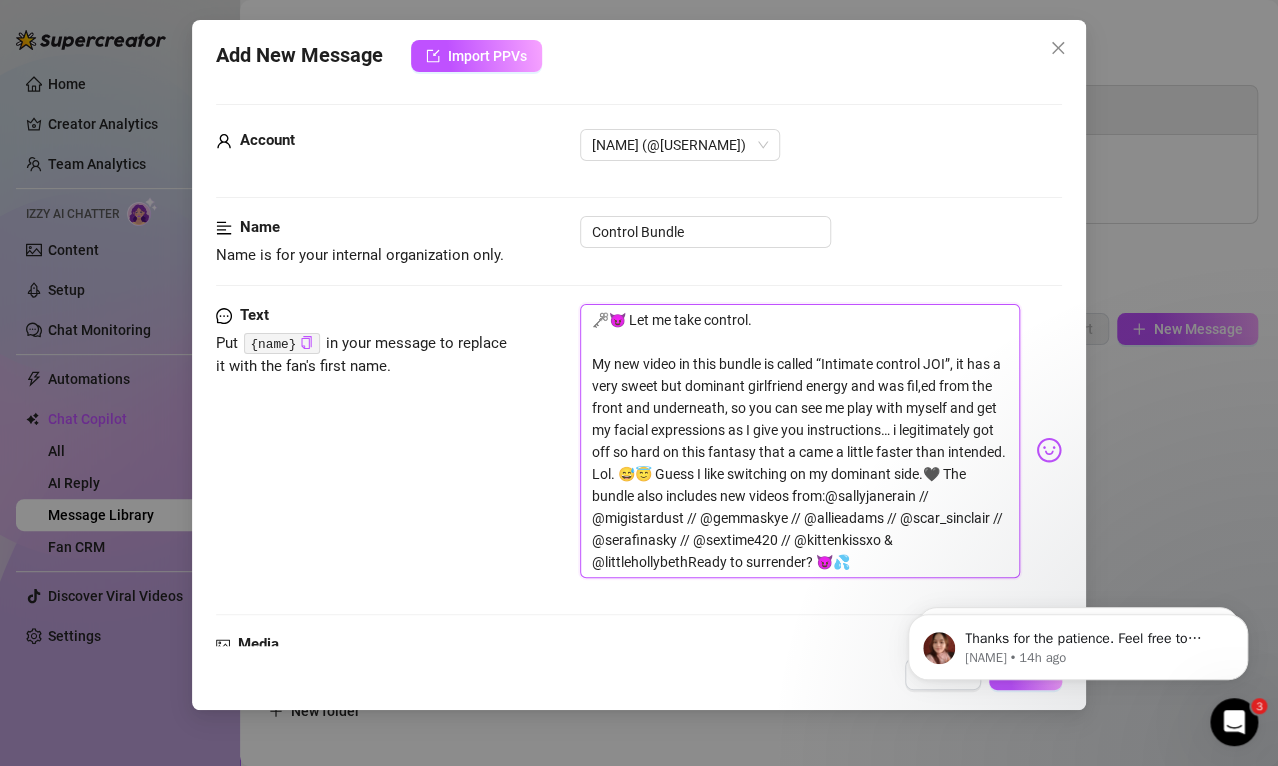 type on "🗝️😈 Let me take control.
My new video in this bundle is called “Intimate control JOI”, it has a very sweet but dominant girlfriend energy and  was fil,ed from the front and underneath, so you can see me play with myself and get my facial expressions as I give you instructions… i legitimately got off so hard on this fantasy that a came a little faster than intended. Lol. 😅😇 Guess I like switching on my dominant side.🖤 The bundle also includes new videos from:@example // @example // @example // @example // @example // @example // @example // @example & @exampleReady to surrender? 😈💦" 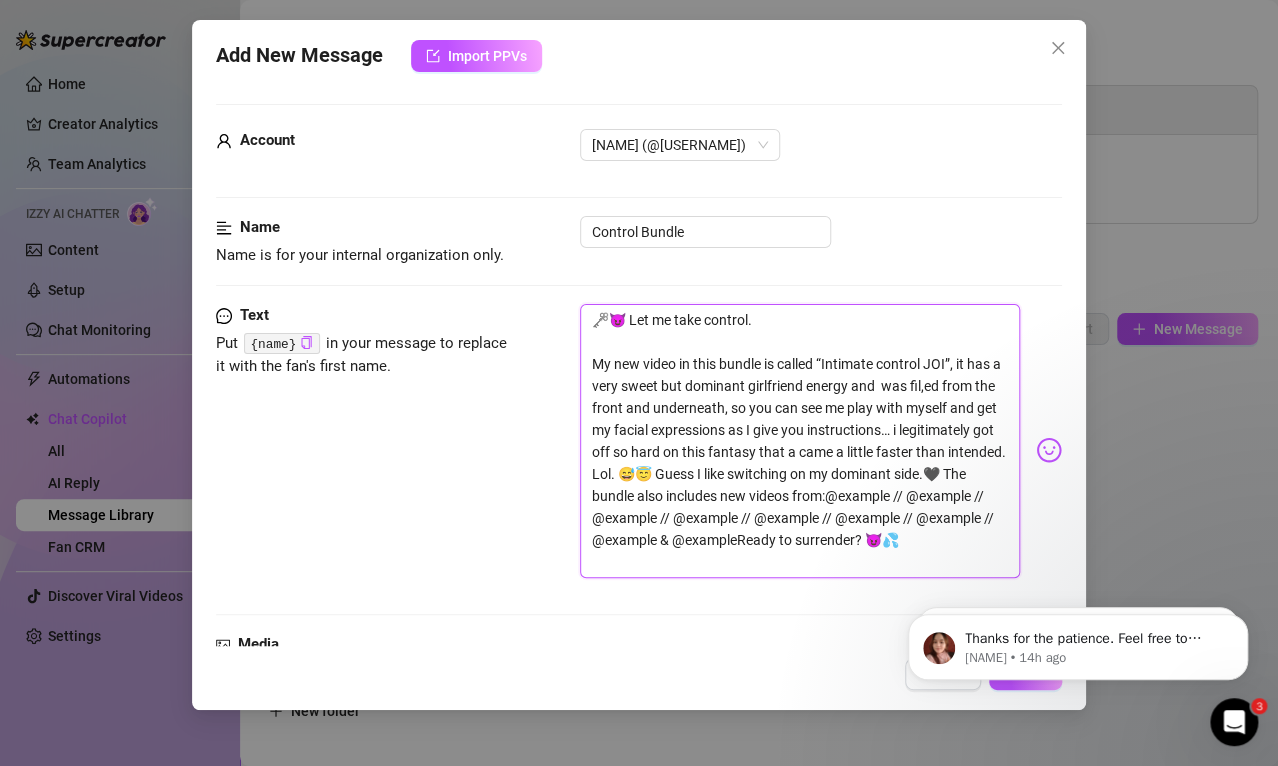 type on "🗝️😈 Let me take control.
My new video in this bundle is called “Intimate control JOI”, it has a very sweet but dominant girlfriend energy and was fil,ed from the front and underneath, so you can see me play with myself and get my facial expressions as I give you instructions… i legitimately got off so hard on this fantasy that a came a little faster than intended. Lol. 😅😇 Guess I like switching on my dominant side.🖤 The bundle also includes new videos from:@sallyjanerain // @migistardust // @gemmaskye // @allieadams // @scar_sinclair // @serafinasky // @sextime420 // @kittenkissxo & @littlehollybethReady to surrender? 😈💦" 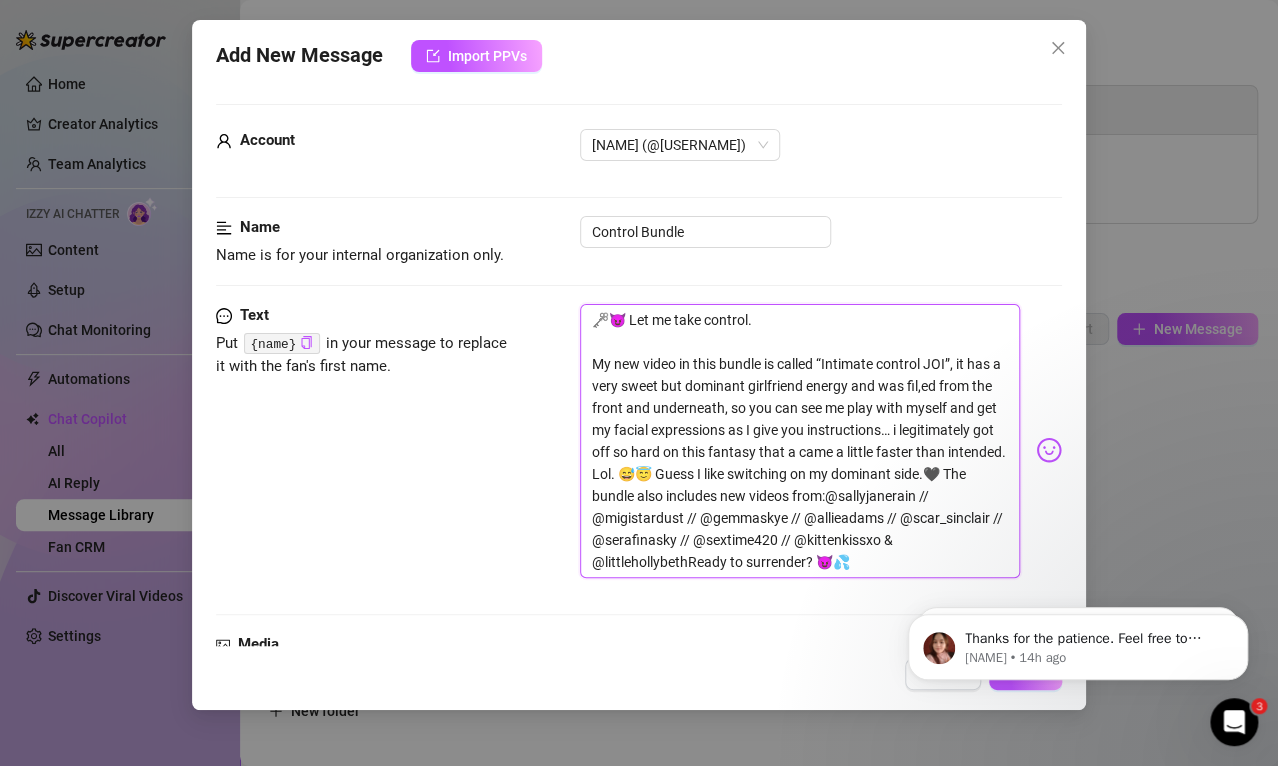 type on "🗝️😈 Let me take control.
My new video in this bundle is called “Intimate control JOI”, it has a very sweet but dominant girlfriend energy andwas fil,ed from the front and underneath, so you can see me play with myself and get my facial expressions as I give you instructions… i legitimately got off so hard on this fantasy that a came a little faster than intended. Lol. 😅😇 Guess I like switching on my dominant side.🖤 The bundle also includes new videos from:@sallyjanerain // @migistardust // @gemmaskye // @allieadams // @scar_sinclair // @serafinasky // @sextime420 // @kittenkissxo & @littlehollybethReady to surrender? 😈💦" 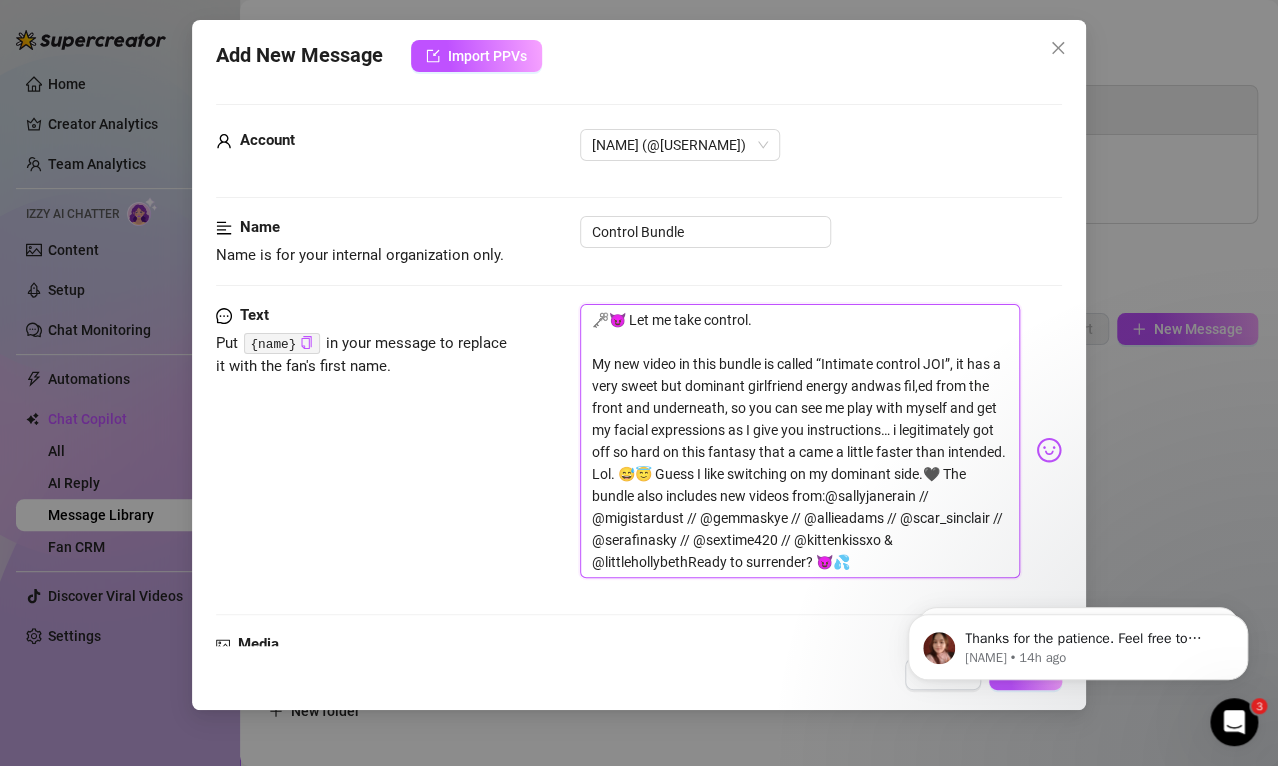 type on "🗝️😈 Let me take control.
My new video in this bundle is called “Intimate control JOI”, it has a very sweet but dominant girlfriend energy and was fil,ed from the front and underneath, so you can see me play with myself and get my facial expressions as I give you instructions… i legitimately got off so hard on this fantasy that a came a little faster than intended. Lol. 😅😇 Guess I like switching on my dominant side.🖤 The bundle also includes new videos from:@sallyjanerain // @migistardust // @gemmaskye // @allieadams // @scar_sinclair // @serafinasky // @sextime420 // @kittenkissxo & @littlehollybethReady to surrender? 😈💦" 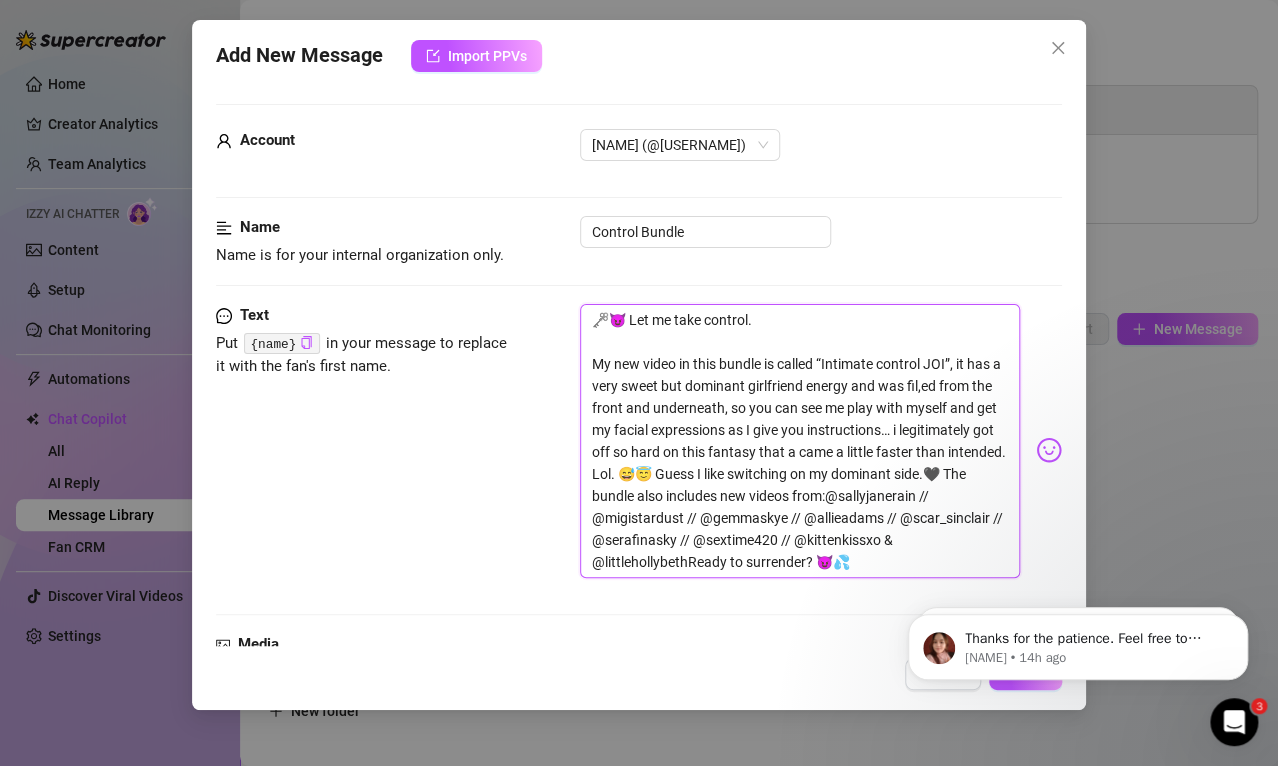 click on "🗝️😈 Let me take control.
My new video in this bundle is called “Intimate control JOI”, it has a very sweet but dominant girlfriend energy and was fil,ed from the front and underneath, so you can see me play with myself and get my facial expressions as I give you instructions… i legitimately got off so hard on this fantasy that a came a little faster than intended. Lol. 😅😇 Guess I like switching on my dominant side.🖤 The bundle also includes new videos from:@sallyjanerain // @migistardust // @gemmaskye // @allieadams // @scar_sinclair // @serafinasky // @sextime420 // @kittenkissxo & @littlehollybethReady to surrender? 😈💦" at bounding box center (800, 441) 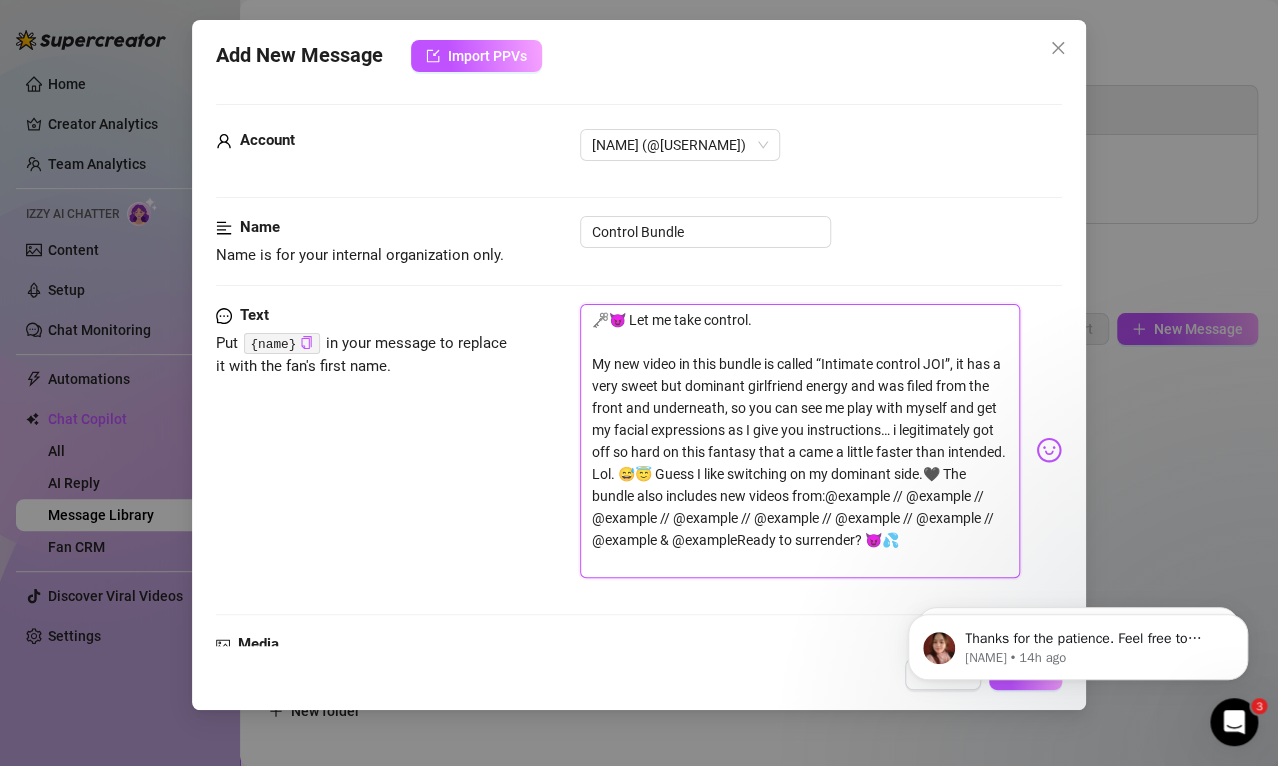 type on "🗝️😈 Let me take control.
My new video in this bundle is called “Intimate control JOI”, it has a very sweet but dominant girlfriend energy and was filmed from the front and underneath, so you can see me play with myself and get my facial expressions as I give you instructions… i legitimately got off so hard on this fantasy that a came a little faster than intended. Lol. 😅😇 Guess I like switching on my dominant side.🖤 The bundle also includes new videos from:@sallyjanerain // @migistardust // @gemmaskye // @allieadams // @scar_sinclair // @serafinasky // @sextime420 // @kittenkissxo & @littlehollybethReady to surrender? 😈💦" 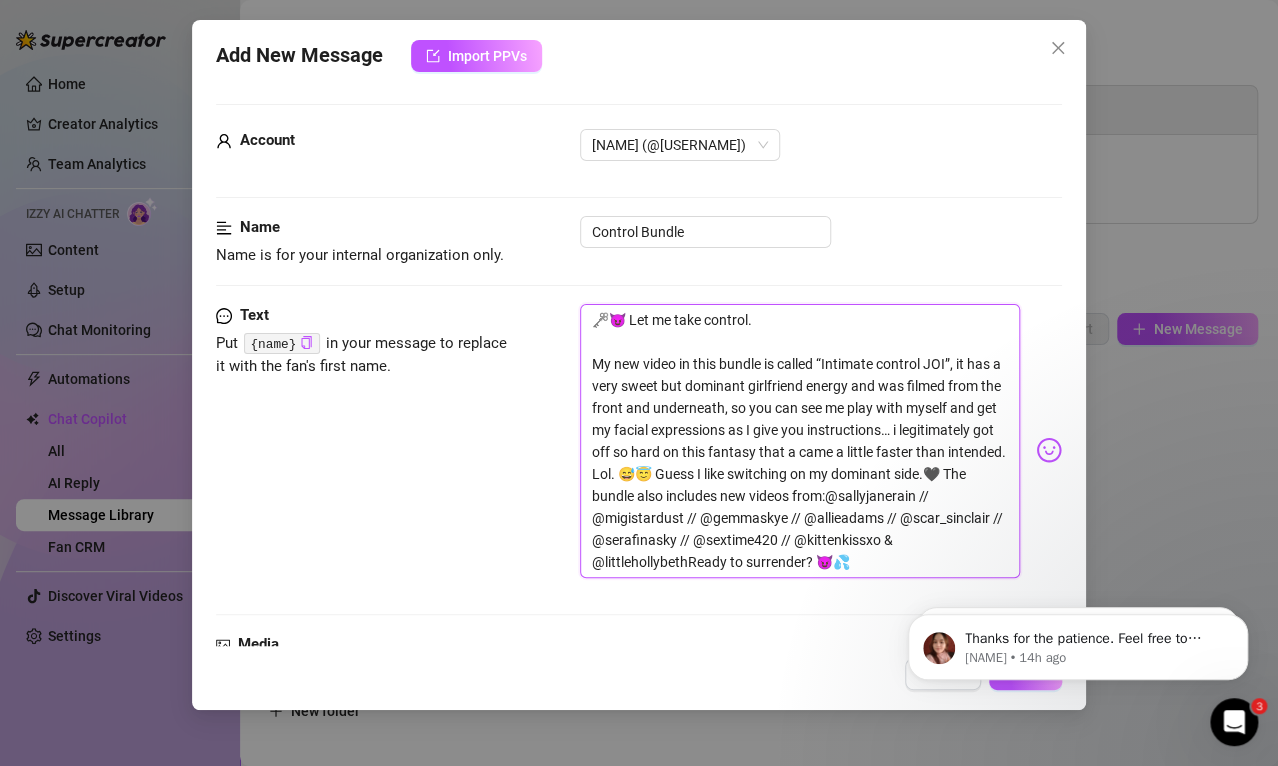click on "🗝️😈 Let me take control.
My new video in this bundle is called “Intimate control JOI”, it has a very sweet but dominant girlfriend energy and was filmed from the front and underneath, so you can see me play with myself and get my facial expressions as I give you instructions… i legitimately got off so hard on this fantasy that a came a little faster than intended. Lol. 😅😇 Guess I like switching on my dominant side.🖤 The bundle also includes new videos from:@sallyjanerain // @migistardust // @gemmaskye // @allieadams // @scar_sinclair // @serafinasky // @sextime420 // @kittenkissxo & @littlehollybethReady to surrender? 😈💦" at bounding box center [800, 441] 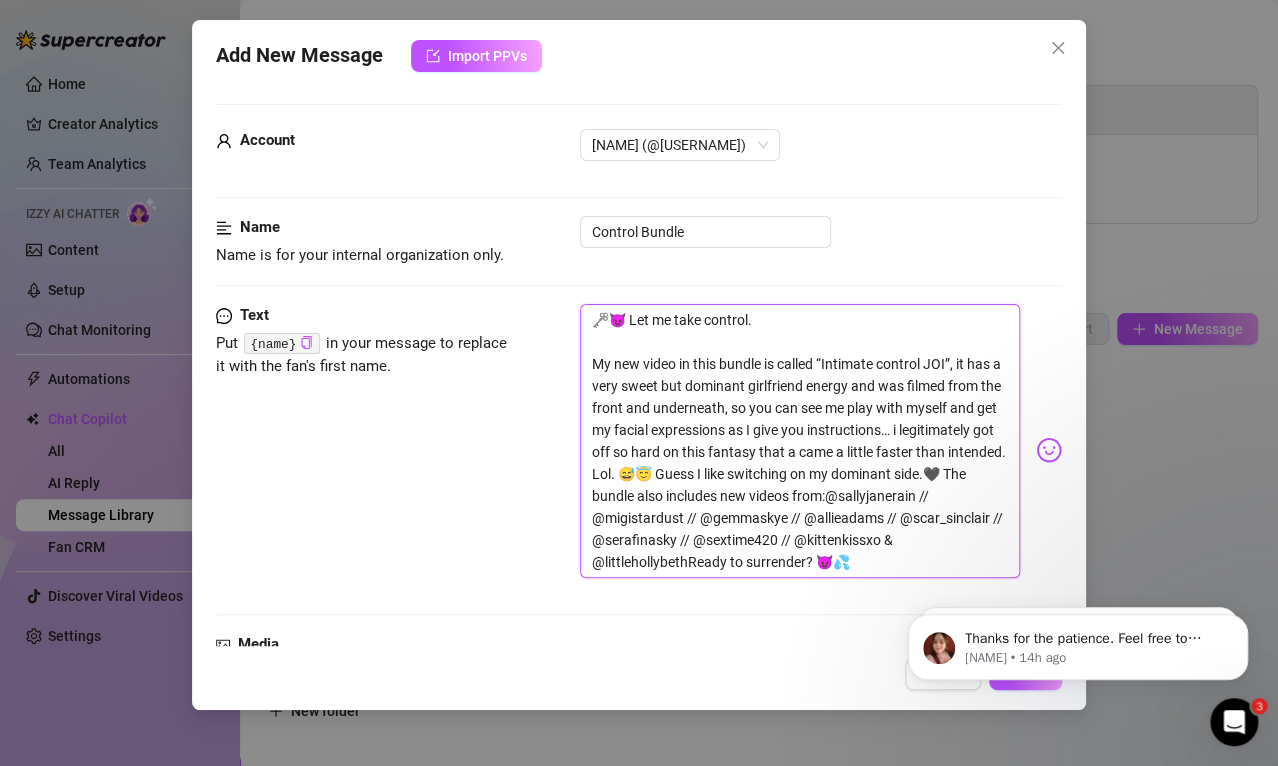 click on "🗝️😈 Let me take control.
My new video in this bundle is called “Intimate control JOI”, it has a very sweet but dominant girlfriend energy and was filmed from the front and underneath, so you can see me play with myself and get my facial expressions as I give you instructions… i legitimately got off so hard on this fantasy that a came a little faster than intended. Lol. 😅😇 Guess I like switching on my dominant side.🖤 The bundle also includes new videos from:@sallyjanerain // @migistardust // @gemmaskye // @allieadams // @scar_sinclair // @serafinasky // @sextime420 // @kittenkissxo & @littlehollybethReady to surrender? 😈💦" at bounding box center [800, 441] 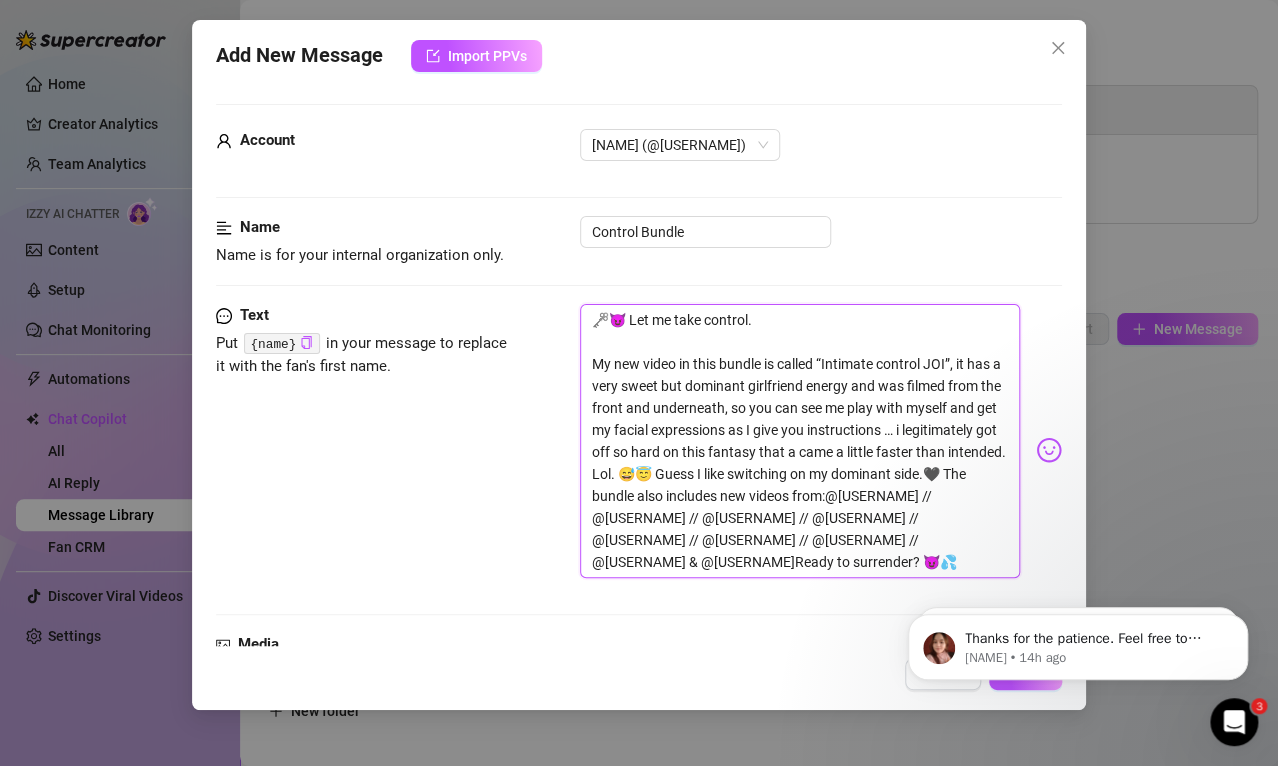 type on "🗝️😈 Let me take control.
My new video in this bundle is called “Intimate control JOI”, it has a very sweet but dominant girlfriend energy and was filmed from the front and underneath, so you can see me play with myself and get my facial expressions as I give you instructions a… i legitimately got off so hard on this fantasy that a came a little faster than intended. Lol. 😅😇 Guess I like switching on my dominant side.🖤 The bundle also includes new videos from:@[USERNAME] // @[USERNAME] // @[USERNAME] // @[USERNAME] // @[USERNAME] // @[USERNAME] // @[USERNAME] // @[USERNAME] & @[USERNAME]Ready to surrender? 😈💦" 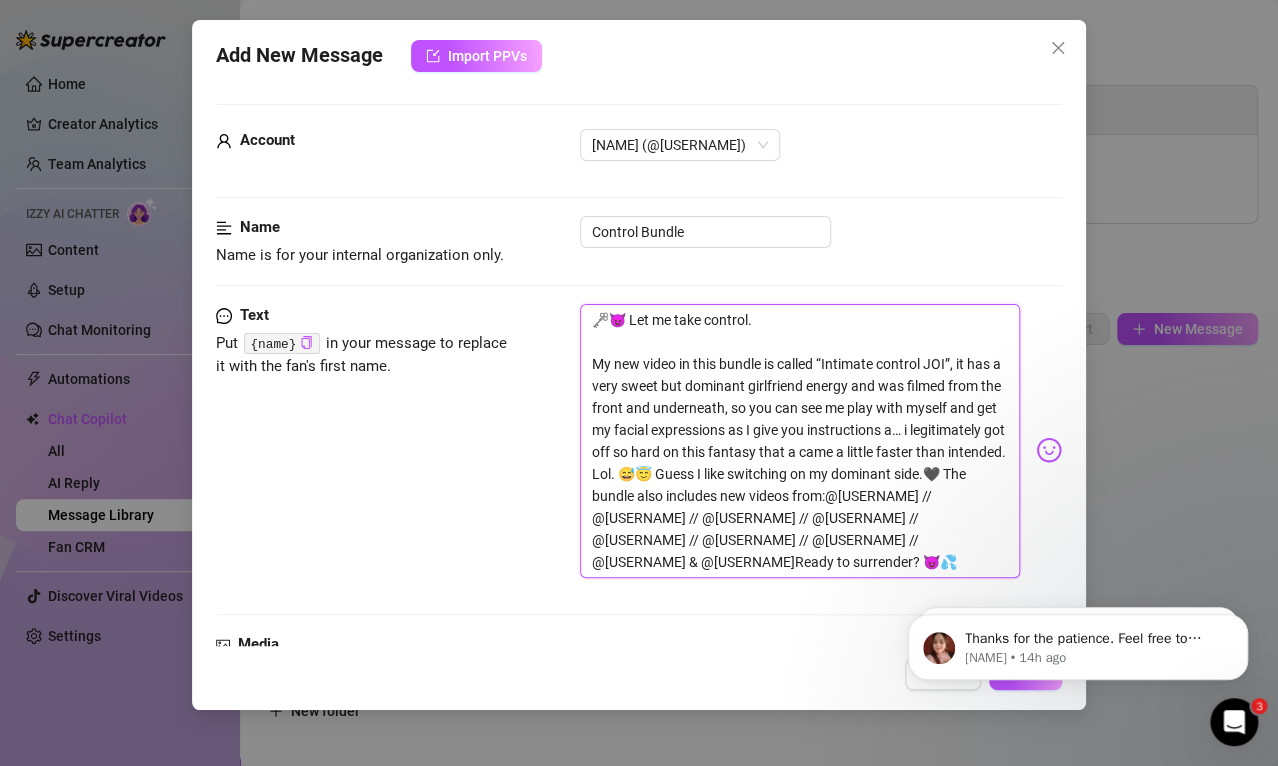 type on "🗝️😈 Let me take control.
My new video in this bundle is called “Intimate control JOI”, it has a very sweet but dominant girlfriend energy and was filmed from the front and underneath, so you can see me play with myself and get my facial expressions as I give you instructions an… i legitimately got off so hard on this fantasy that a came a little faster than intended. Lol. 😅😇 Guess I like switching on my dominant side.🖤 The bundle also includes new videos from:@sallyjanerain // @migistardust // @gemmaskye // @allieadams // @scar_sinclair // @serafinasky // @sextime420 // @kittenkissxo & @littlehollybethReady to surrender? 😈💦" 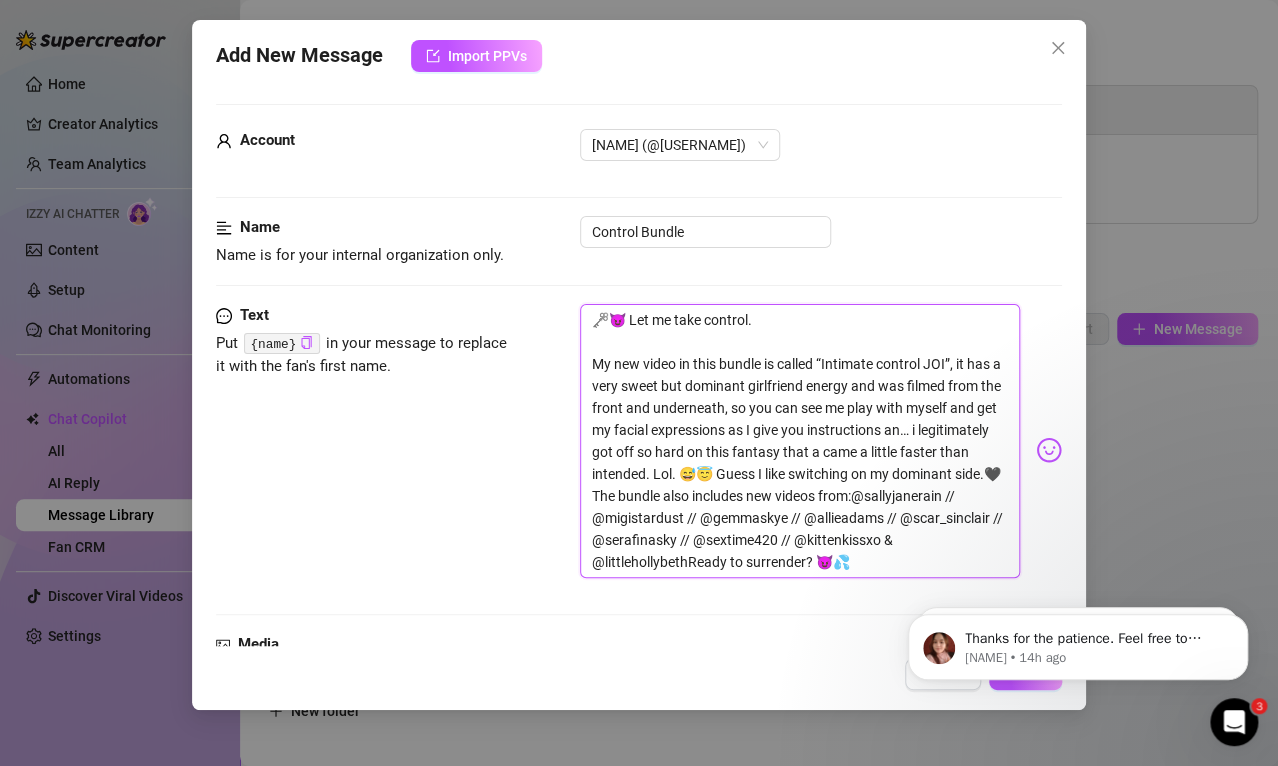 type on "🗝️😈 Let me take control.
My new video in this bundle is called “Intimate control JOI”, it has a very sweet but dominant girlfriend energy and was filmed from the front and underneath, so you can see me play with myself and get my facial expressions as I give you instructions and… i legitimately got off so hard on this fantasy that a came a little faster than intended. Lol. 😅😇 Guess I like switching on my dominant side.🖤 The bundle also includes new videos from:@[USERNAME] // @[USERNAME] // @[USERNAME] // @[USERNAME] // @[USERNAME] // @[USERNAME] // @[USERNAME] // @[USERNAME] & @[USERNAME]Ready to surrender? 😈💦" 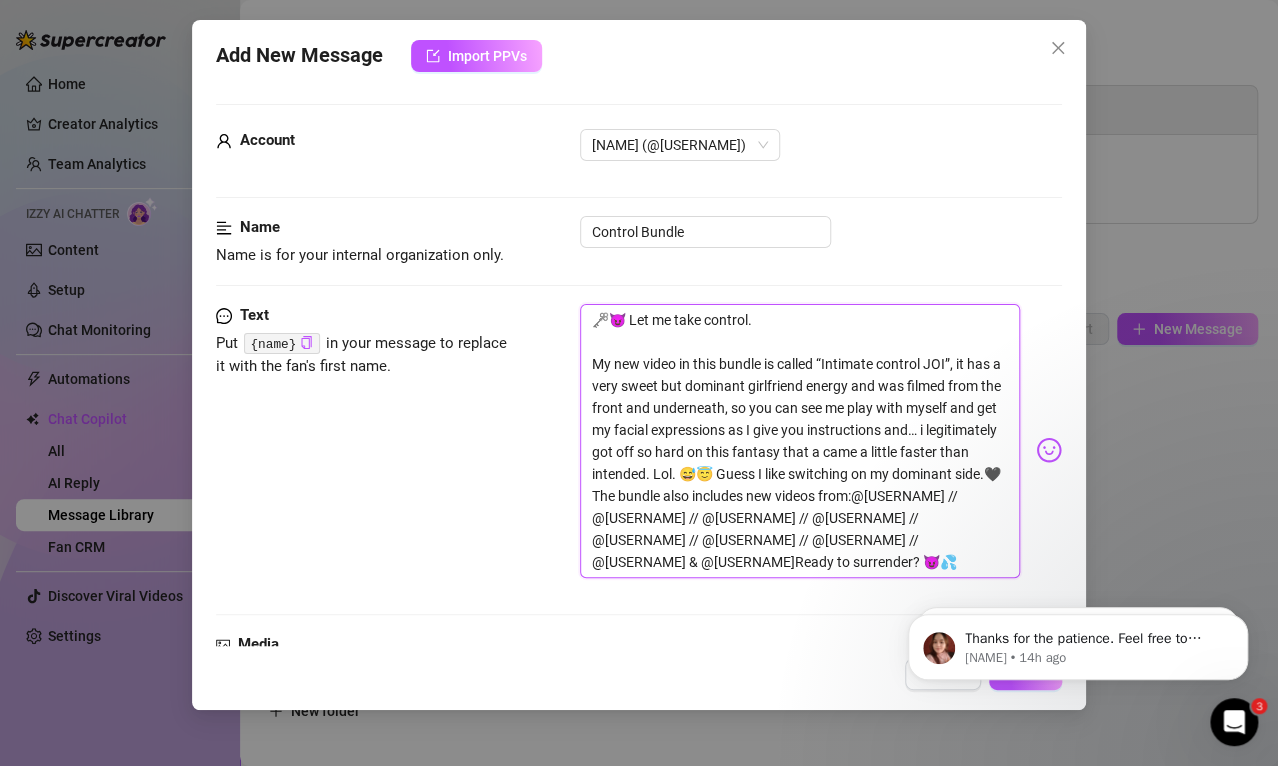 type on "🗝️😈 Let me take control.
My new video in this bundle is called “Intimate control JOI”, it has a very sweet but dominant girlfriend energy and was filmed from the front and underneath, so you can see me play with myself and get my facial expressions as I give you instructions and … i legitimately got off so hard on this fantasy that a came a little faster than intended. Lol. 😅😇 Guess I like switching on my dominant side.🖤 The bundle also includes new videos from:@example // @example // @example // @example // @example // @example // @example // @example & @exampleReady to surrender? 😈💦" 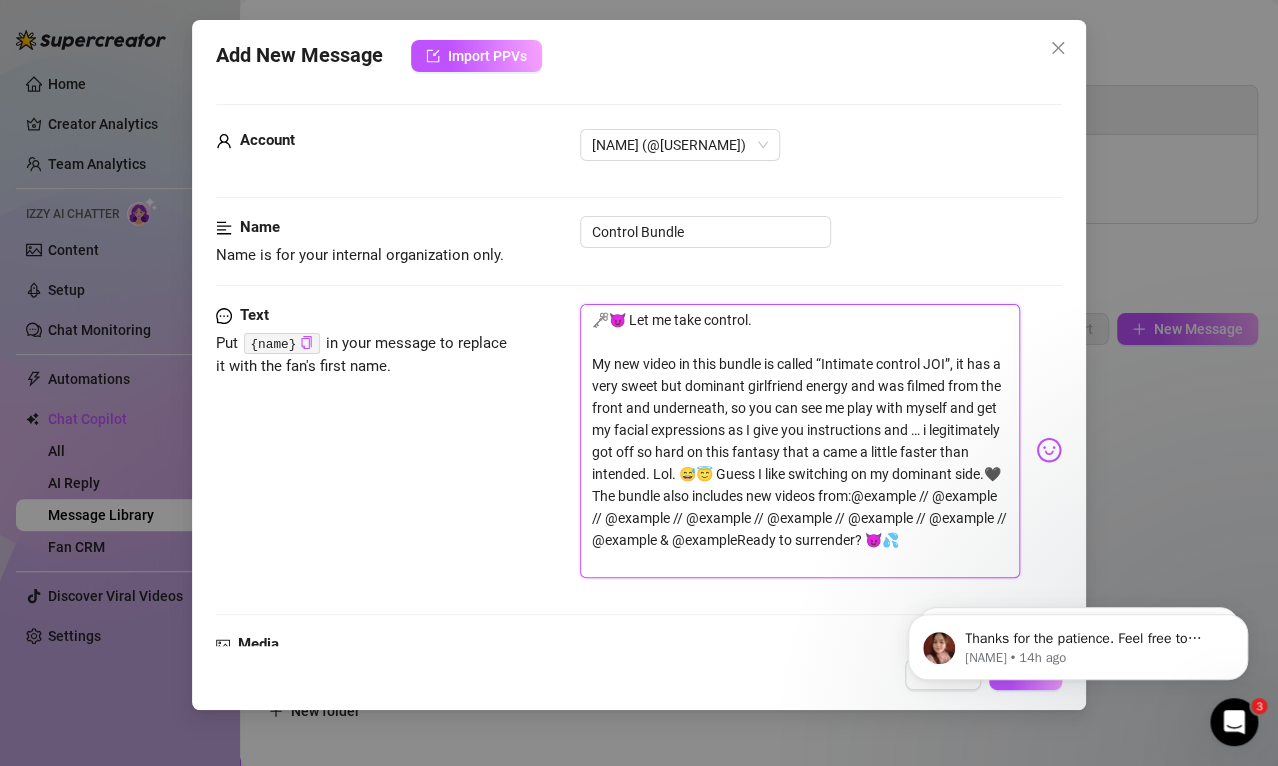 type on "🗝️😈 Let me take control.
My new video in this bundle is called “Intimate control JOI”, it has a very sweet but dominant girlfriend energy and was filmed from the front and underneath, so you can see me play with myself and get my facial expressions as I give you instructions and c… i legitimately got off so hard on this fantasy that a came a little faster than intended. Lol. 😅😇 Guess I like switching on my dominant side.🖤 The bundle also includes new videos from:@[USERNAME] // @[USERNAME] // @[USERNAME] // @[USERNAME] // @[USERNAME] // @[USERNAME] // @[USERNAME] // @[USERNAME] & @[USERNAME]Ready to surrender? 😈💦" 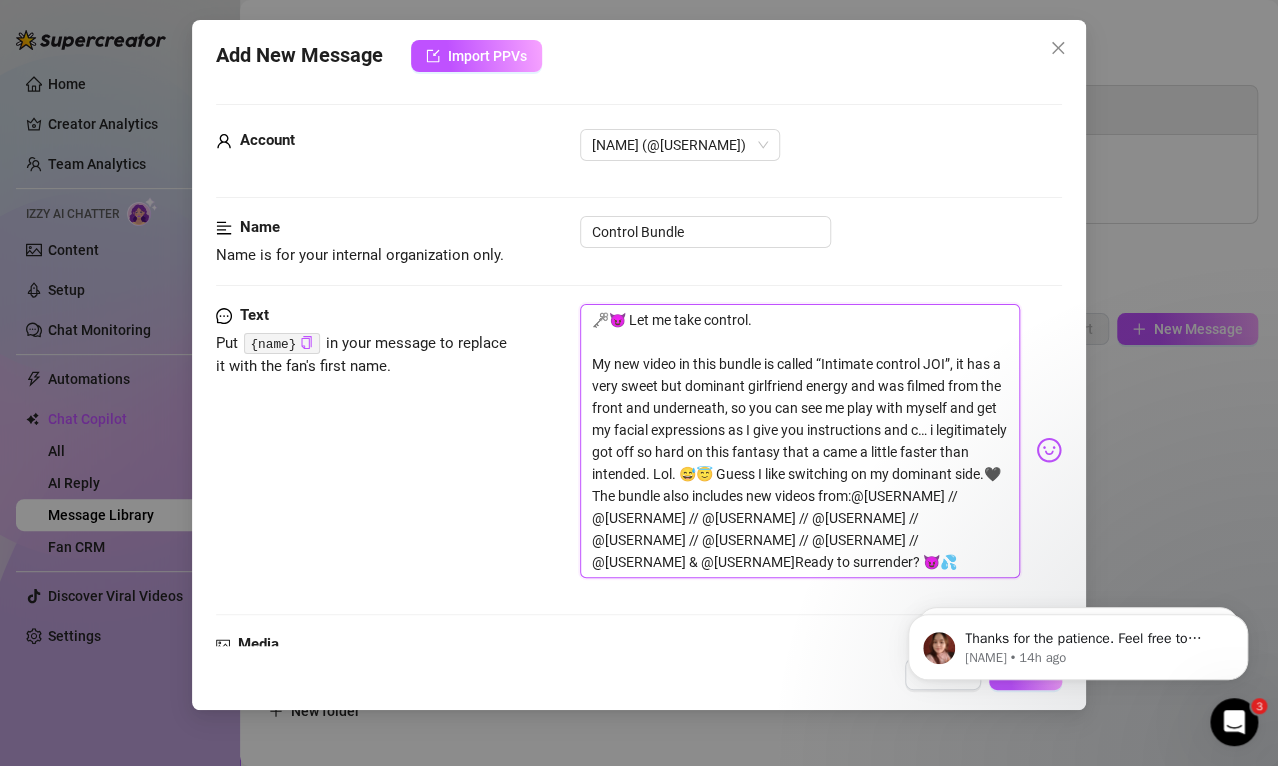 type on "🗝️😈 Let me take control.
My new video in this bundle is called “Intimate control JOI”, it has a very sweet but dominant girlfriend energy and was filmed from the front and underneath, so you can see me play with myself and get my facial expressions as I give you instructions and cu… i legitimately got off so hard on this fantasy that a came a little faster than intended. Lol. 😅😇 Guess I like switching on my dominant side.🖤 The bundle also includes new videos from:@[USERNAME] // @[USERNAME] // @[USERNAME] // @[USERNAME] // @[USERNAME] // @[USERNAME] // @[USERNAME] // @[USERNAME] & @[USERNAME]Ready to surrender? 😈💦" 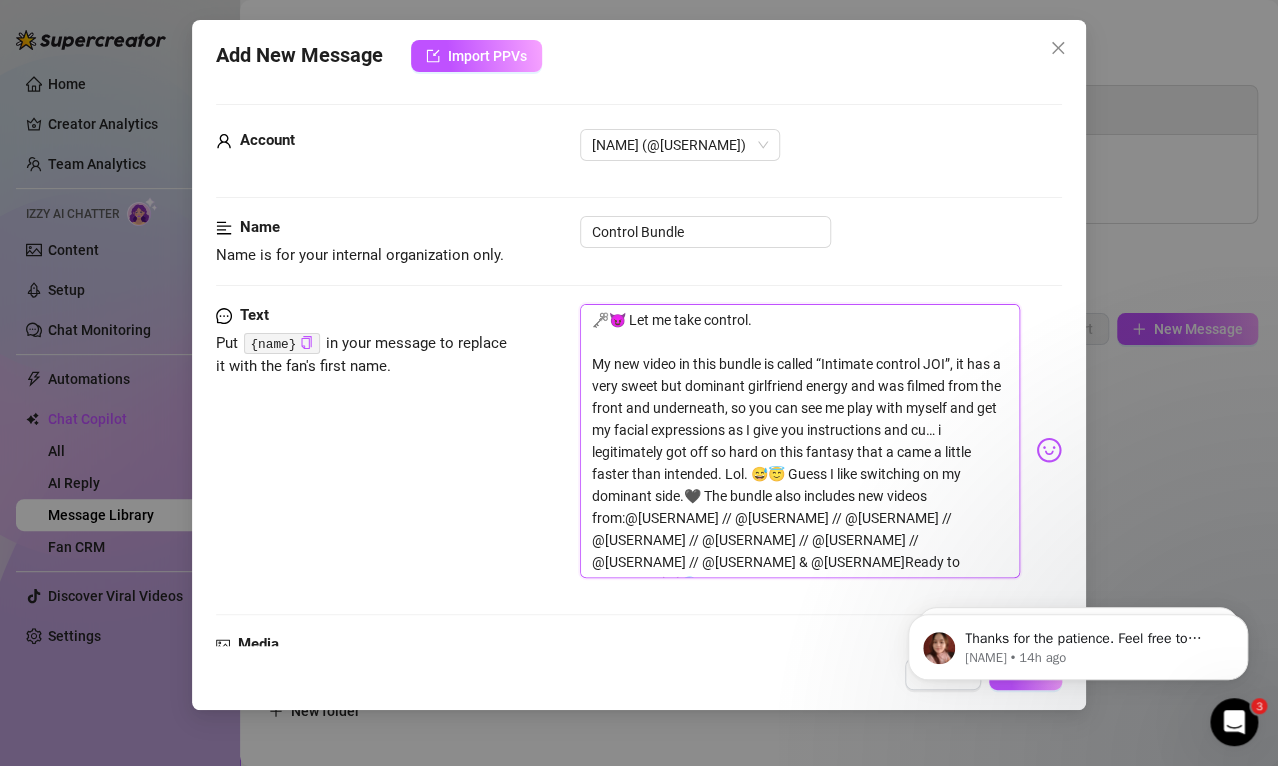 type on "🗝️😈 Let me take control.
My new video in this bundle is called “Intimate control JOI”, it has a very sweet but dominant girlfriend energy and was filmed from the front and underneath, so you can see me play with myself and get my facial expressions as I give you instructions and cum… i legitimately got off so hard on this fantasy that a came a little faster than intended. Lol. 😅😇 Guess I like switching on my dominant side.🖤 The bundle also includes new videos from:@[USERNAME] // @[USERNAME] // @[USERNAME] // @[USERNAME] // @[USERNAME] // @[USERNAME] // @[USERNAME] // @[USERNAME] & @[USERNAME]Ready to surrender? 😈💦" 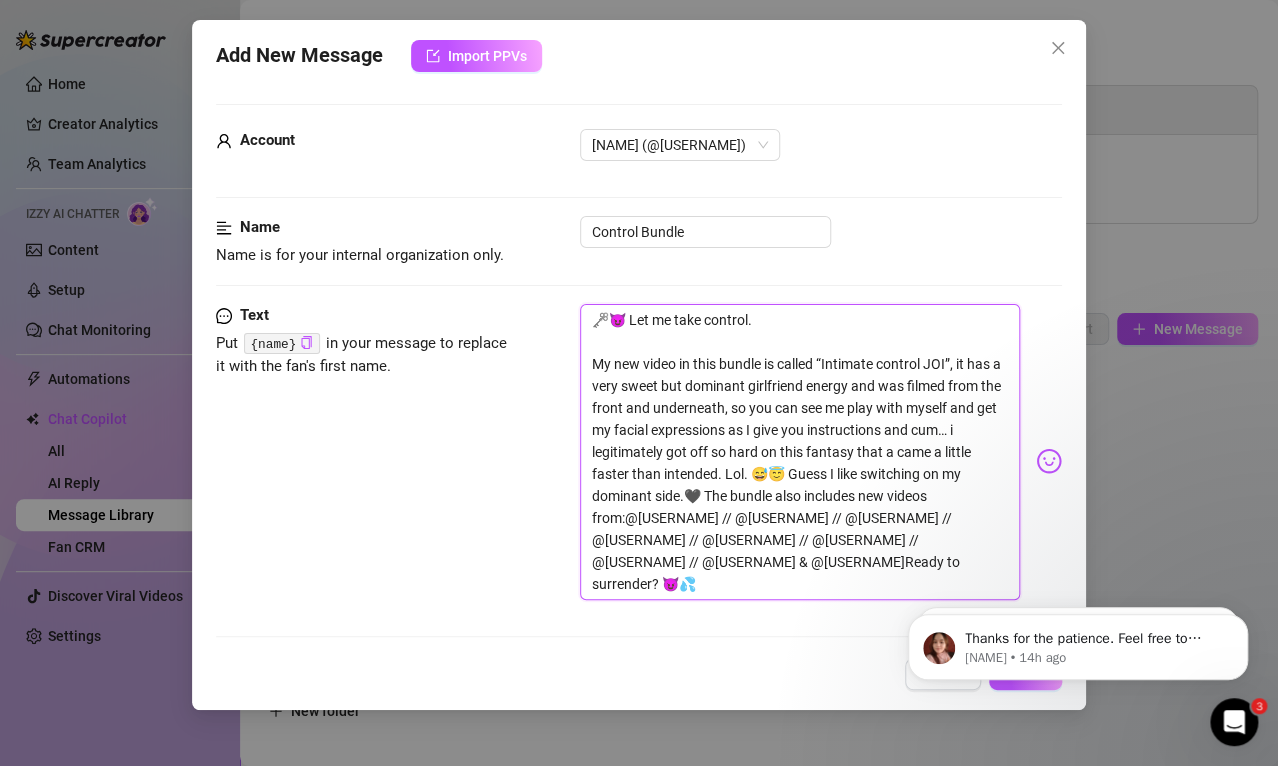 click on "🗝️😈 Let me take control.
My new video in this bundle is called “Intimate control JOI”, it has a very sweet but dominant girlfriend energy and was filmed from the front and underneath, so you can see me play with myself and get my facial expressions as I give you instructions and cum… i legitimately got off so hard on this fantasy that a came a little faster than intended. Lol. 😅😇 Guess I like switching on my dominant side.🖤 The bundle also includes new videos from:@[USERNAME] // @[USERNAME] // @[USERNAME] // @[USERNAME] // @[USERNAME] // @[USERNAME] // @[USERNAME] // @[USERNAME] & @[USERNAME]Ready to surrender? 😈💦" at bounding box center (800, 452) 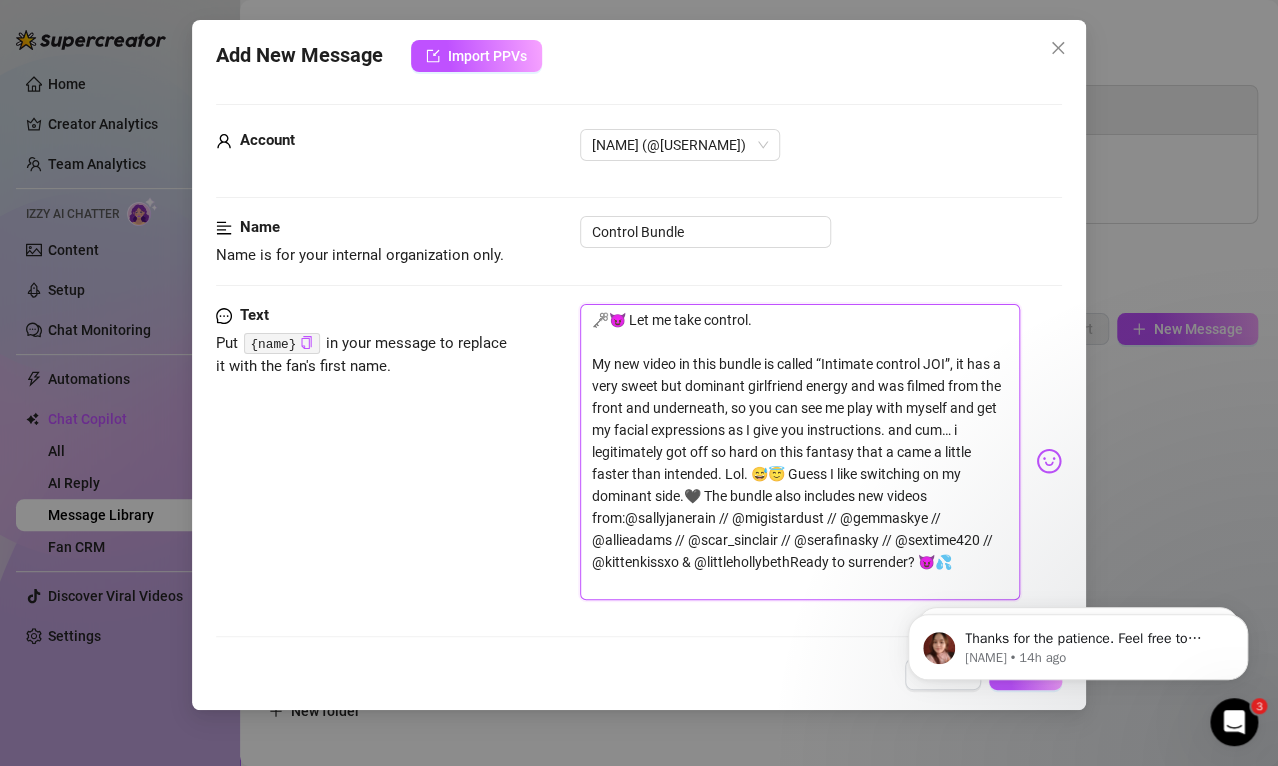 type on "🗝️😈 Let me take control.
My new video in this bundle is called “Intimate control JOI”, it has a very sweet but dominant girlfriend energy and was filmed from the front and underneath, so you can see me play with myself and get my facial expressions as I give you instructions.. and cum… i legitimately got off so hard on this fantasy that a came a little faster than intended. Lol. 😅😇 Guess I like switching on my dominant side.🖤 The bundle also includes new videos from:@[USERNAME] // @[USERNAME] // @[USERNAME] // @[USERNAME] // @[USERNAME] // @[USERNAME] // @[USERNAME] // @[USERNAME] & @[USERNAME]Ready to surrender? 😈💦" 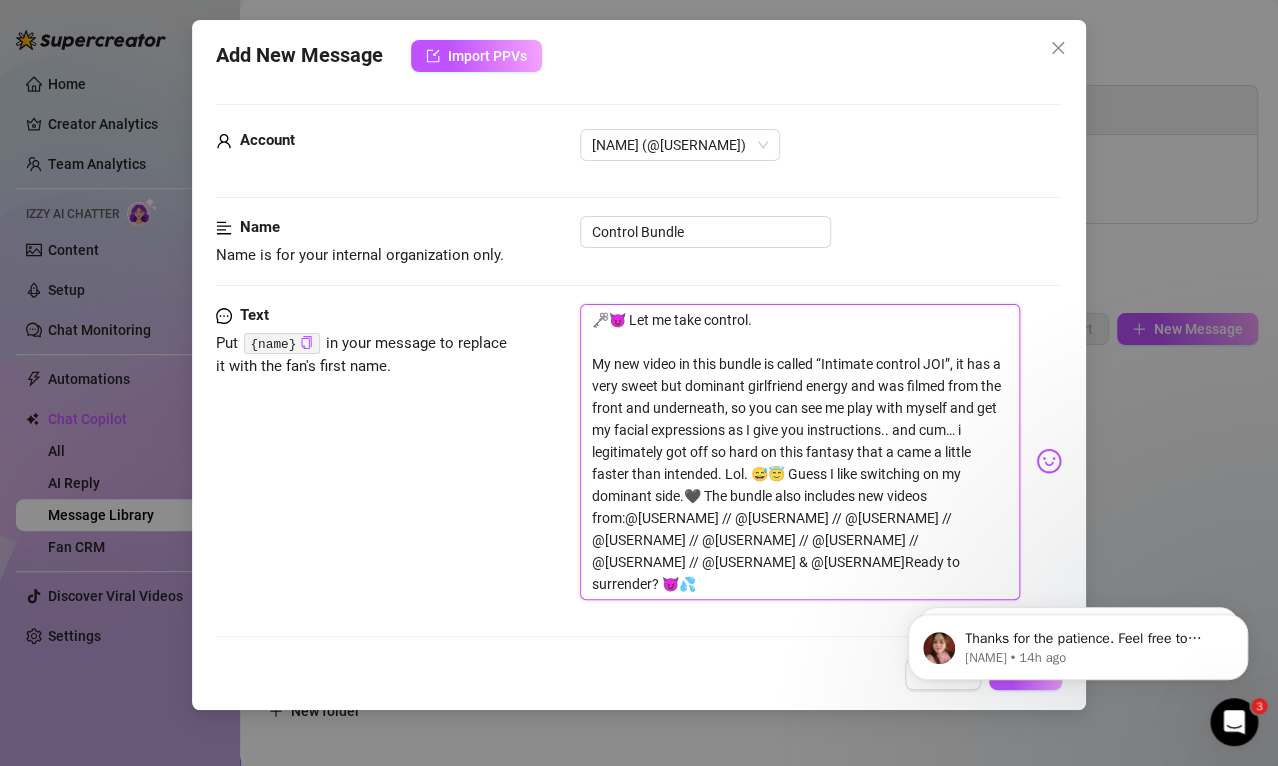 type on "🗝️😈 Let me take control.
My new video in this bundle is called “Intimate control JOI”, it has a very sweet but dominant girlfriend energy and was filmed from the front and underneath, so you can see me play with myself and get my facial expressions as I give you instructions... and cum… i legitimately got off so hard on this fantasy that a came a little faster than intended. Lol. 😅😇 Guess I like switching on my dominant side.🖤 The bundle also includes new videos from
@[USERNAME] // @[USERNAME] // @[USERNAME] // @[USERNAME] // @[USERNAME] // @[USERNAME] // @[USERNAME] // @[USERNAME] & @[USERNAME]Ready to surrender? 😈💦" 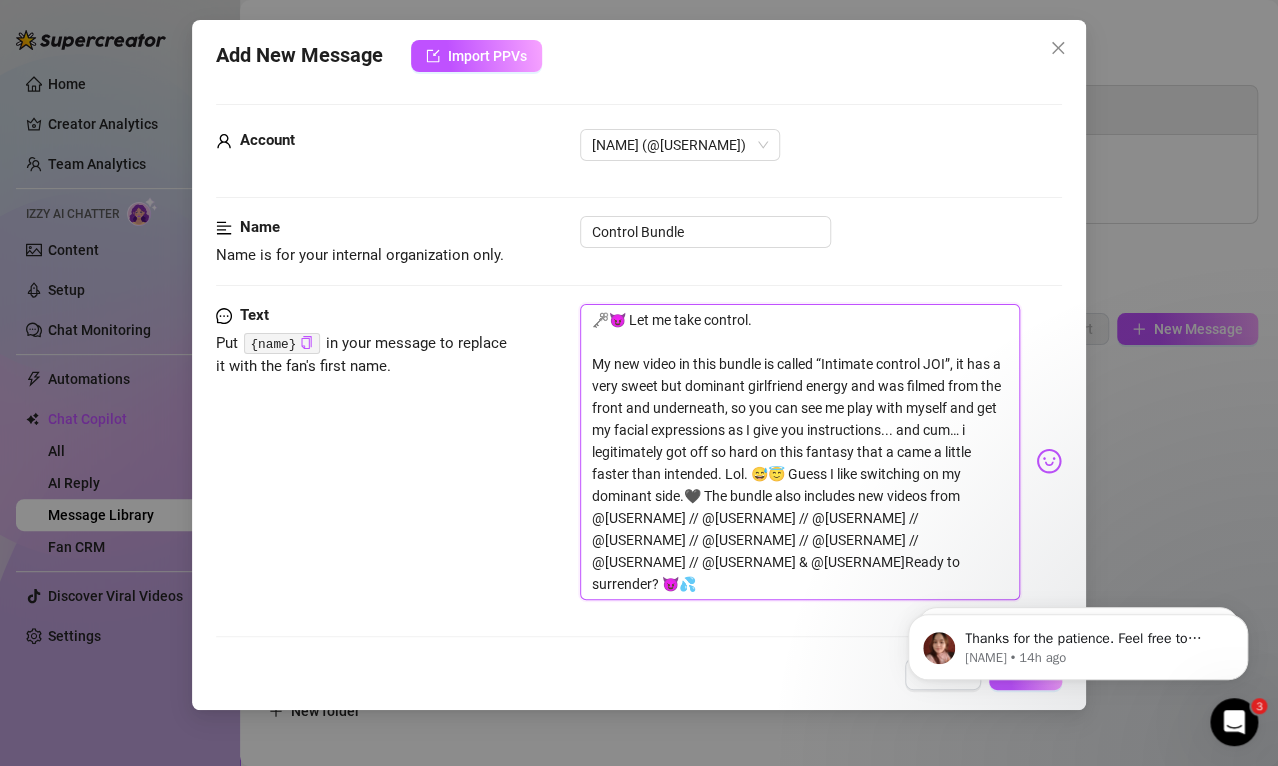 click on "🗝️😈 Let me take control.
My new video in this bundle is called “Intimate control JOI”, it has a very sweet but dominant girlfriend energy and was filmed from the front and underneath, so you can see me play with myself and get my facial expressions as I give you instructions... and cum… i legitimately got off so hard on this fantasy that a came a little faster than intended. Lol. 😅😇 Guess I like switching on my dominant side.🖤 The bundle also includes new videos from
@[USERNAME] // @[USERNAME] // @[USERNAME] // @[USERNAME] // @[USERNAME] // @[USERNAME] // @[USERNAME] // @[USERNAME] & @[USERNAME]Ready to surrender? 😈💦" at bounding box center (800, 452) 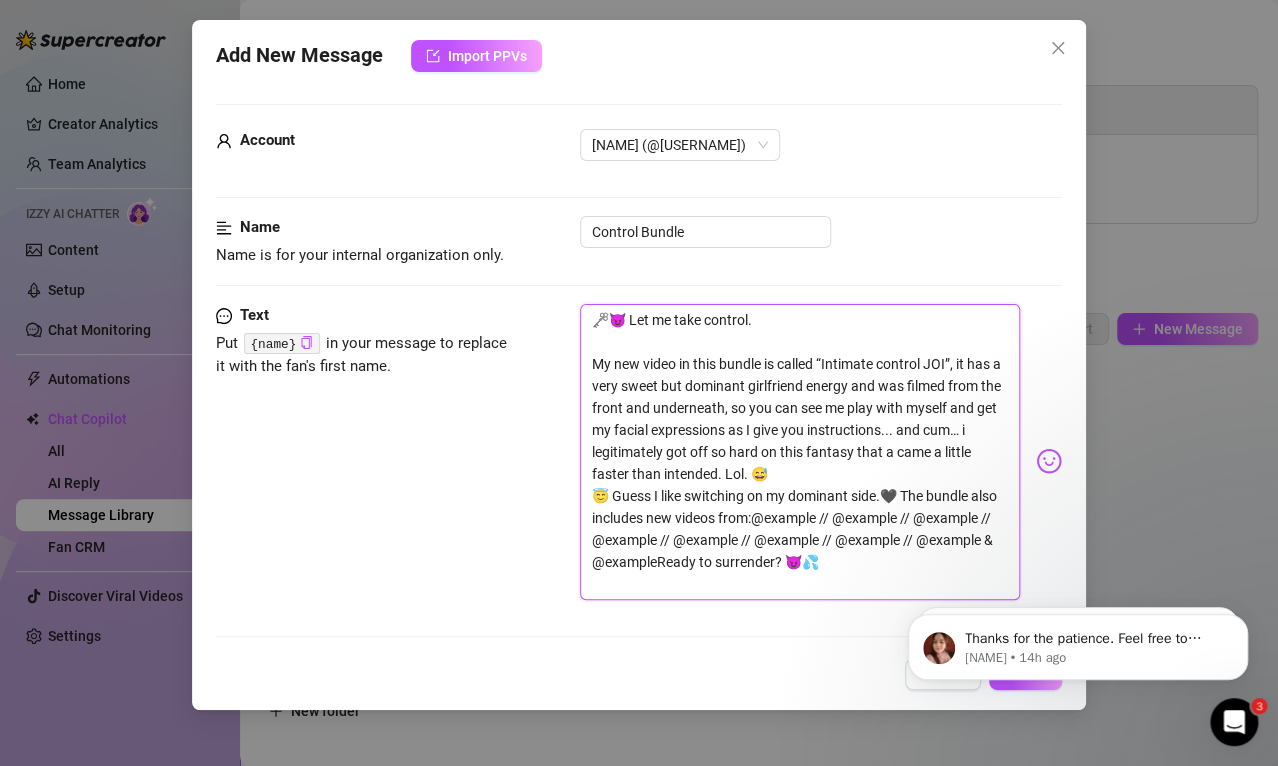 type on "🗝️😈 Let me take control.
My new video in this bundle is called “Intimate control JOI”, it has a very sweet but dominant girlfriend energy and was filmed from the front and underneath, so you can see me play with myself and get my facial expressions as I give you instructions... and cum… i legitimately got off so hard on this fantasy that a came a little faster than intended. Lol. 😅
😇 Guess I like switching on my dominant side.🖤 The bundle also includes new videos from:@[USERNAME] // @[USERNAME] // @[USERNAME] // @[USERNAME] // @[USERNAME] // @[USERNAME] // @[USERNAME] // @[USERNAME] & @[USERNAME]Ready to surrender? 😈💦" 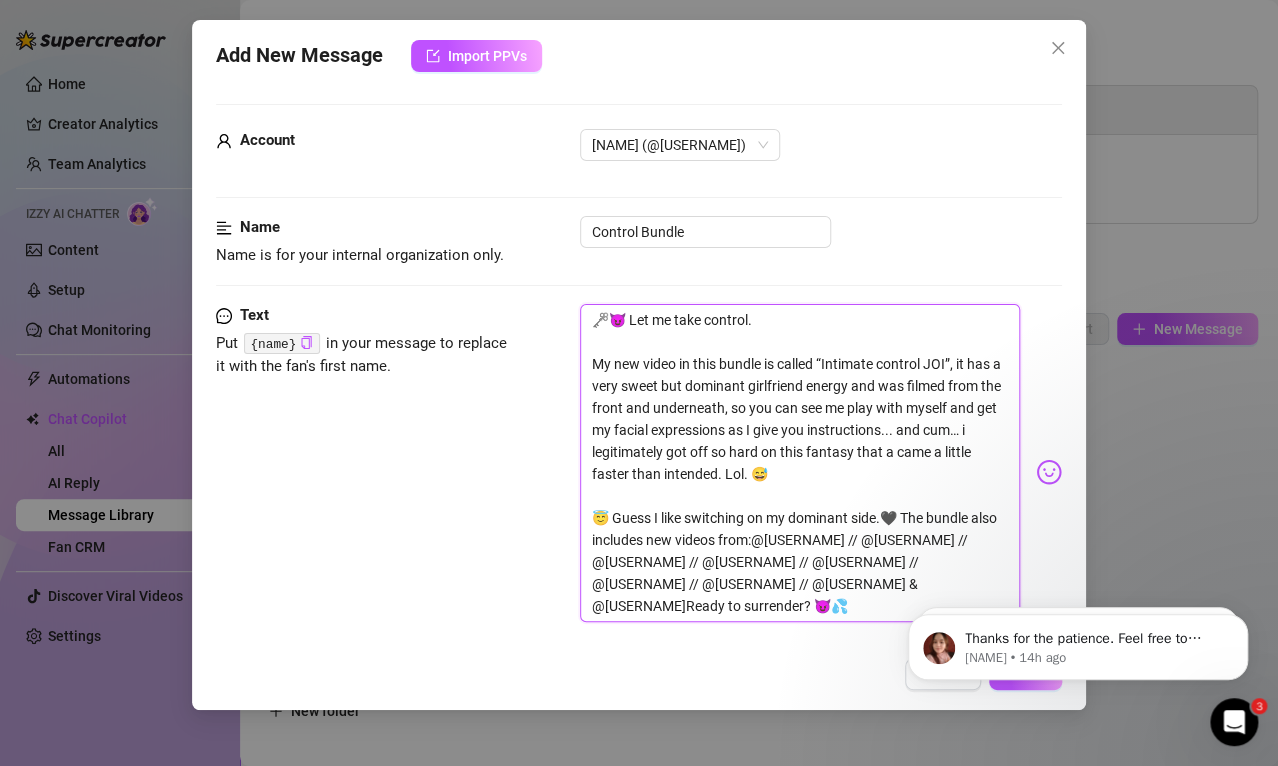 click on "🗝️😈 Let me take control.
My new video in this bundle is called “Intimate control JOI”, it has a very sweet but dominant girlfriend energy and was filmed from the front and underneath, so you can see me play with myself and get my facial expressions as I give you instructions... and cum… i legitimately got off so hard on this fantasy that a came a little faster than intended. Lol. 😅
😇 Guess I like switching on my dominant side.🖤 The bundle also includes new videos from:@[USERNAME] // @[USERNAME] // @[USERNAME] // @[USERNAME] // @[USERNAME] // @[USERNAME] // @[USERNAME] // @[USERNAME] & @[USERNAME]Ready to surrender? 😈💦" at bounding box center [800, 463] 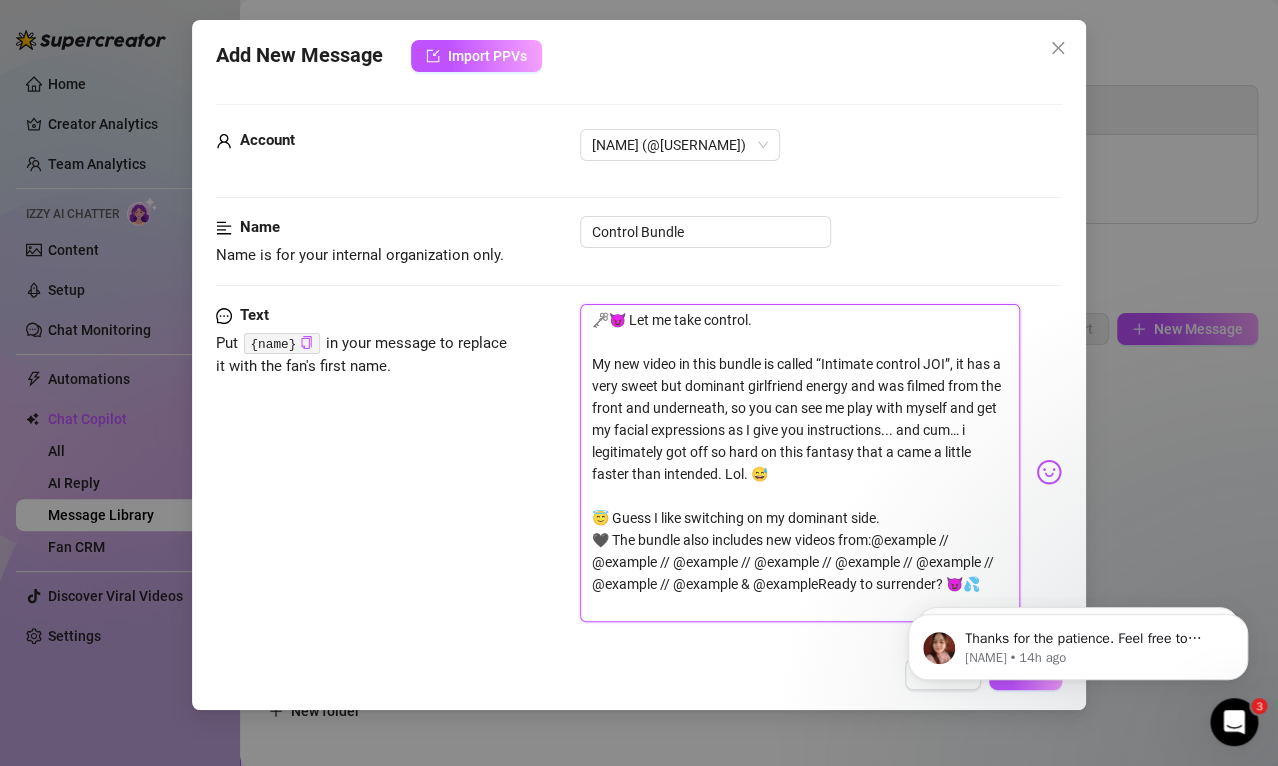 click on "🗝️😈 Let me take control.
My new video in this bundle is called “Intimate control JOI”, it has a very sweet but dominant girlfriend energy and was filmed from the front and underneath, so you can see me play with myself and get my facial expressions as I give you instructions... and cum… i legitimately got off so hard on this fantasy that a came a little faster than intended. Lol. 😅
😇 Guess I like switching on my dominant side.
🖤 The bundle also includes new videos from:@example // @example // @example // @example // @example // @example // @example // @example & @exampleReady to surrender? 😈💦" at bounding box center [800, 463] 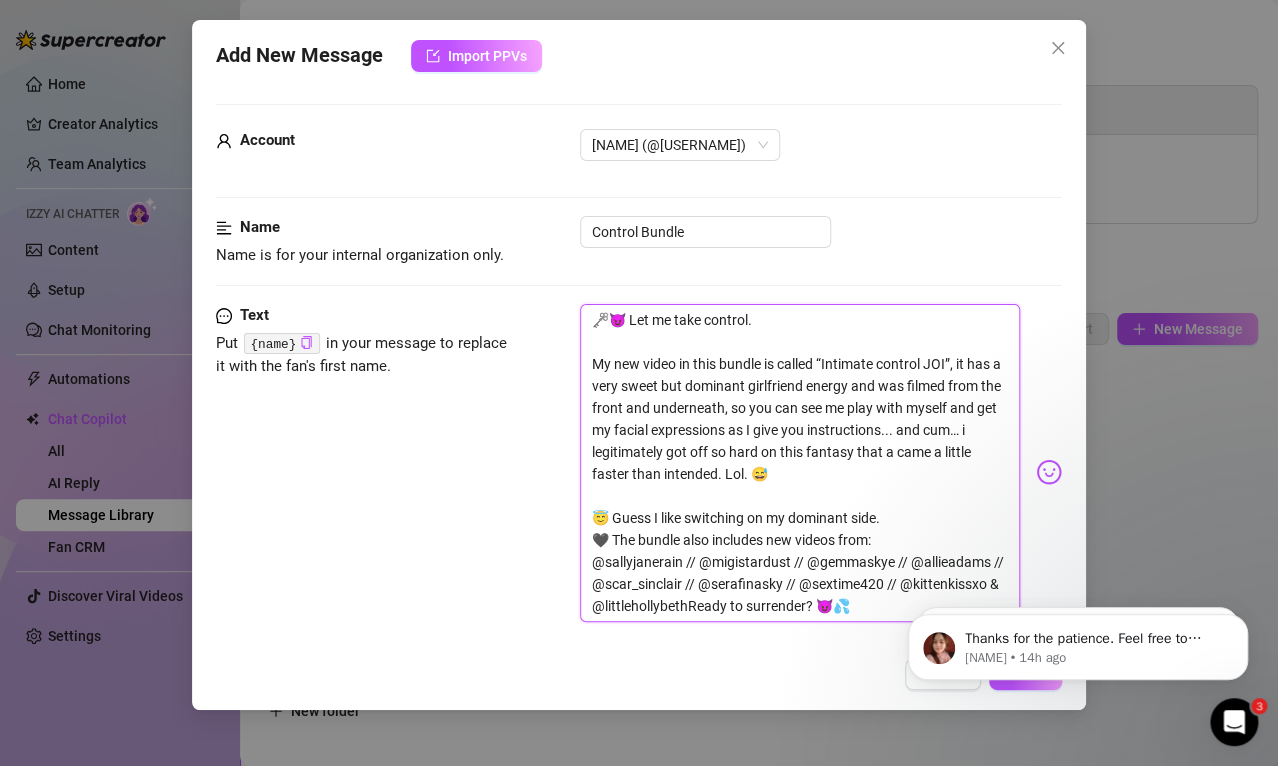click on "🗝️😈 Let me take control.
My new video in this bundle is called “Intimate control JOI”, it has a very sweet but dominant girlfriend energy and was filmed from the front and underneath, so you can see me play with myself and get my facial expressions as I give you instructions... and cum… i legitimately got off so hard on this fantasy that a came a little faster than intended. Lol. 😅
😇 Guess I like switching on my dominant side.
🖤 The bundle also includes new videos from:
@sallyjanerain // @migistardust // @gemmaskye // @allieadams // @scar_sinclair // @serafinasky // @sextime420 // @kittenkissxo & @littlehollybethReady to surrender? 😈💦" at bounding box center [800, 463] 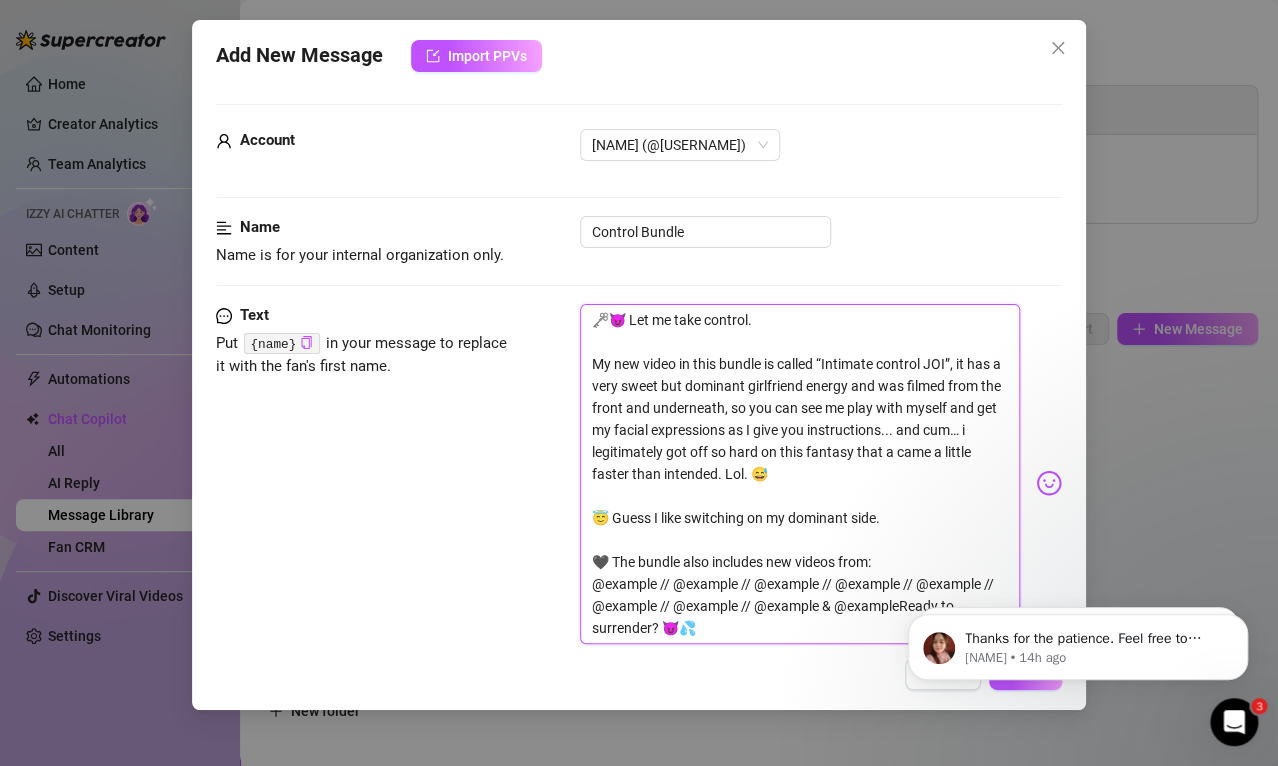 click on "🗝️😈 Let me take control.
My new video in this bundle is called “Intimate control JOI”, it has a very sweet but dominant girlfriend energy and was filmed from the front and underneath, so you can see me play with myself and get my facial expressions as I give you instructions... and cum… i legitimately got off so hard on this fantasy that a came a little faster than intended. Lol. 😅
😇 Guess I like switching on my dominant side.
🖤 The bundle also includes new videos from:
@example // @example // @example // @example // @example // @example // @example // @example & @exampleReady to surrender? 😈💦" at bounding box center [800, 474] 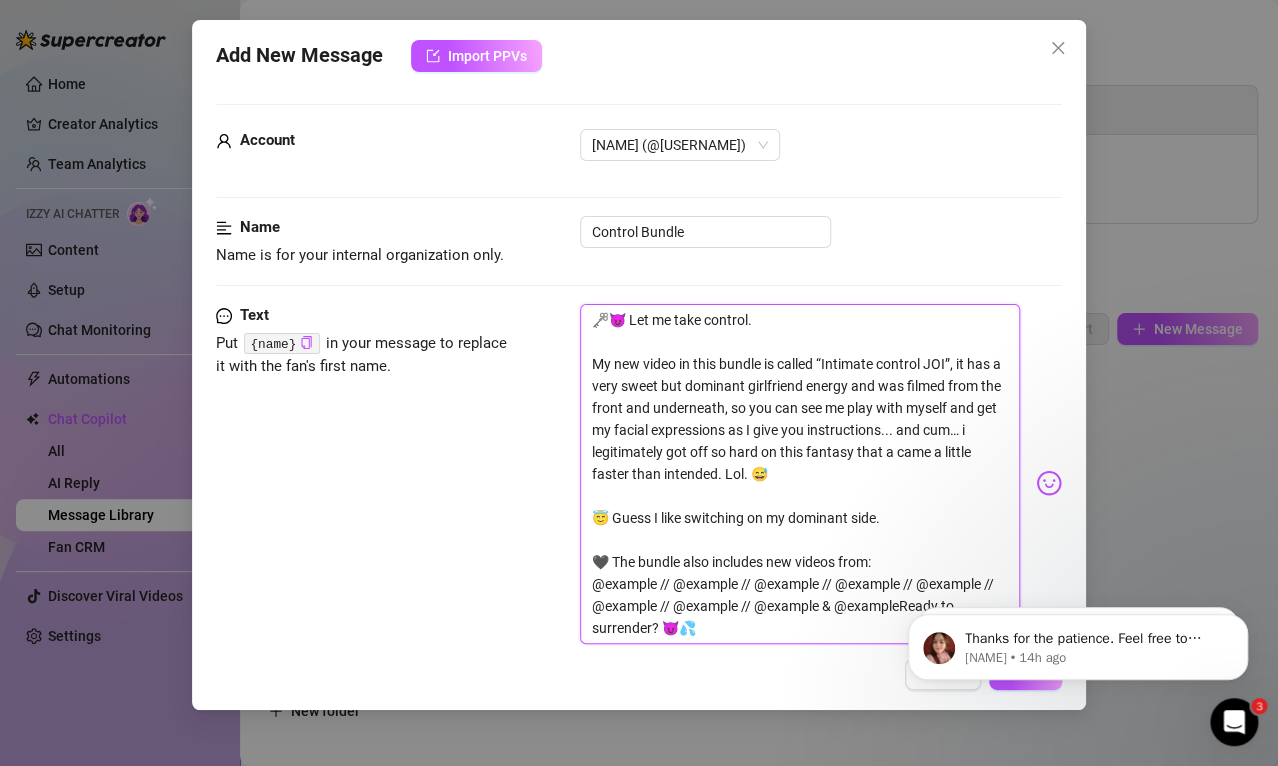 scroll, scrollTop: 21, scrollLeft: 0, axis: vertical 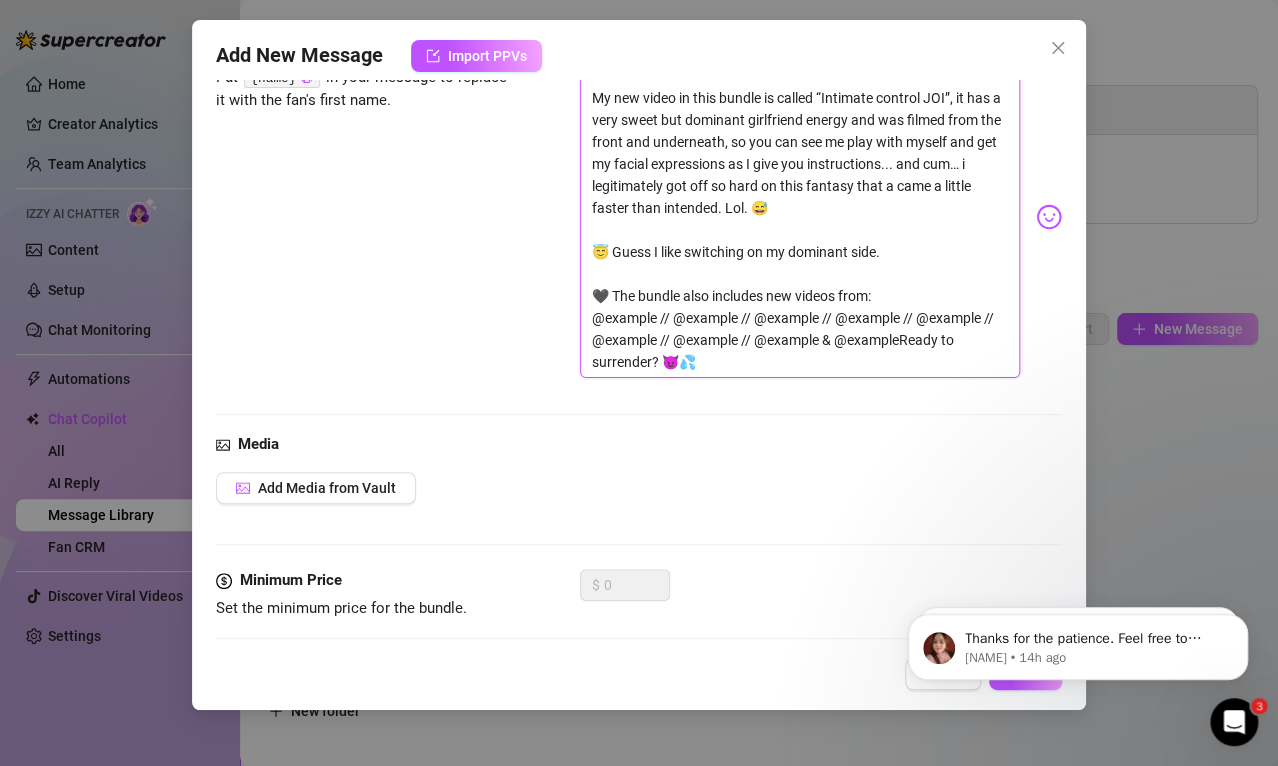 click on "🗝️😈 Let me take control.
My new video in this bundle is called “Intimate control JOI”, it has a very sweet but dominant girlfriend energy and was filmed from the front and underneath, so you can see me play with myself and get my facial expressions as I give you instructions... and cum… i legitimately got off so hard on this fantasy that a came a little faster than intended. Lol. 😅
😇 Guess I like switching on my dominant side.
🖤 The bundle also includes new videos from:
@example // @example // @example // @example // @example // @example // @example // @example & @exampleReady to surrender? 😈💦" at bounding box center [800, 208] 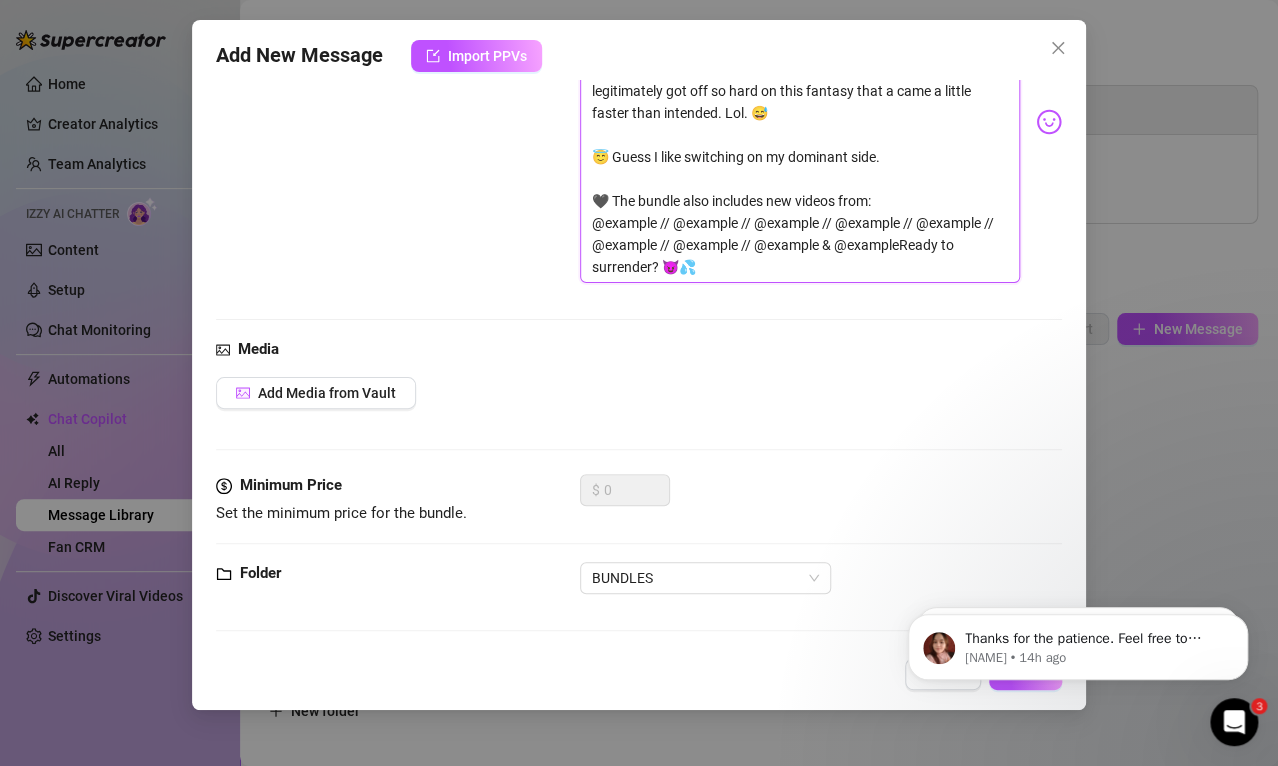 scroll, scrollTop: 362, scrollLeft: 0, axis: vertical 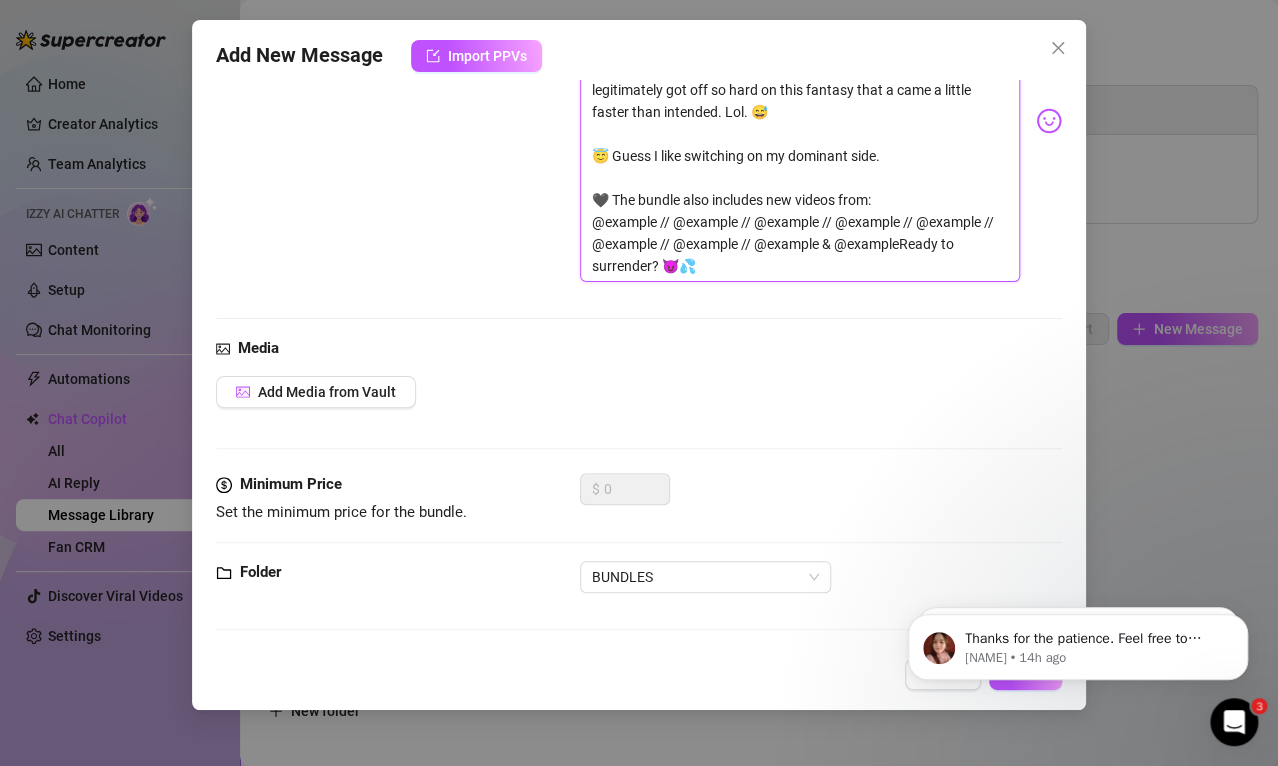 click on "🗝️😈 Let me take control.
My new video in this bundle is called “Intimate control JOI”, it has a very sweet but dominant girlfriend energy and was filmed from the front and underneath, so you can see me play with myself and get my facial expressions as I give you instructions... and cum… i legitimately got off so hard on this fantasy that a came a little faster than intended. Lol. 😅
😇 Guess I like switching on my dominant side.
🖤 The bundle also includes new videos from:
@example // @example // @example // @example // @example // @example // @example // @example & @exampleReady to surrender? 😈💦" at bounding box center (800, 112) 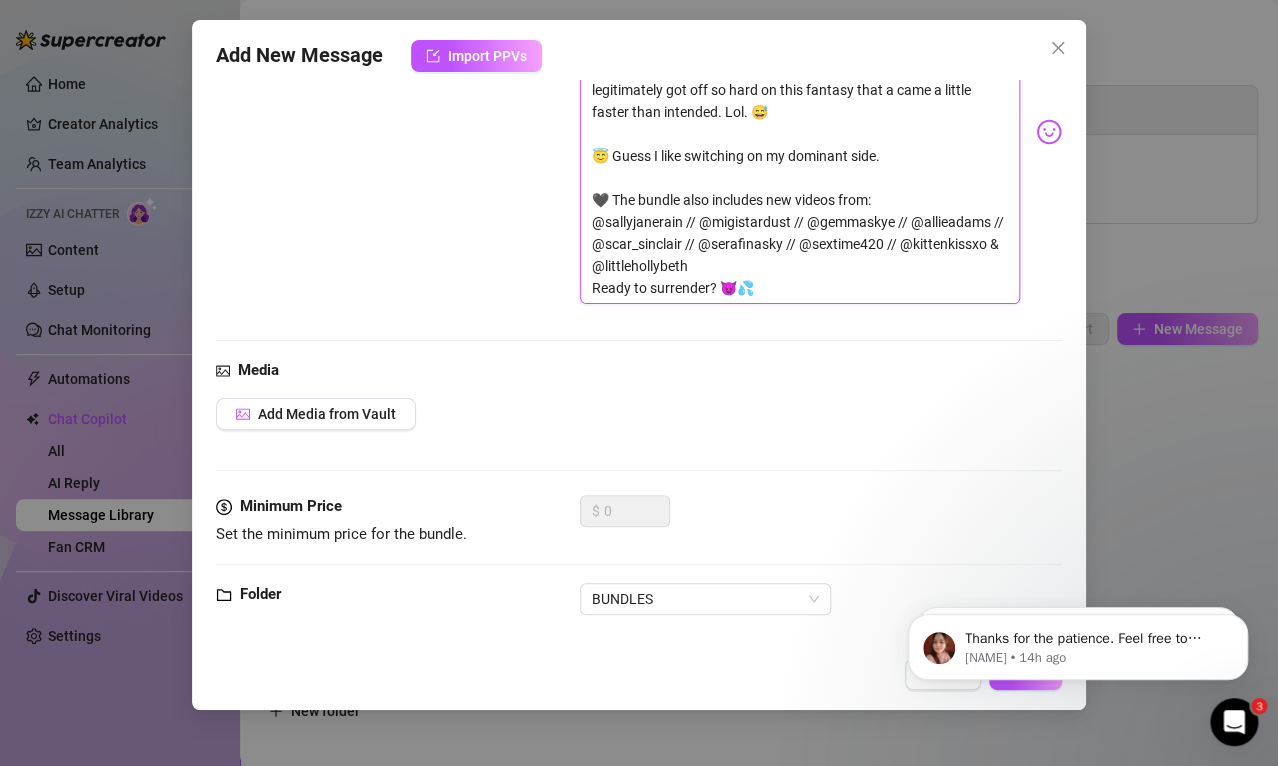 scroll, scrollTop: 0, scrollLeft: 0, axis: both 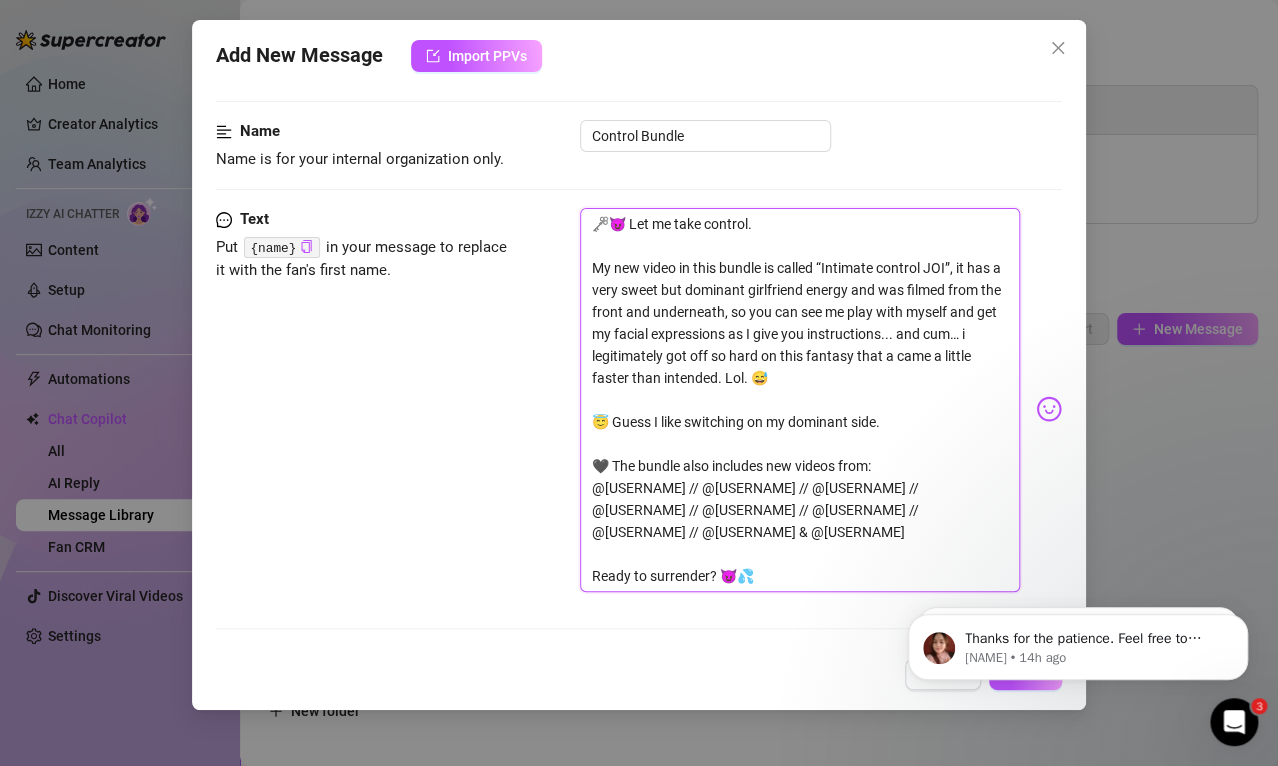 click on "🗝️😈 Let me take control.
My new video in this bundle is called “Intimate control JOI”, it has a very sweet but dominant girlfriend energy and was filmed from the front and underneath, so you can see me play with myself and get my facial expressions as I give you instructions... and cum… i legitimately got off so hard on this fantasy that a came a little faster than intended. Lol. 😅
😇 Guess I like switching on my dominant side.
🖤 The bundle also includes new videos from:
@[USERNAME] // @[USERNAME] // @[USERNAME] // @[USERNAME] // @[USERNAME] // @[USERNAME] // @[USERNAME] // @[USERNAME] & @[USERNAME]
Ready to surrender? 😈💦" at bounding box center [800, 400] 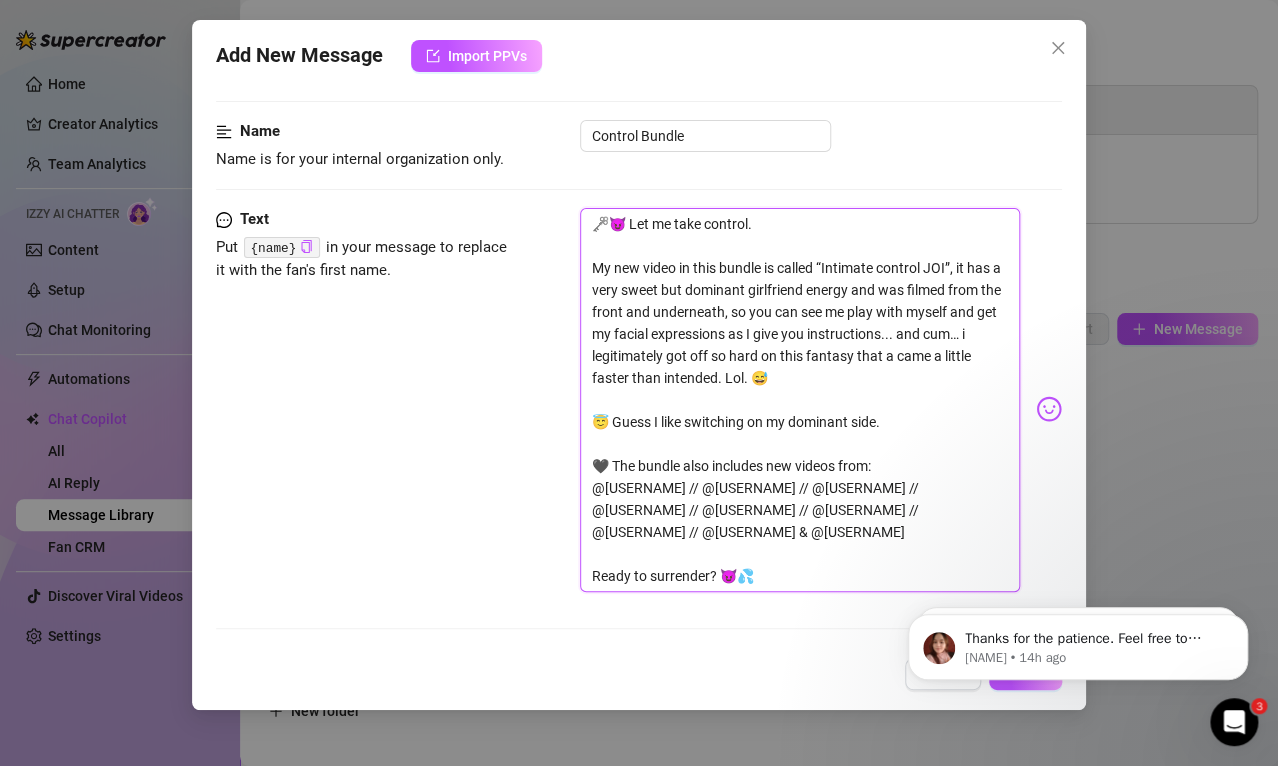type on "🗝️😈 Let me take control
My new video in this bundle is called “Intimate control JOI”, it has a very sweet but dominant girlfriend energy and was filmed from the front and underneath, so you can see me play with myself and get my facial expressions as I give you instructions... and cum… i legitimately got off so hard on this fantasy that a came a little faster than intended. Lol. 😅
😇 Guess I like switching on my dominant side.
🖤 The bundle also includes new videos from:
@example // @example // @example // @example // @example // @example // @example // @example & @example
Ready to surrender? 😈💦 Media Add Media from Vault Free preview Pay to view [TIME] [TIME] [TIME] [TIME] [TIME] [TIME] [TIME] [TIME] [TIME] [TIME] [NAME]  $" 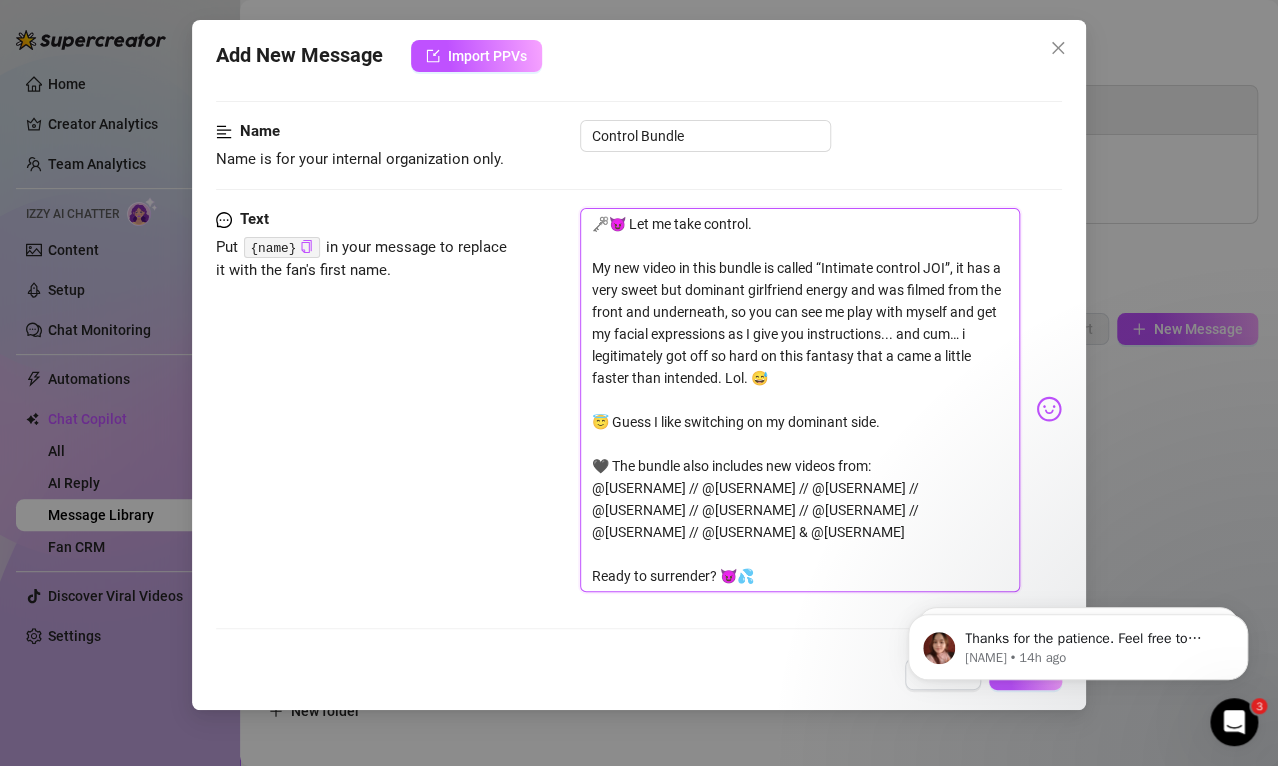 type on "🗝️😈 Let me take control
My new video in this bundle is called “Intimate control JOI”, it has a very sweet but dominant girlfriend energy and was filmed from the front and underneath, so you can see me play with myself and get my facial expressions as I give you instructions... and cum… i legitimately got off so hard on this fantasy that a came a little faster than intended. Lol. 😅
😇 Guess I like switching on my dominant side.
🖤 The bundle also includes new videos from:
@example // @example // @example // @example // @example // @example // @example // @example & @example
Ready to surrender? 😈💦 Media Add Media from Vault Free preview Pay to view [TIME] [TIME] [TIME] [TIME] [TIME] [TIME] [TIME] [TIME] [TIME] [TIME] [NAME]  $" 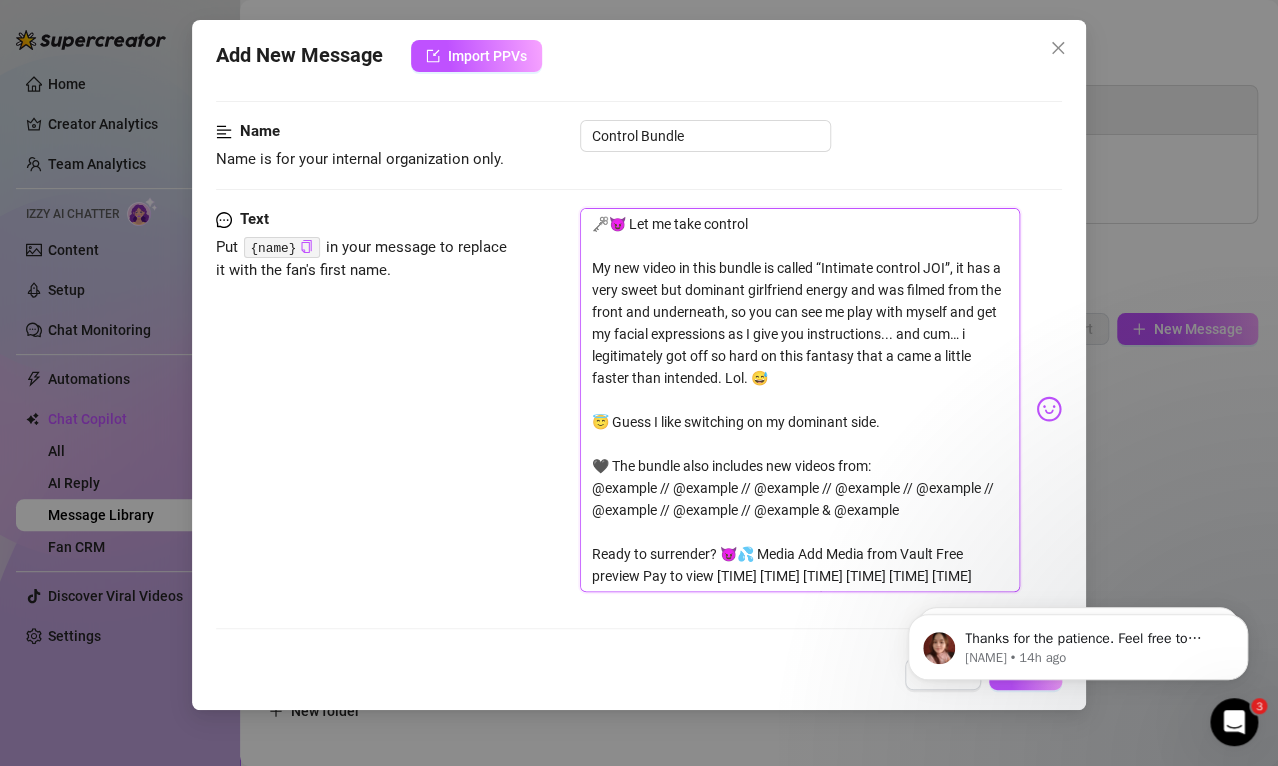 type on "🗝️😈 Let me take control,
My new video in this bundle is called “Intimate control JOI”, it has a very sweet but dominant girlfriend energy and was filmed from the front and underneath, so you can see me play with myself and get my facial expressions as I give you instructions... and cum… i legitimately got off so hard on this fantasy that a came a little faster than intended. Lol. 😅
😇 Guess I like switching on my dominant side.
🖤 The bundle also includes new videos from:
@sallyjanerain // @migistardust // @gemmaskye // @allieadams // @scar_sinclair // @serafinasky // @sextime420 // @kittenkissxo & @littlehollybeth
Ready to surrender? 😈💦" 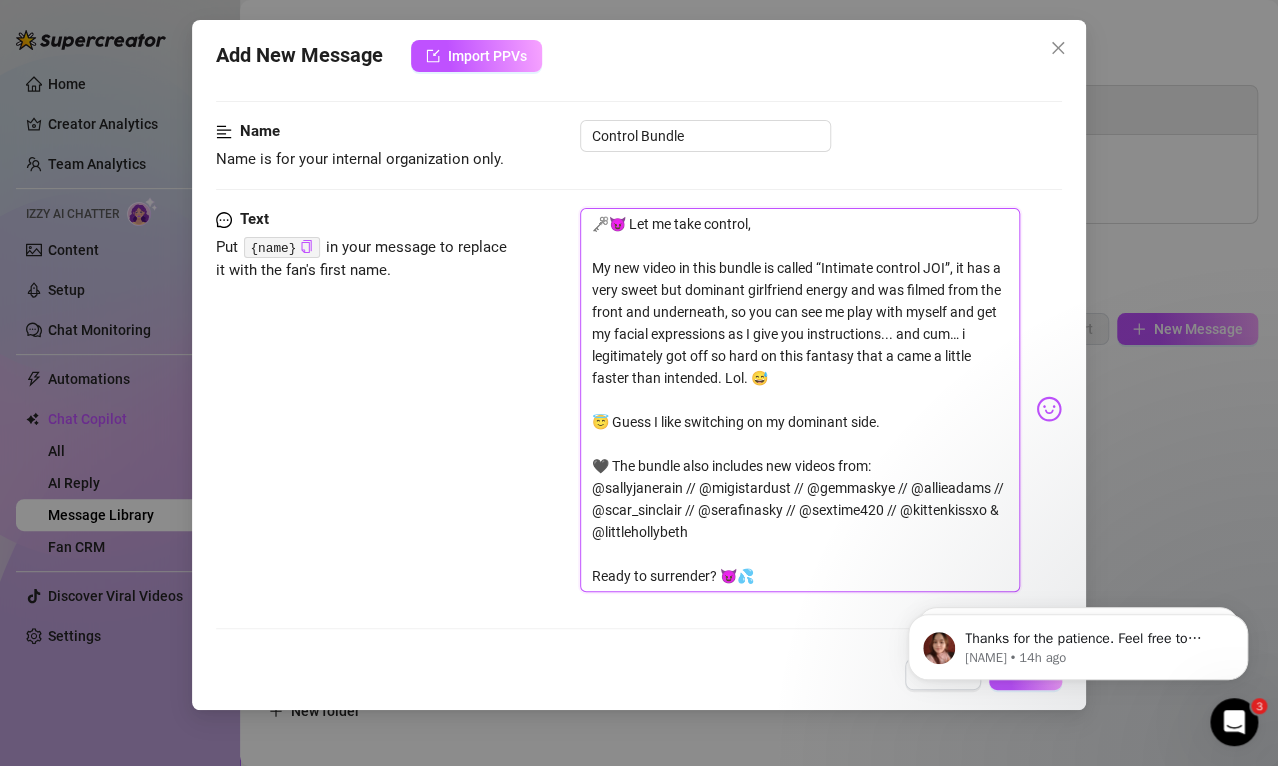 type on "🗝️😈 Let me take control,
My new video in this bundle is called “Intimate control JOI”, it has a very sweet but dominant girlfriend energy and was filmed from the front and underneath, so you can see me play with myself and get my facial expressions as I give you instructions... and cum… i legitimately got off so hard on this fantasy that a came a little faster than intended. Lol. 😅
😇 Guess I like switching on my dominant side.
🖤 The bundle also includes new videos from:
@sallyjanerain // @migistardust // @gemmaskye // @allieadams // @scar_sinclair // @serafinasky // @sextime420 // @kittenkissxo & @littlehollybeth
Ready to surrender? 😈💦" 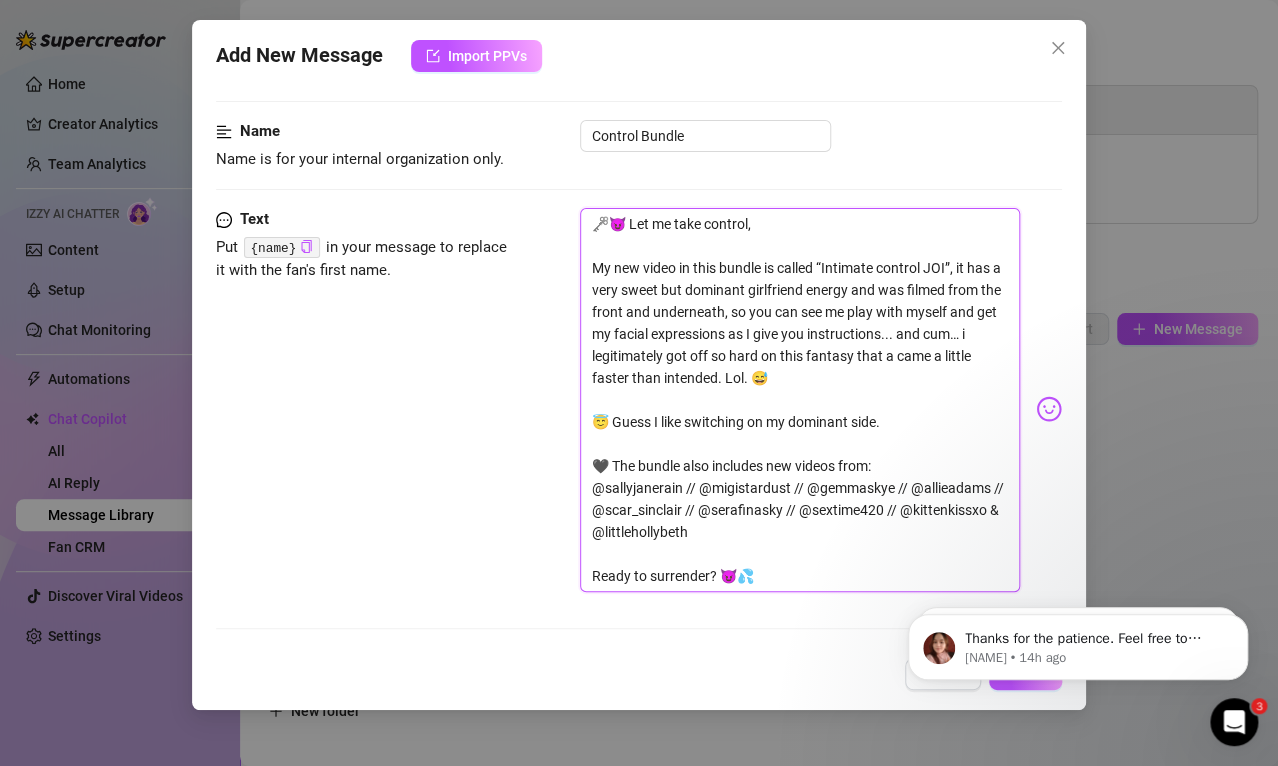 type on "🗝️😈 Let me take control,
My new video in this bundle is called “Intimate control JOI”, it has a very sweet but dominant girlfriend energy and was filmed from the front and underneath, so you can see me play with myself and get my facial expressions as I give you instructions... and cum… i legitimately got off so hard on this fantasy that a came a little faster than intended. Lol. 😅
😇 Guess I like switching on my dominant side.
🖤 The bundle also includes new videos from:
@sallyjanerain // @migistardust // @gemmaskye // @allieadams // @scar_sinclair // @serafinasky // @sextime420 // @kittenkissxo & @littlehollybeth
Ready to surrender? 😈💦" 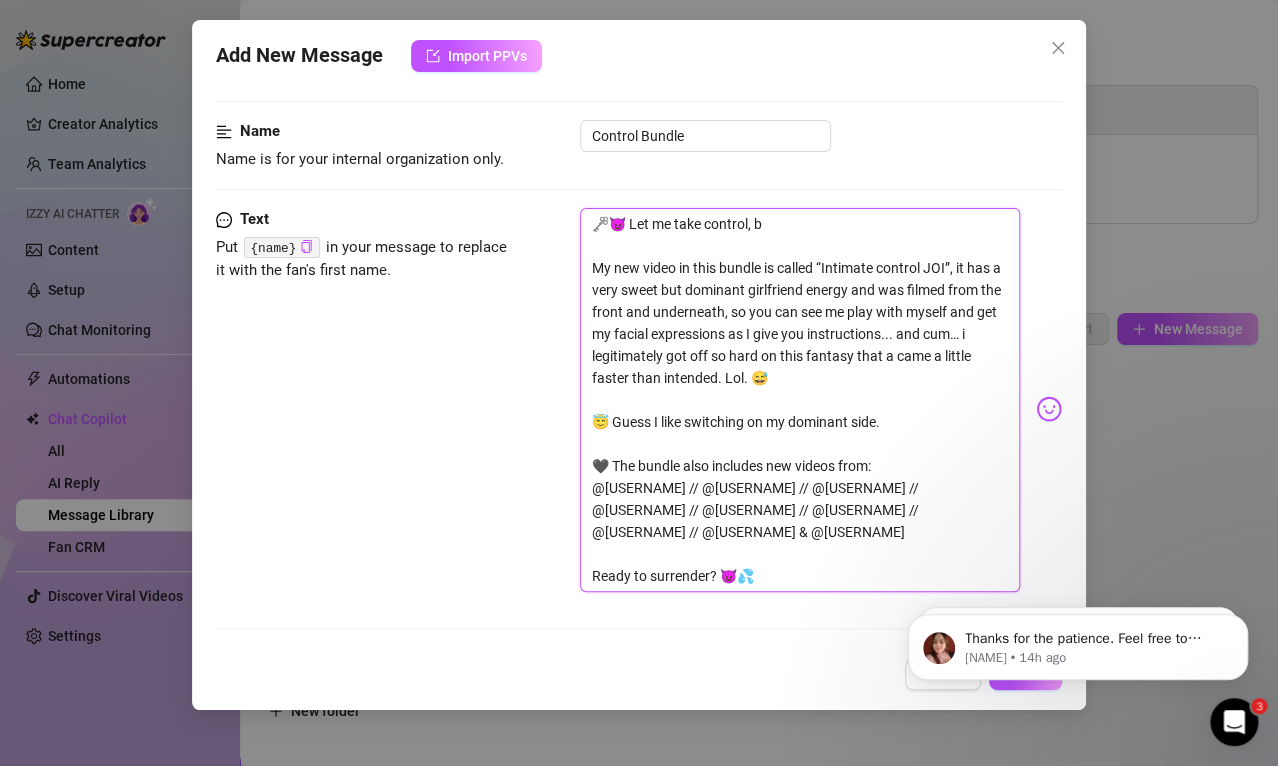 type on "🗝️😈 Let me take control, ba
My new video in this bundle is called “Intimate control JOI”, it has a very sweet but dominant girlfriend energy and was filmed from the front and underneath, so you can see me play with myself and get my facial expressions as I give you instructions... and cum… i legitimately got off so hard on this fantasy that a came a little faster than intended. Lol. 😅
😇 Guess I like switching on my dominant side.
🖤 The bundle also includes new videos from:
@example // @example // @example // @example // @example // @example // @example // @example & @example
Ready to surrender? 😈💦" 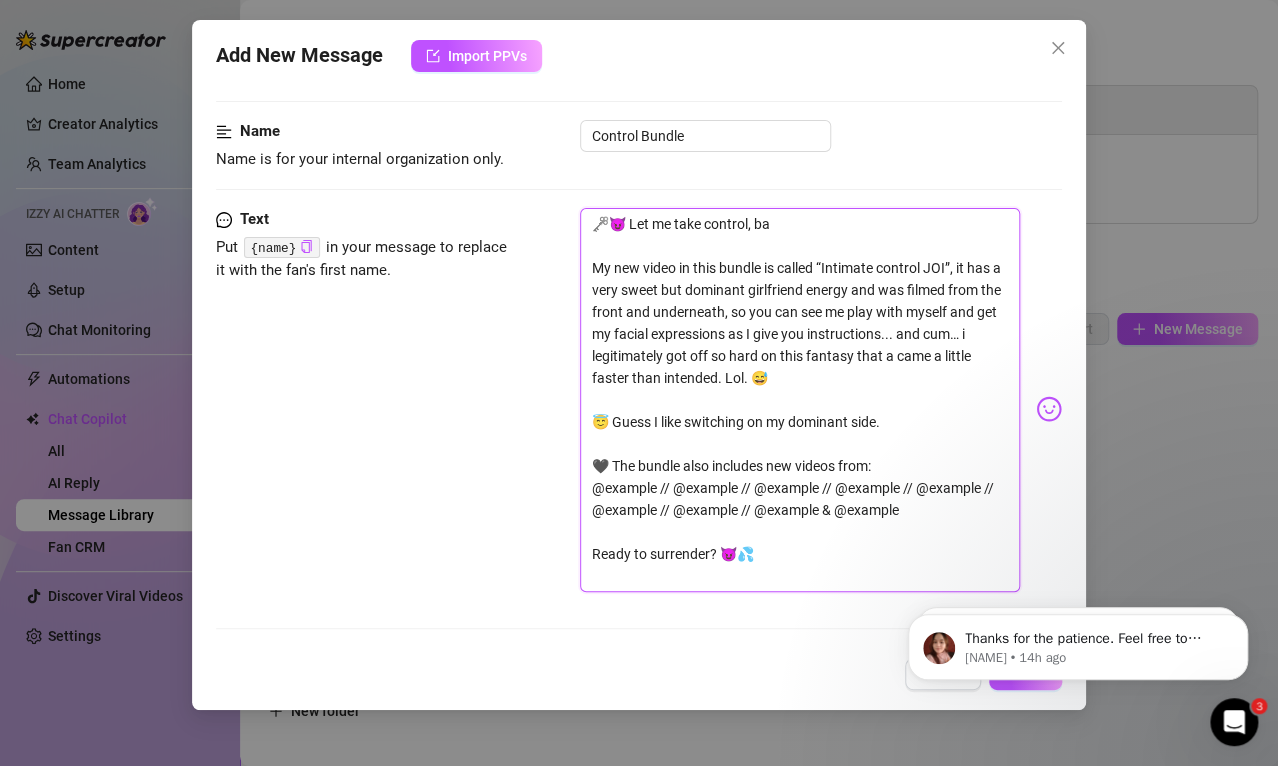 type on "🗝️😈 Let me take control, bab
My new video in this bundle is called “Intimate control JOI”, it has a very sweet but dominant girlfriend energy and was filmed from the front and underneath, so you can see me play with myself and get my facial expressions as I give you instructions... and cum… i legitimately got off so hard on this fantasy that a came a little faster than intended. Lol. 😅
😇 Guess I like switching on my dominant side.
🖤 The bundle also includes new videos from:
@[USERNAME] // @[USERNAME] // @[USERNAME] // @[USERNAME] // @[USERNAME] // @[USERNAME] // @[USERNAME] // @[USERNAME] & @[USERNAME]
Ready to surrender? 😈💦" 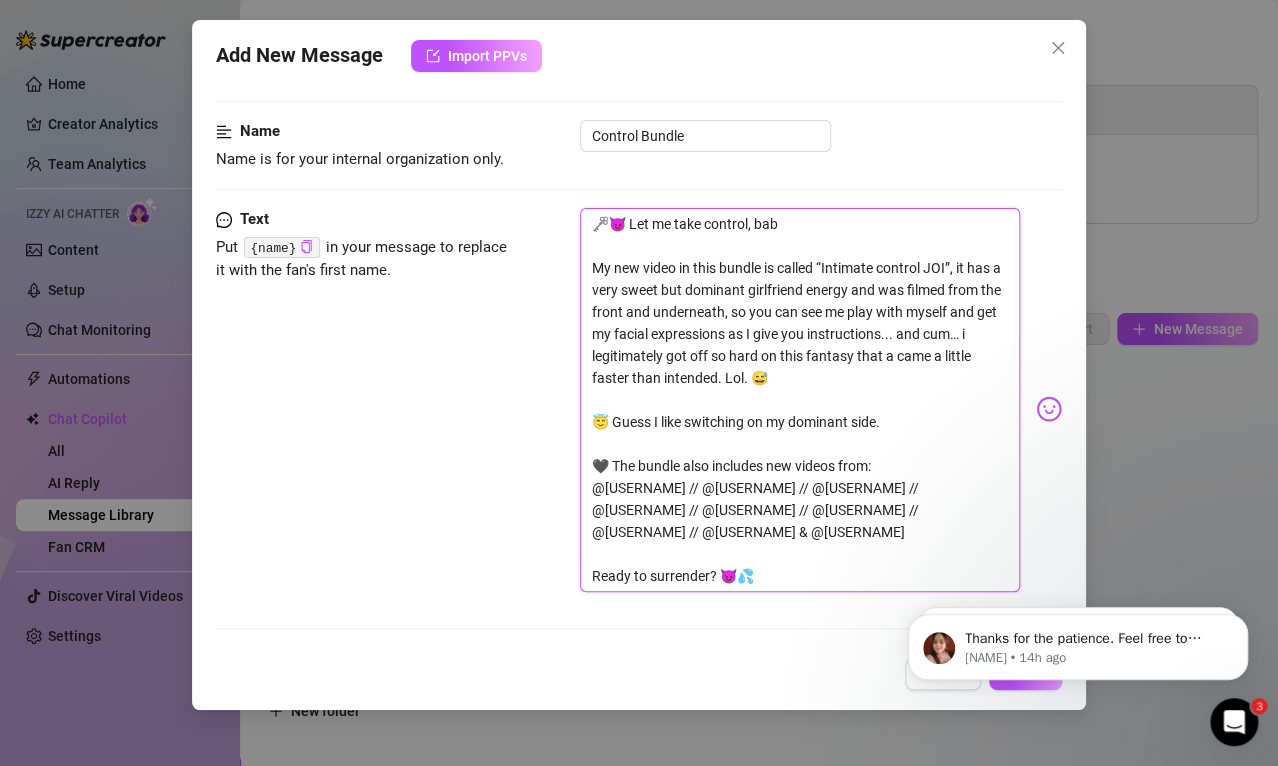 type on "🗝️😈 Let me take control, baby
My new video in this bundle is called “Intimate control JOI”, it has a very sweet but dominant girlfriend energy and was filmed from the front and underneath, so you can see me play with myself and get my facial expressions as I give you instructions... and cum… i legitimately got off so hard on this fantasy that a came a little faster than intended. Lol. 😅
😇 Guess I like switching on my dominant side.
🖤 The bundle also includes new videos from:
@[USERNAME] // @[USERNAME] // @[USERNAME] // @[USERNAME] // @[USERNAME] // @[USERNAME] // @[USERNAME] // @[USERNAME] & @[USERNAME]
Ready to surrender? 😈💦" 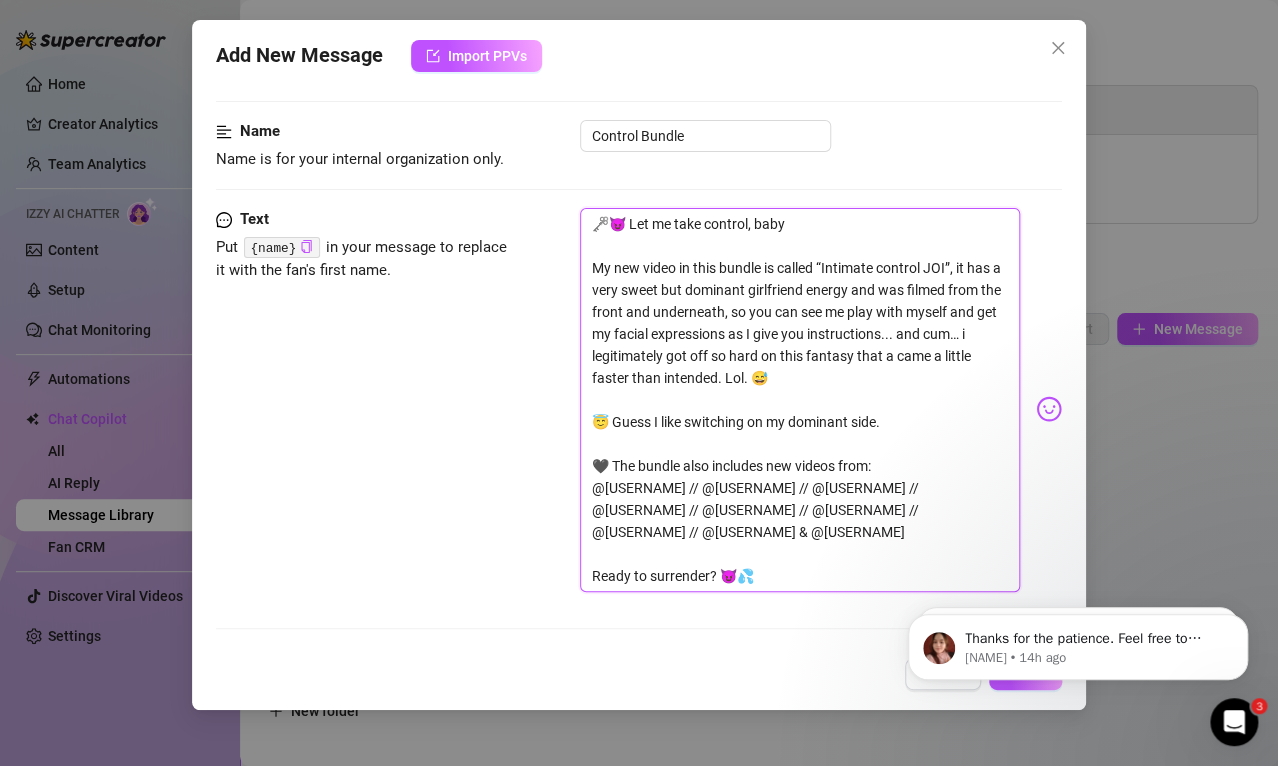 type on "🗝️😈 Let me take control, baby.
My new video in this bundle is called “Intimate control JOI”, it has a very sweet but dominant girlfriend energy and was filmed from the front and underneath, so you can see me play with myself and get my facial expressions as I give you instructions... and cum… i legitimately got off so hard on this fantasy that a came a little faster than intended. Lol. 😅
😇 Guess I like switching on my dominant side.
🖤 The bundle also includes new videos from:
@[USERNAME] // @[USERNAME] // @[USERNAME] // @[USERNAME] // @[USERNAME] // @[USERNAME] // @[USERNAME] // @[USERNAME] & @[USERNAME]
Ready to surrender? 😈💦" 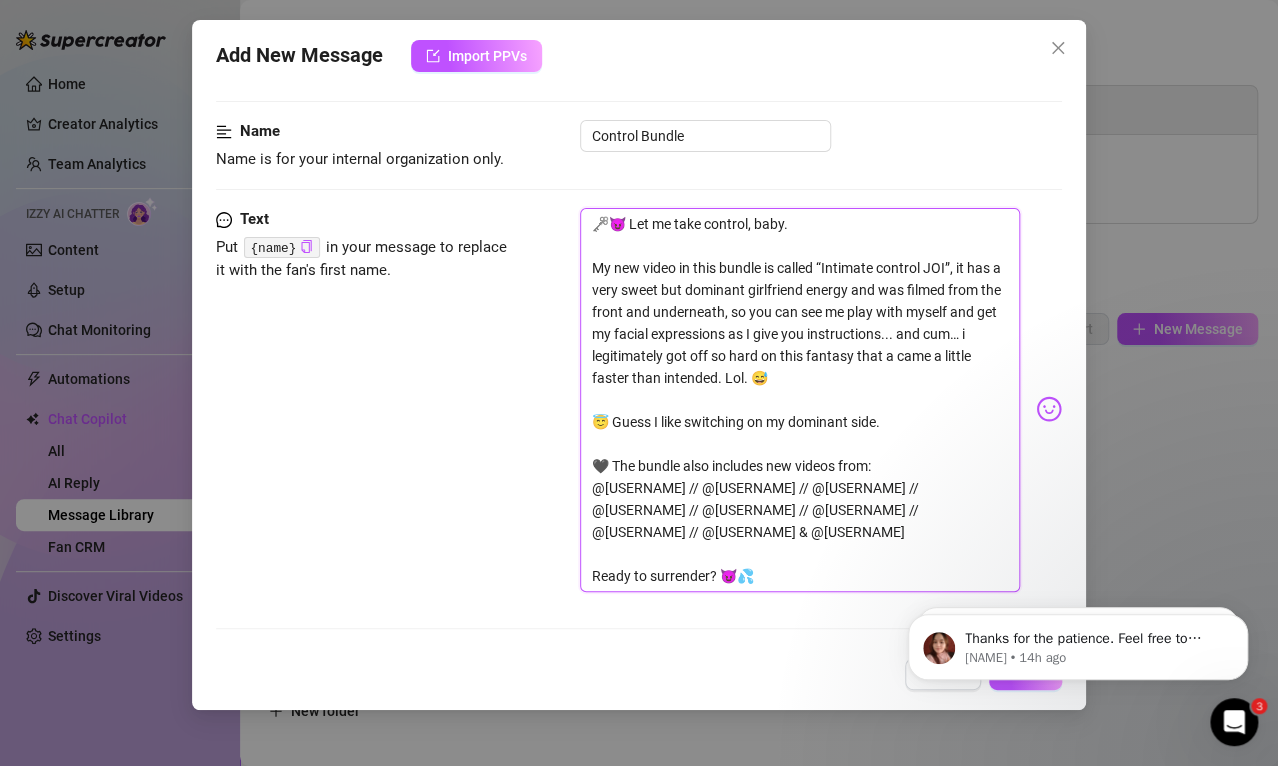 click on "🗝️😈 Let me take control, baby.
My new video in this bundle is called “Intimate control JOI”, it has a very sweet but dominant girlfriend energy and was filmed from the front and underneath, so you can see me play with myself and get my facial expressions as I give you instructions... and cum… i legitimately got off so hard on this fantasy that a came a little faster than intended. Lol. 😅
😇 Guess I like switching on my dominant side.
🖤 The bundle also includes new videos from:
@[USERNAME] // @[USERNAME] // @[USERNAME] // @[USERNAME] // @[USERNAME] // @[USERNAME] // @[USERNAME] // @[USERNAME] & @[USERNAME]
Ready to surrender? 😈💦" at bounding box center (800, 400) 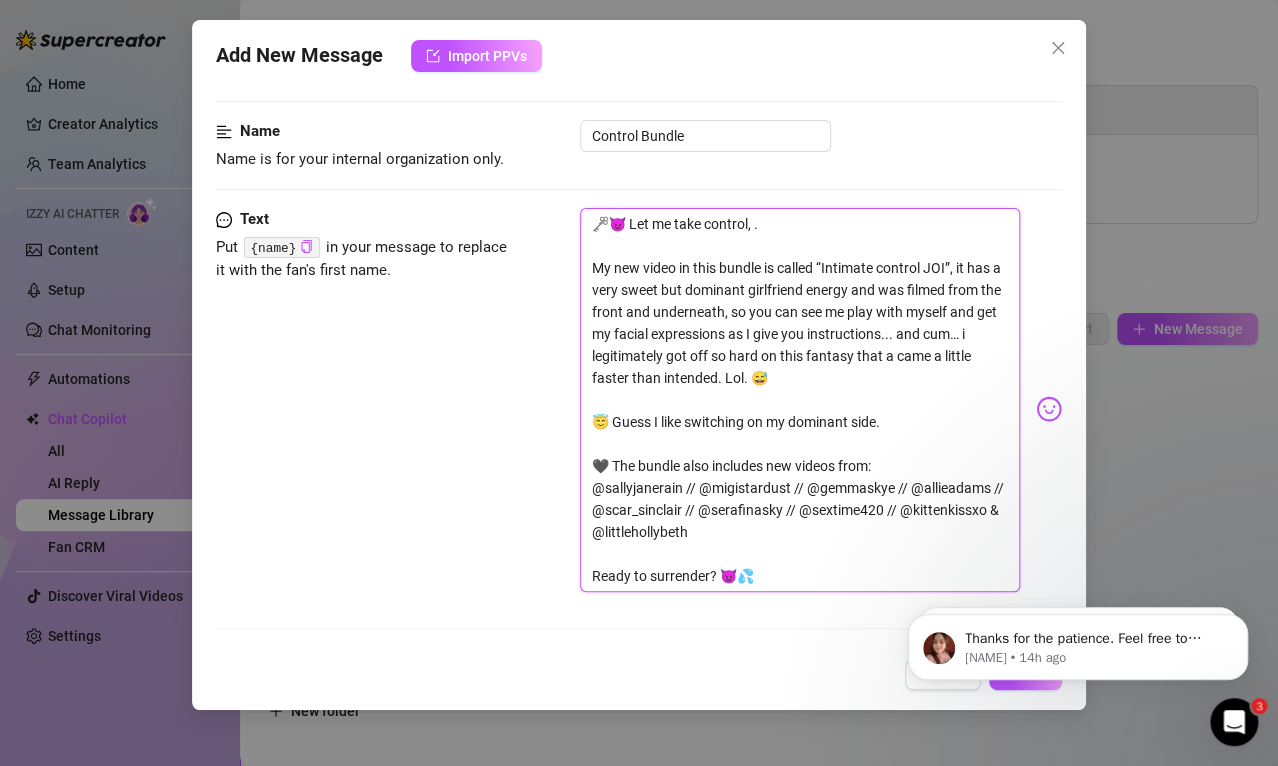 type on "🗝️😈 Let me take control,.
My new video in this bundle is called “Intimate control JOI”, it has a very sweet but dominant girlfriend energy and was filmed from the front and underneath, so you can see me play with myself and get my facial expressions as I give you instructions... and cum… i legitimately got off so hard on this fantasy that a came a little faster than intended. Lol. 😅
😇 Guess I like switching on my dominant side.
🖤 The bundle also includes new videos from:
@[USERNAME] // @[USERNAME] // @[USERNAME] // @[USERNAME] // @[USERNAME] // @[USERNAME] // @[USERNAME] // @[USERNAME] & @[USERNAME]
Ready to surrender? 😈💦" 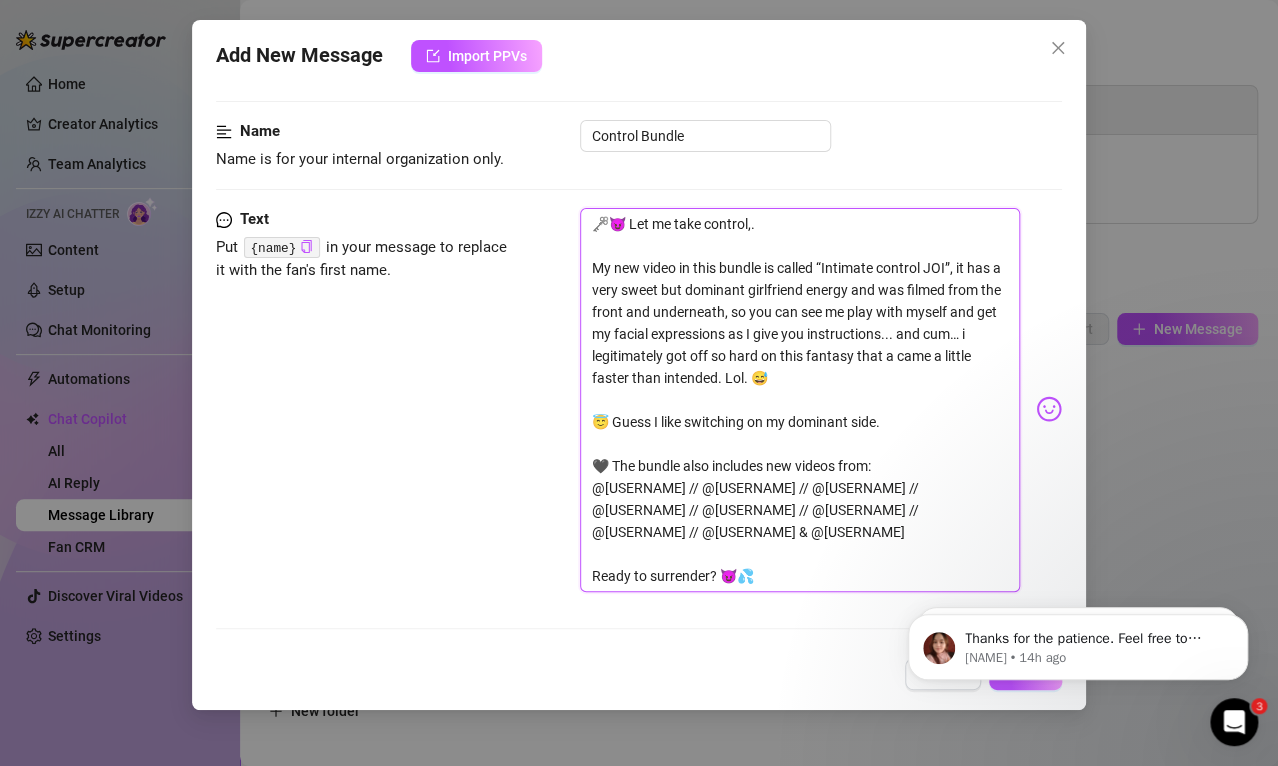 type on "🗝️😈 Let me take control.
My new video in this bundle is called “Intimate control JOI”, it has a very sweet but dominant girlfriend energy and was filmed from the front and underneath, so you can see me play with myself and get my facial expressions as I give you instructions... and cum… i legitimately got off so hard on this fantasy that a came a little faster than intended. Lol. 😅
😇 Guess I like switching on my dominant side.
🖤 The bundle also includes new videos from:
@[USERNAME] // @[USERNAME] // @[USERNAME] // @[USERNAME] // @[USERNAME] // @[USERNAME] // @[USERNAME] // @[USERNAME] & @[USERNAME]
Ready to surrender? 😈💦" 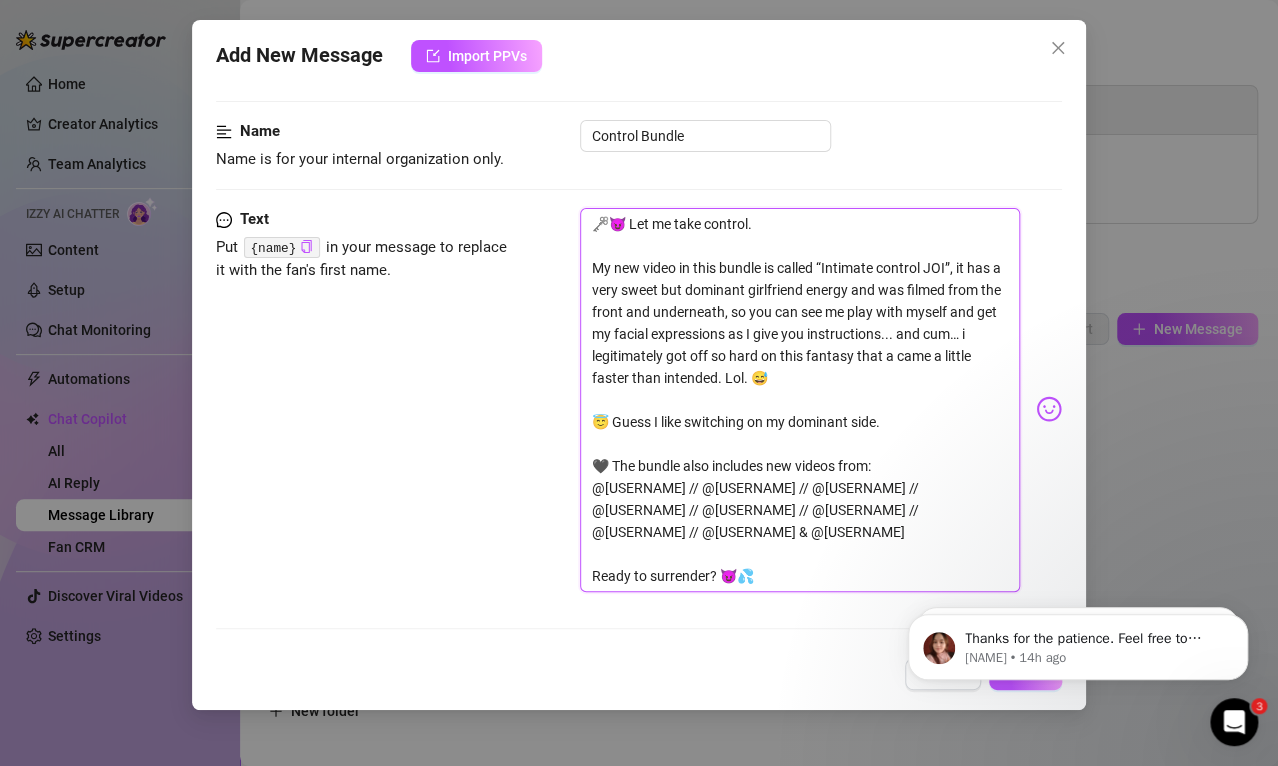type on "🗝️😈 Let me take control,.
My new video in this bundle is called “Intimate control JOI”, it has a very sweet but dominant girlfriend energy and was filmed from the front and underneath, so you can see me play with myself and get my facial expressions as I give you instructions... and cum… i legitimately got off so hard on this fantasy that a came a little faster than intended. Lol. 😅
😇 Guess I like switching on my dominant side.
🖤 The bundle also includes new videos from:
@[USERNAME] // @[USERNAME] // @[USERNAME] // @[USERNAME] // @[USERNAME] // @[USERNAME] // @[USERNAME] // @[USERNAME] & @[USERNAME]
Ready to surrender? 😈💦" 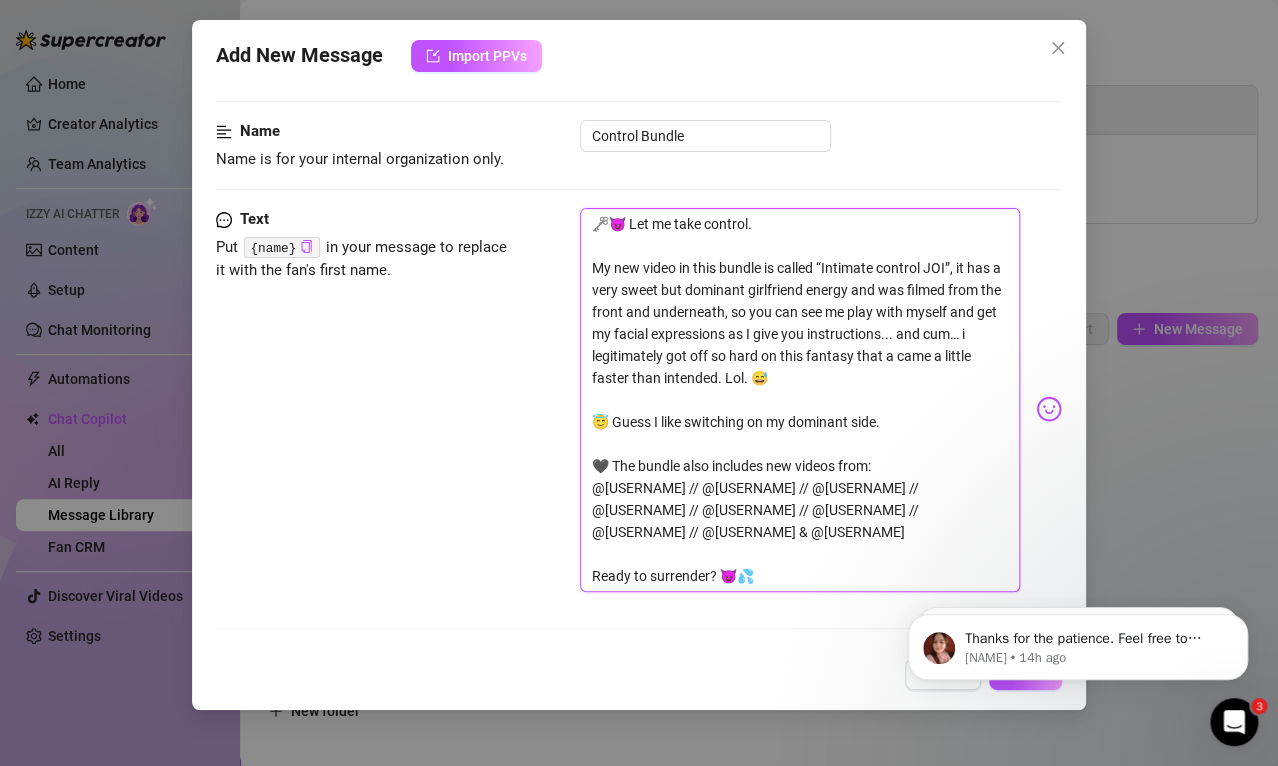 type on "🗝️😈 Let me take control,.
My new video in this bundle is called “Intimate control JOI”, it has a very sweet but dominant girlfriend energy and was filmed from the front and underneath, so you can see me play with myself and get my facial expressions as I give you instructions... and cum… i legitimately got off so hard on this fantasy that a came a little faster than intended. Lol. 😅
😇 Guess I like switching on my dominant side.
🖤 The bundle also includes new videos from:
@[USERNAME] // @[USERNAME] // @[USERNAME] // @[USERNAME] // @[USERNAME] // @[USERNAME] // @[USERNAME] // @[USERNAME] & @[USERNAME]
Ready to surrender? 😈💦" 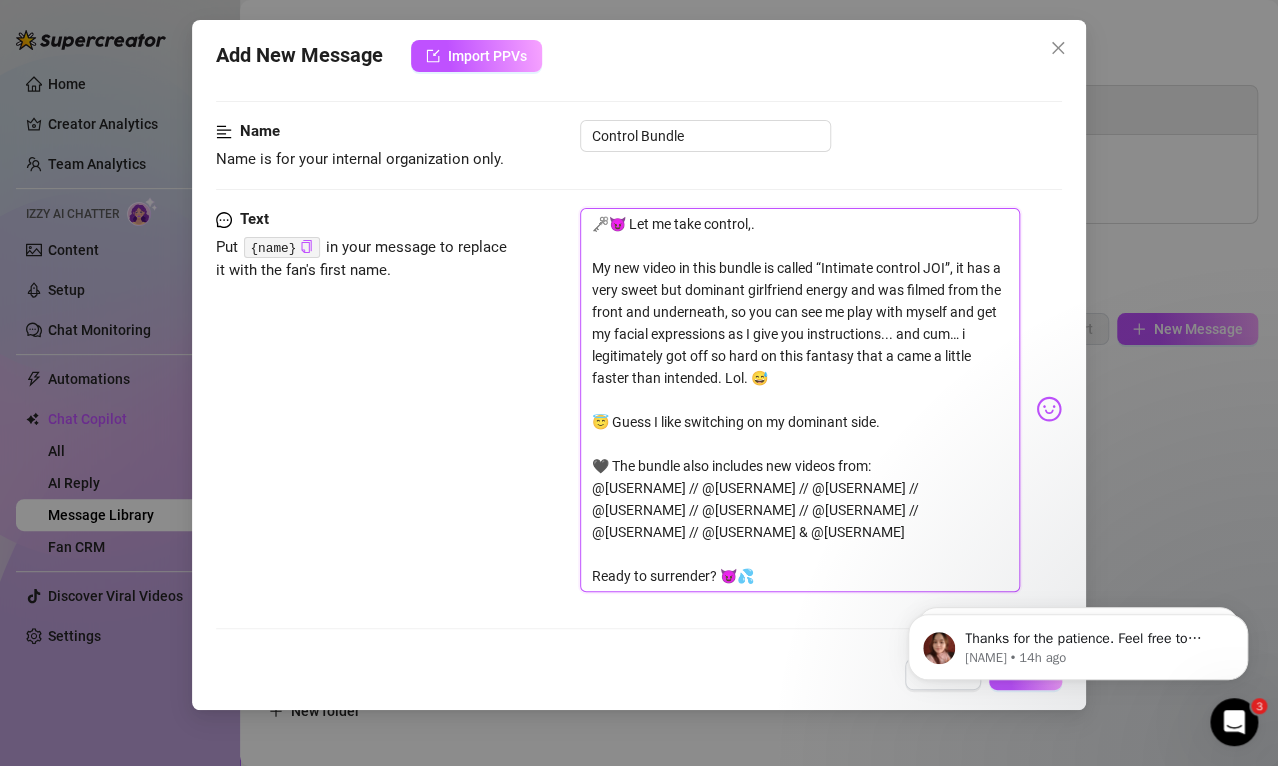 type on "🗝️😈 Let me take control, .
My new video in this bundle is called “Intimate control JOI”, it has a very sweet but dominant girlfriend energy and was filmed from the front and underneath, so you can see me play with myself and get my facial expressions as I give you instructions... and cum… i legitimately got off so hard on this fantasy that a came a little faster than intended. Lol. 😅
😇 Guess I like switching on my dominant side.
🖤 The bundle also includes new videos from:
@sallyjanerain // @migistardust // @gemmaskye // @allieadams // @scar_sinclair // @serafinasky // @sextime420 // @kittenkissxo & @littlehollybeth
Ready to surrender? 😈💦" 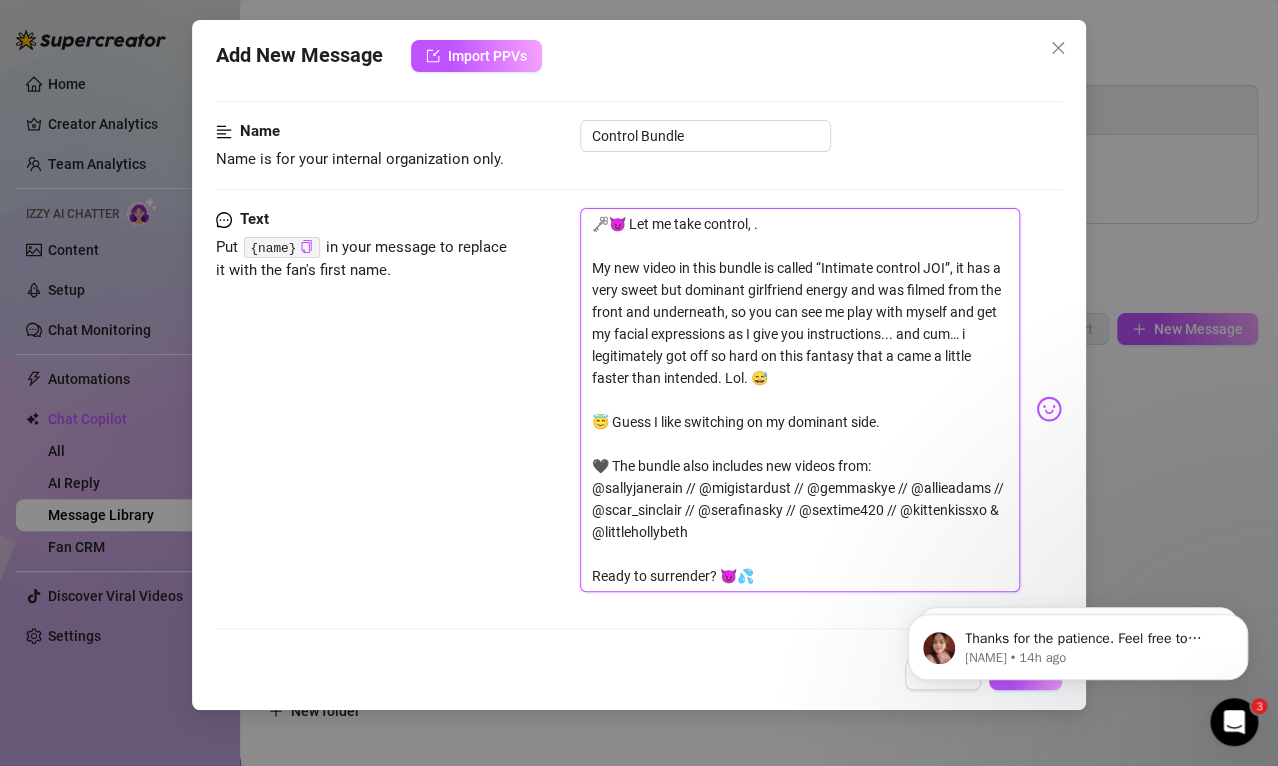 type on "🗝️😈 Let me take control, b.
My new video in this bundle is called “Intimate control JOI”, it has a very sweet but dominant girlfriend energy and was filmed from the front and underneath, so you can see me play with myself and get my facial expressions as I give you instructions... and cum… i legitimately got off so hard on this fantasy that a came a little faster than intended. Lol. 😅
😇 Guess I like switching on my dominant side.
🖤 The bundle also includes new videos from:
@sallyjanerain // @migistardust // @gemmaskye // @allieadams // @scar_sinclair // @serafinasky // @sextime420 // @kittenkissxo & @littlehollybeth
Ready to surrender? 😈💦" 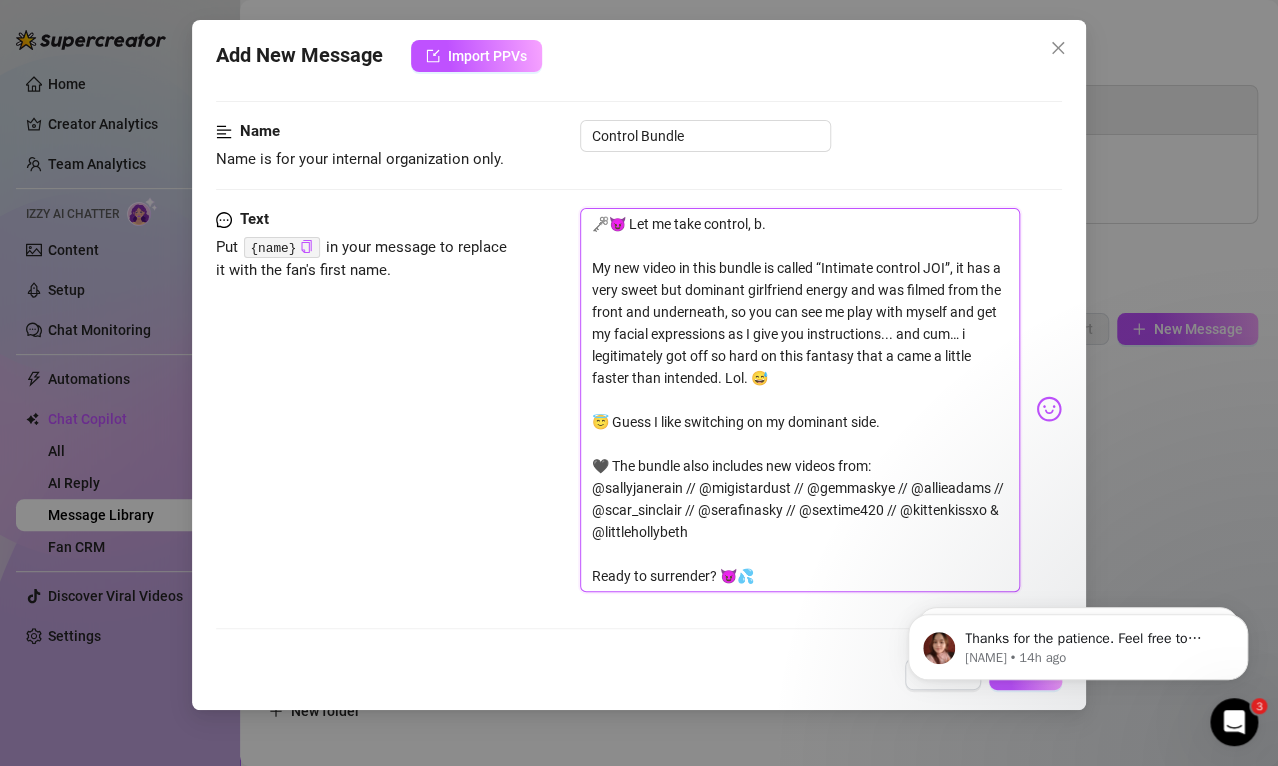 type on "🗝️😈 Let me take control, ba.
My new video in this bundle is called “Intimate control JOI”, it has a very sweet but dominant girlfriend energy and was filmed from the front and underneath, so you can see me play with myself and get my facial expressions as I give you instructions... and cum… i legitimately got off so hard on this fantasy that a came a little faster than intended. Lol. 😅
😇 Guess I like switching on my dominant side.
🖤 The bundle also includes new videos from:
@[USERNAME] // @[USERNAME] // @[USERNAME] // @[USERNAME] // @[USERNAME] // @[USERNAME] // @[USERNAME] // @[USERNAME] & @[USERNAME]
Ready to surrender? 😈💦" 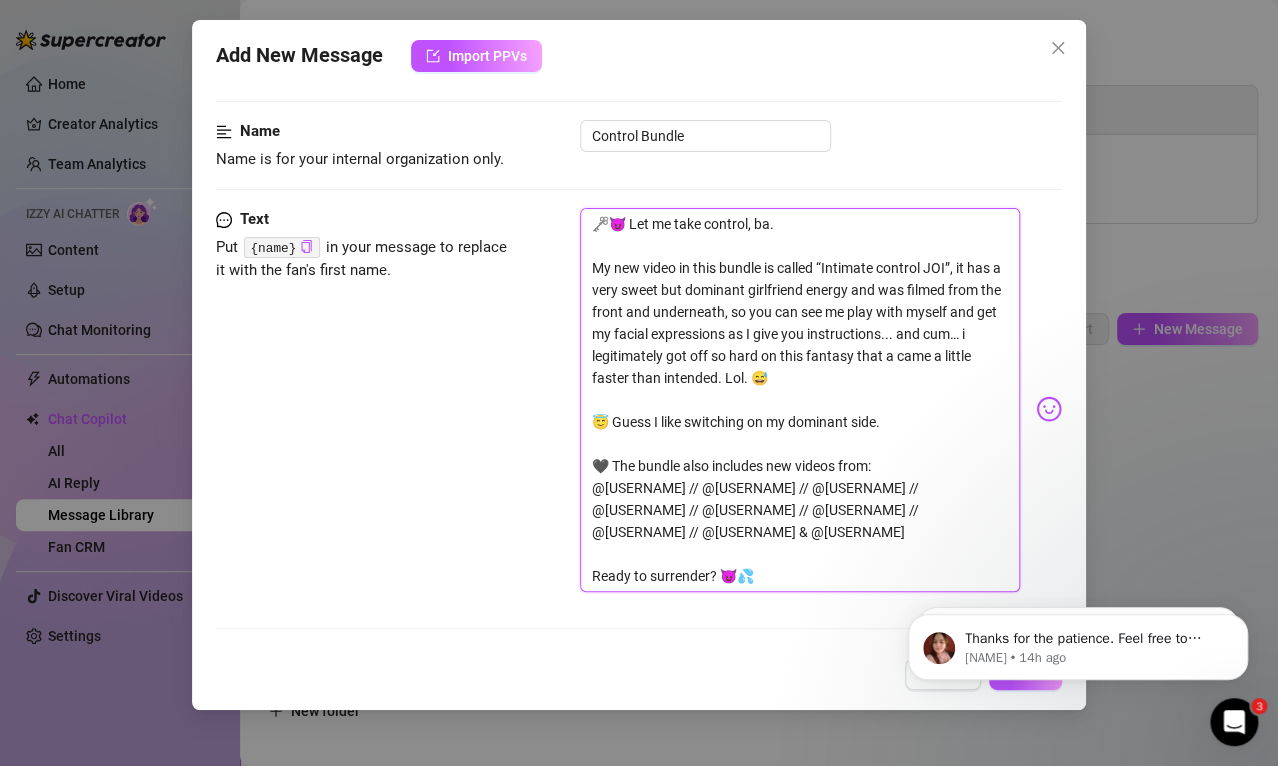 type on "🗝️😈 Let me take control, ba.
My new video in this bundle is called “Intimate control JOI”, it has a very sweet but dominant girlfriend energy and was filmed from the front and underneath, so you can see me play with myself and get my facial expressions as I give you instructions... and cum… i legitimately got off so hard on this fantasy that a came a little faster than intended. Lol. 😅
😇 Guess I like switching on my dominant side.
🖤 The bundle also includes new videos from:
@[USERNAME] // @[USERNAME] // @[USERNAME] // @[USERNAME] // @[USERNAME] // @[USERNAME] // @[USERNAME] // @[USERNAME] & @[USERNAME]
Ready to surrender? 😈💦" 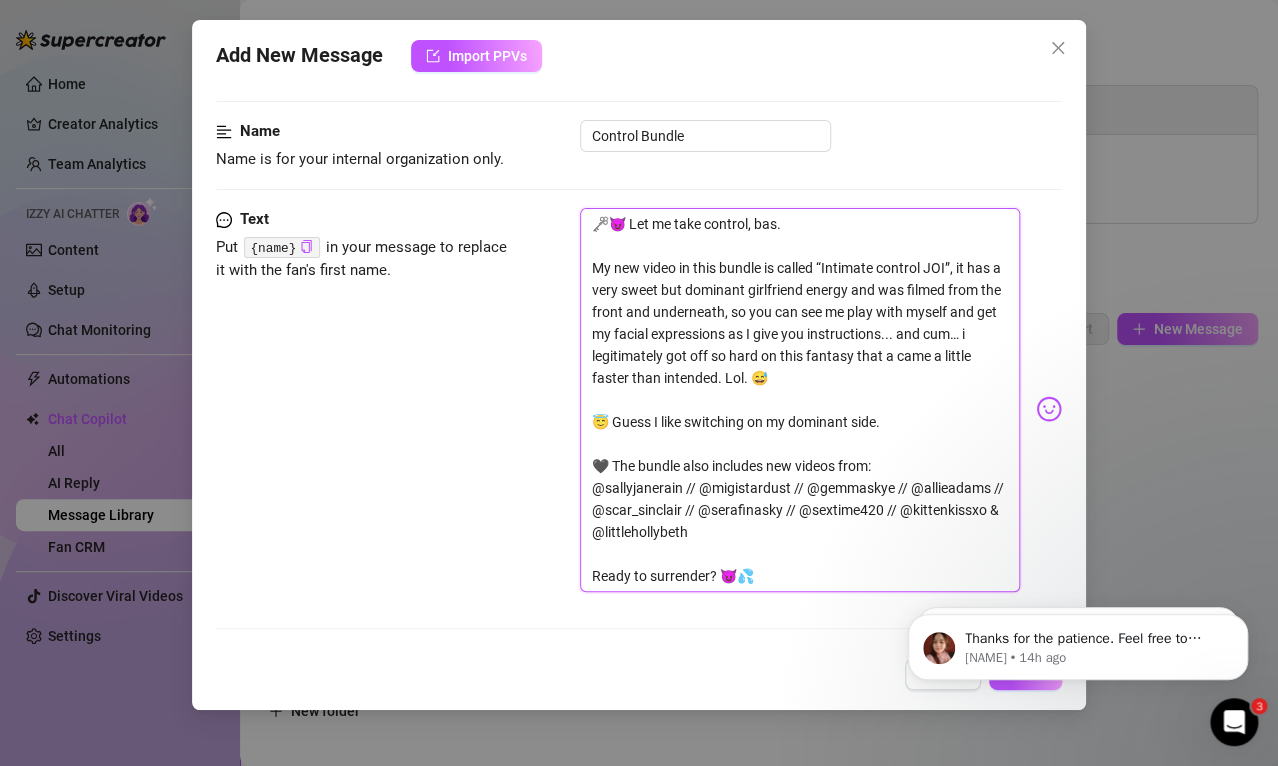 type on "🗝️😈 Let me take control, basb.
My new video in this bundle is called “Intimate control JOI”, it has a very sweet but dominant girlfriend energy and was filmed from the front and underneath, so you can see me play with myself and get my facial expressions as I give you instructions... and cum… i legitimately got off so hard on this fantasy that a came a little faster than intended. Lol. 😅
😇 Guess I like switching on my dominant side.
🖤 The bundle also includes new videos from:
@[USERNAME] // @[USERNAME] // @[USERNAME] // @[USERNAME] // @[USERNAME] // @[USERNAME] // @[USERNAME] // @[USERNAME] & @[USERNAME]
Ready to surrender? 😈💦" 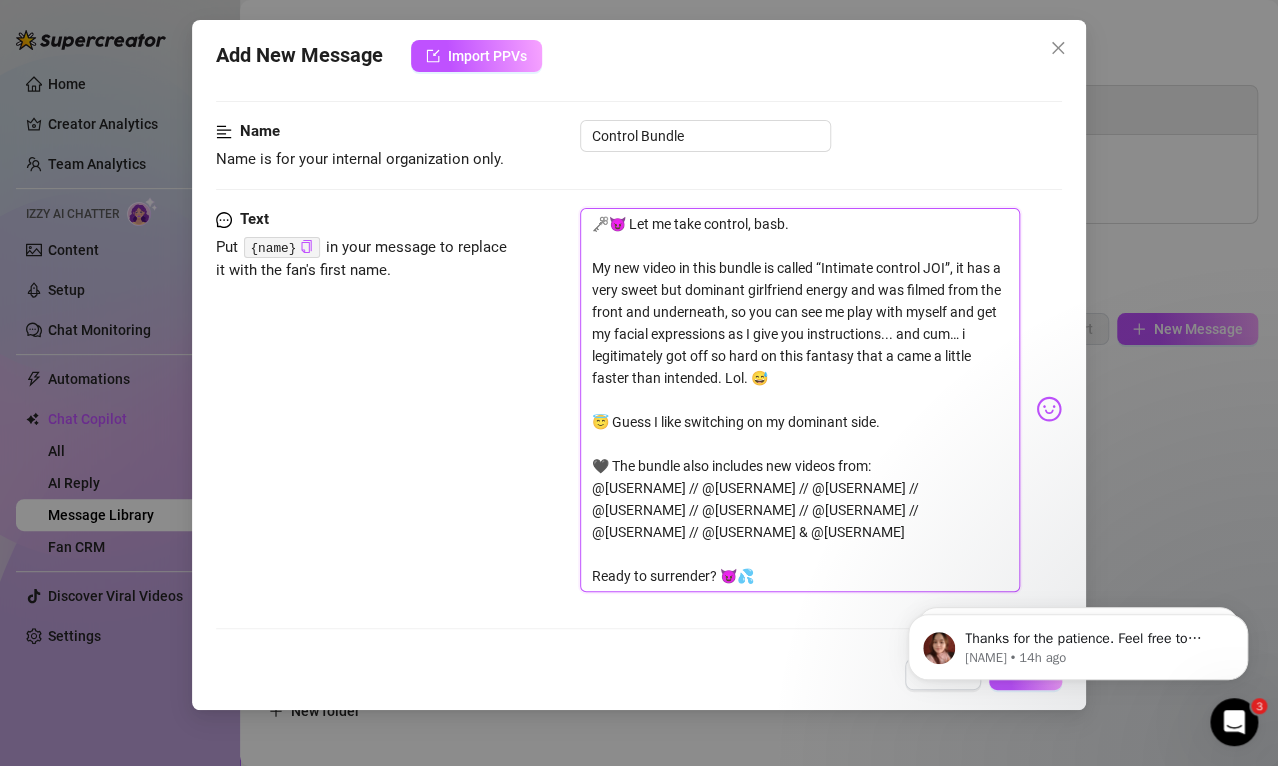 type on "🗝️😈 Let me take control, basby.
My new video in this bundle is called “Intimate control JOI”, it has a very sweet but dominant girlfriend energy and was filmed from the front and underneath, so you can see me play with myself and get my facial expressions as I give you instructions... and cum… i legitimately got off so hard on this fantasy that a came a little faster than intended. Lol. 😅
😇 Guess I like switching on my dominant side.
🖤 The bundle also includes new videos from:
@example // @example // @example // @example // @example // @example // @example // @example & @example
Ready to surrender? 😈💦" 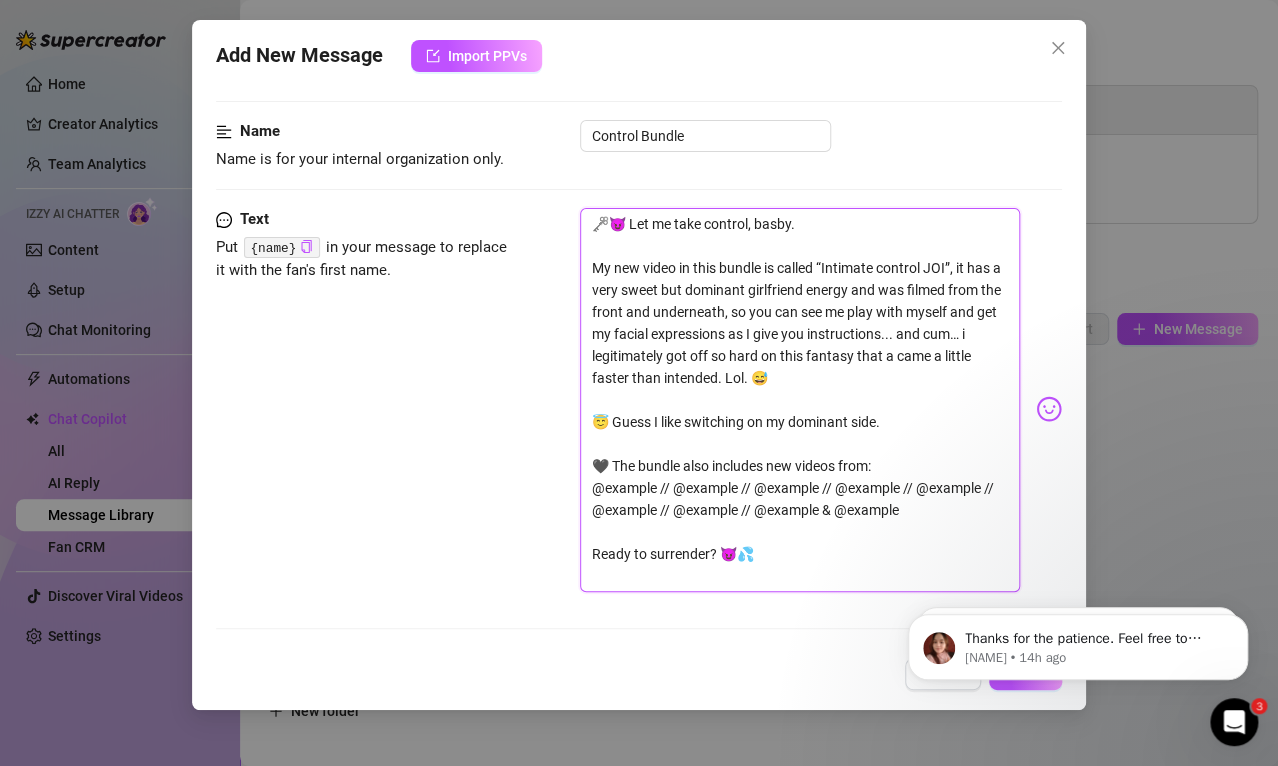 type on "🗝️😈 Let me take control, basb.
My new video in this bundle is called “Intimate control JOI”, it has a very sweet but dominant girlfriend energy and was filmed from the front and underneath, so you can see me play with myself and get my facial expressions as I give you instructions... and cum… i legitimately got off so hard on this fantasy that a came a little faster than intended. Lol. 😅
😇 Guess I like switching on my dominant side.
🖤 The bundle also includes new videos from:
@[USERNAME] // @[USERNAME] // @[USERNAME] // @[USERNAME] // @[USERNAME] // @[USERNAME] // @[USERNAME] // @[USERNAME] & @[USERNAME]
Ready to surrender? 😈💦" 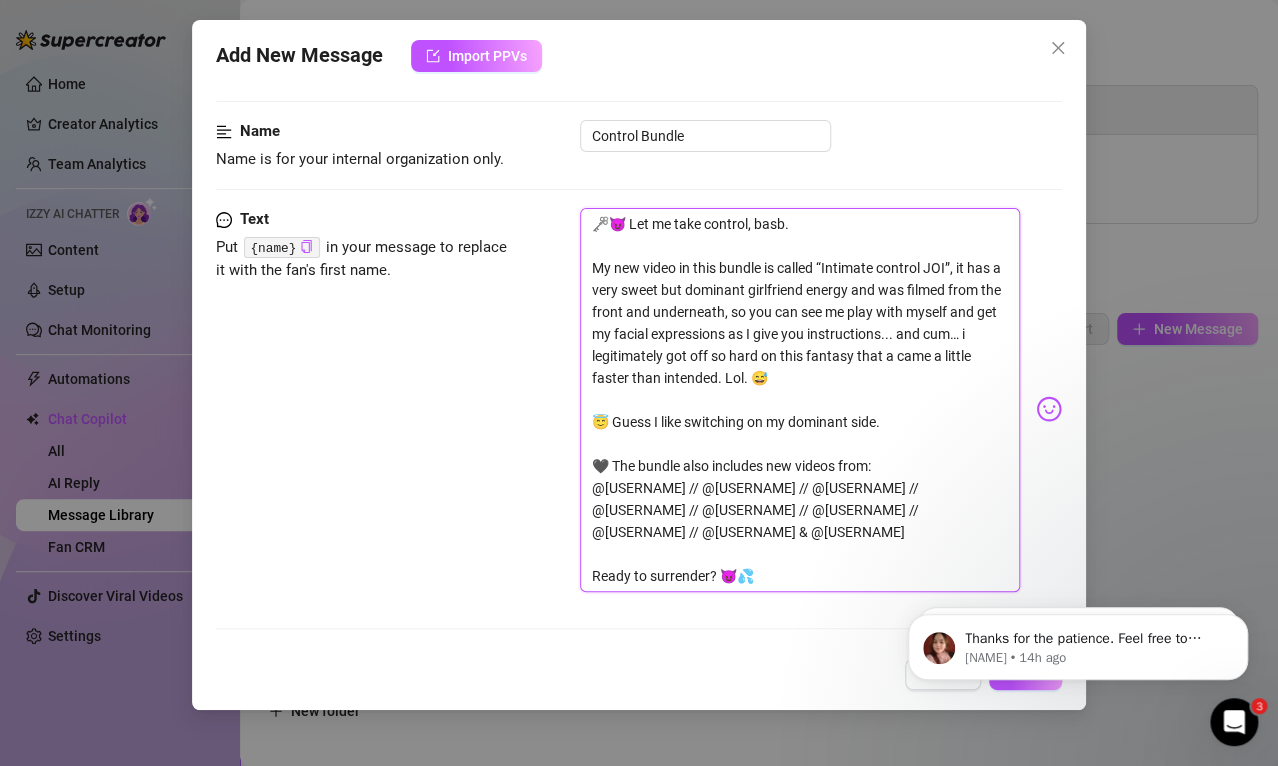 type on "🗝️😈 Let me take control, basb.
My new video in this bundle is called “Intimate control JOI”, it has a very sweet but dominant girlfriend energy and was filmed from the front and underneath, so you can see me play with myself and get my facial expressions as I give you instructions... and cum… i legitimately got off so hard on this fantasy that a came a little faster than intended. Lol. 😅
😇 Guess I like switching on my dominant side.
🖤 The bundle also includes new videos from:
@[USERNAME] // @[USERNAME] // @[USERNAME] // @[USERNAME] // @[USERNAME] // @[USERNAME] // @[USERNAME] // @[USERNAME] & @[USERNAME]
Ready to surrender? 😈💦" 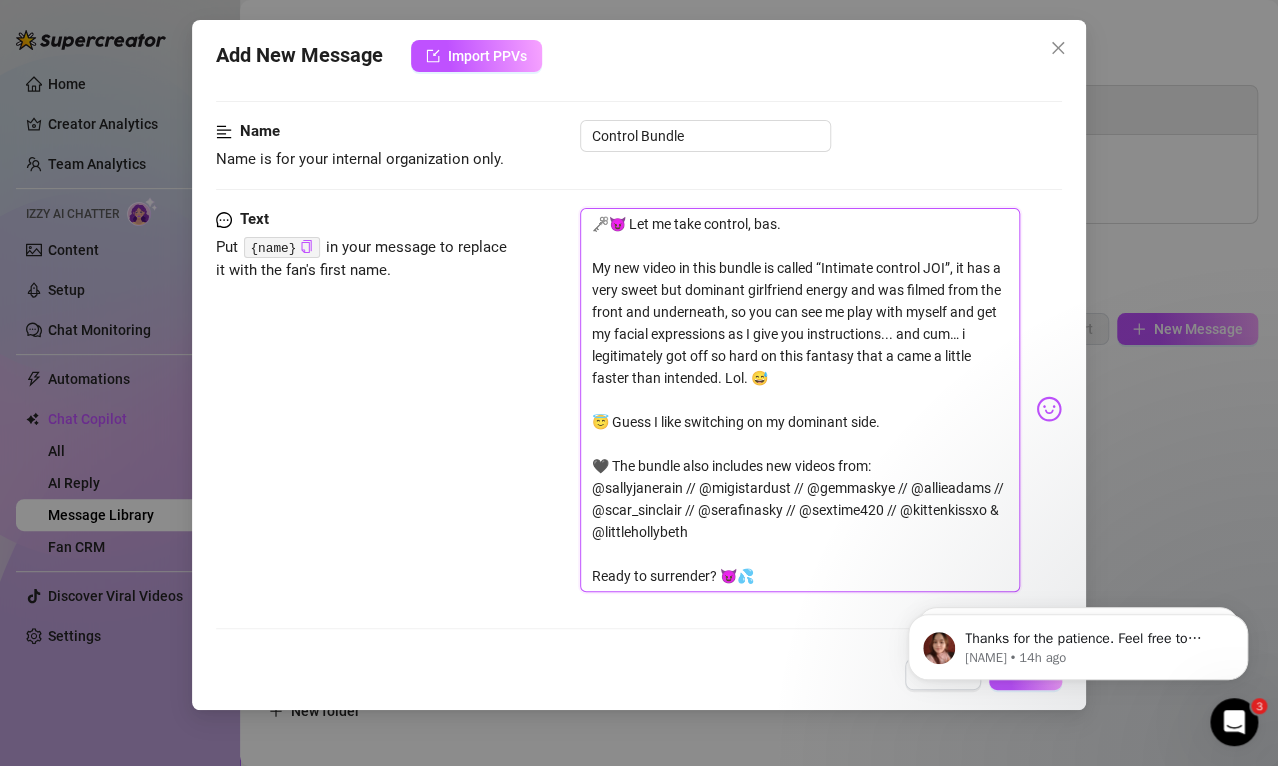 type on "🗝️😈 Let me take control, ba.
My new video in this bundle is called “Intimate control JOI”, it has a very sweet but dominant girlfriend energy and was filmed from the front and underneath, so you can see me play with myself and get my facial expressions as I give you instructions... and cum… i legitimately got off so hard on this fantasy that a came a little faster than intended. Lol. 😅
😇 Guess I like switching on my dominant side.
🖤 The bundle also includes new videos from:
@[USERNAME] // @[USERNAME] // @[USERNAME] // @[USERNAME] // @[USERNAME] // @[USERNAME] // @[USERNAME] // @[USERNAME] & @[USERNAME]
Ready to surrender? 😈💦" 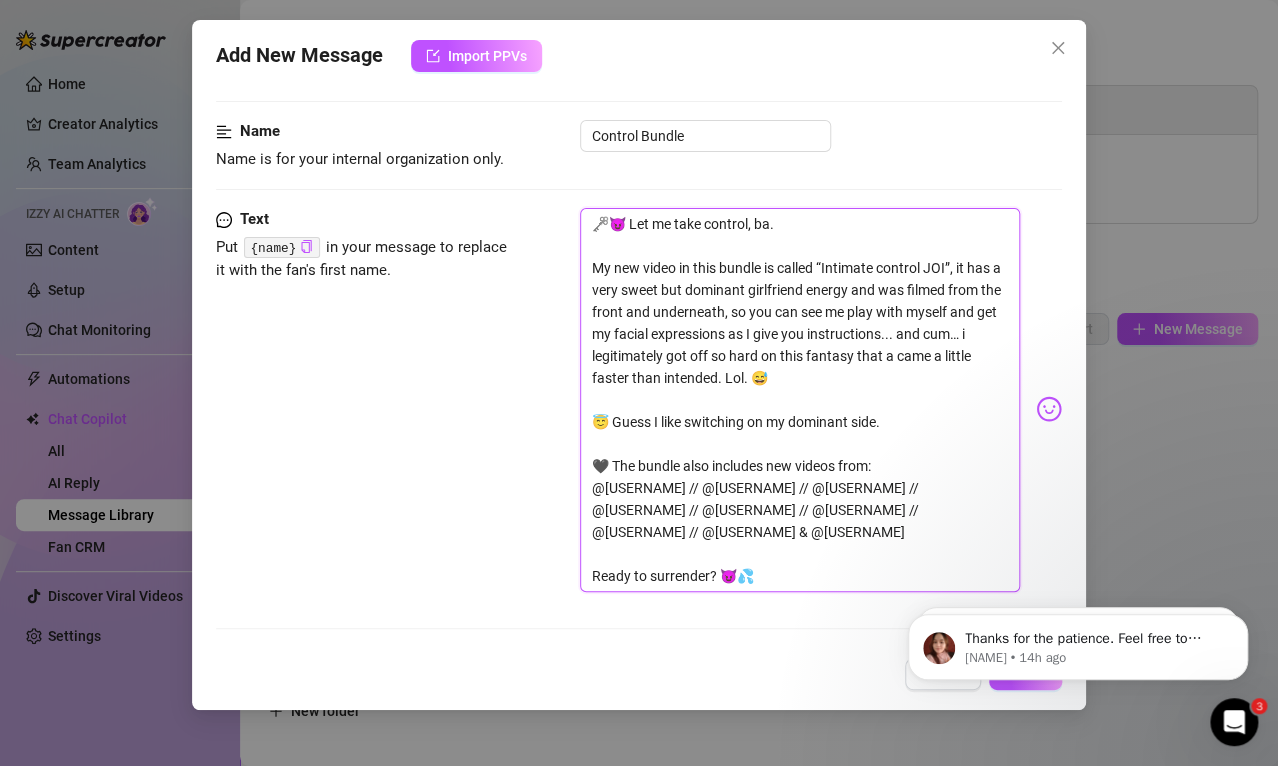 type on "🗝️😈 Let me take control, bab.
My new video in this bundle is called “Intimate control JOI”, it has a very sweet but dominant girlfriend energy and was filmed from the front and underneath, so you can see me play with myself and get my facial expressions as I give you instructions... and cum… i legitimately got off so hard on this fantasy that a came a little faster than intended. Lol. 😅
😇 Guess I like switching on my dominant side.
🖤 The bundle also includes new videos from:
@sallyjanerain // @migistardust // @gemmaskye // @allieadams // @scar_sinclair // @serafinasky // @sextime420 // @kittenkissxo & @littlehollybeth
Ready to surrender? 😈💦" 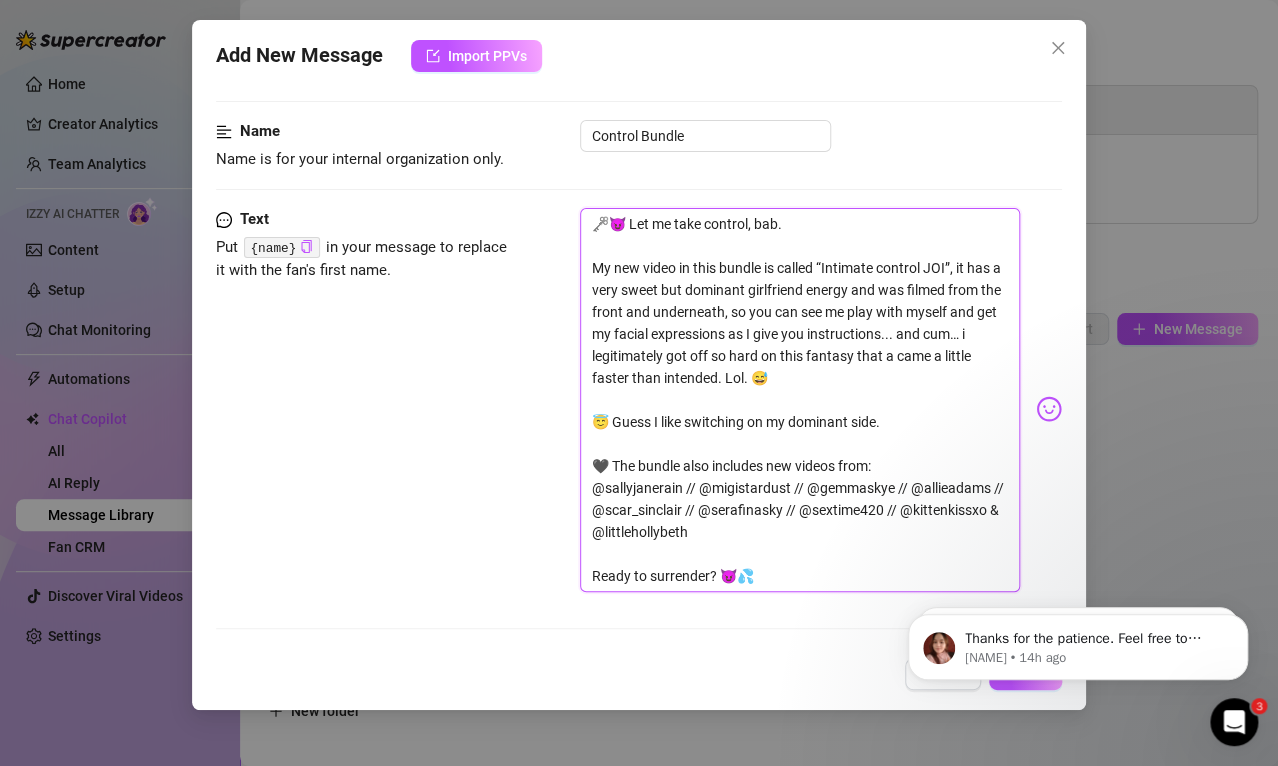 type on "🗝️😈 Let me take control, baby.
My new video in this bundle is called “Intimate control JOI”, it has a very sweet but dominant girlfriend energy and was filmed from the front and underneath, so you can see me play with myself and get my facial expressions as I give you instructions... and cum… i legitimately got off so hard on this fantasy that a came a little faster than intended. Lol. 😅
😇 Guess I like switching on my dominant side.
🖤 The bundle also includes new videos from:
@[USERNAME] // @[USERNAME] // @[USERNAME] // @[USERNAME] // @[USERNAME] // @[USERNAME] // @[USERNAME] // @[USERNAME] & @[USERNAME]
Ready to surrender? 😈💦" 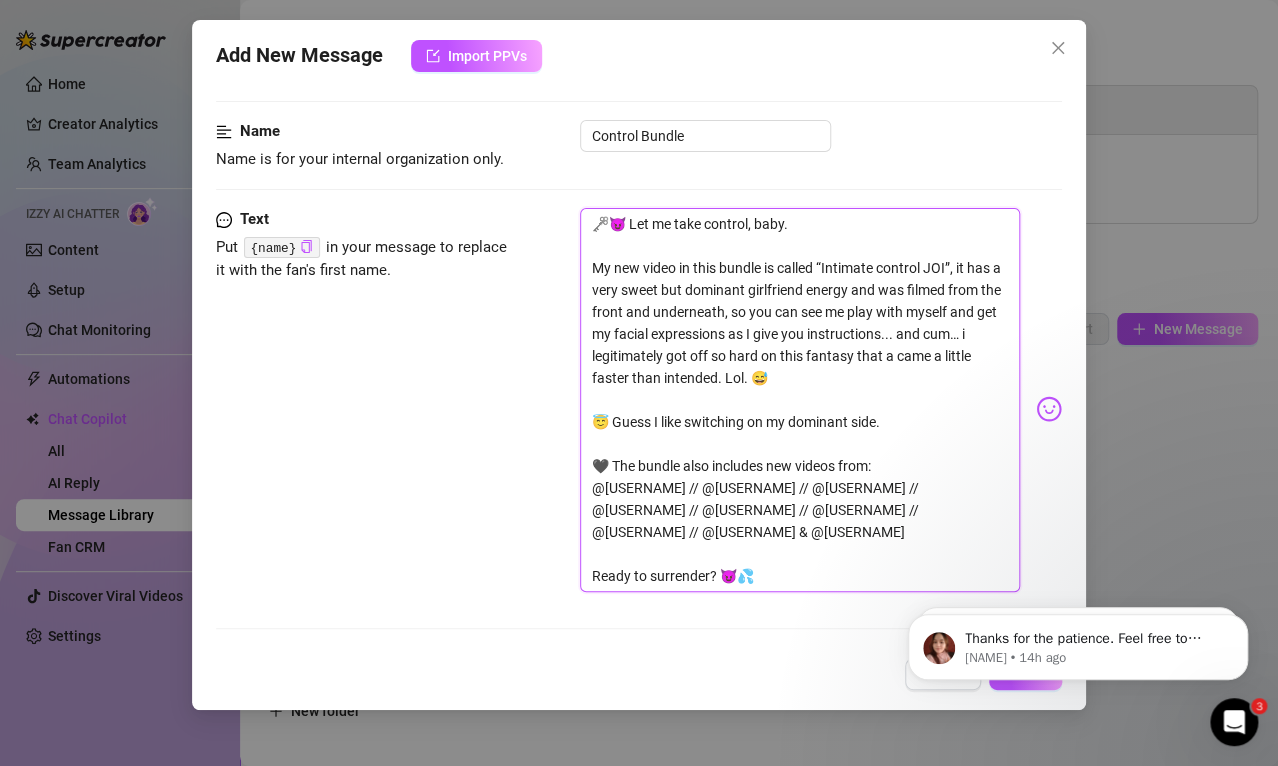 click on "🗝️😈 Let me take control, baby.
My new video in this bundle is called “Intimate control JOI”, it has a very sweet but dominant girlfriend energy and was filmed from the front and underneath, so you can see me play with myself and get my facial expressions as I give you instructions... and cum… i legitimately got off so hard on this fantasy that a came a little faster than intended. Lol. 😅
😇 Guess I like switching on my dominant side.
🖤 The bundle also includes new videos from:
@[USERNAME] // @[USERNAME] // @[USERNAME] // @[USERNAME] // @[USERNAME] // @[USERNAME] // @[USERNAME] // @[USERNAME] & @[USERNAME]
Ready to surrender? 😈💦" at bounding box center [800, 400] 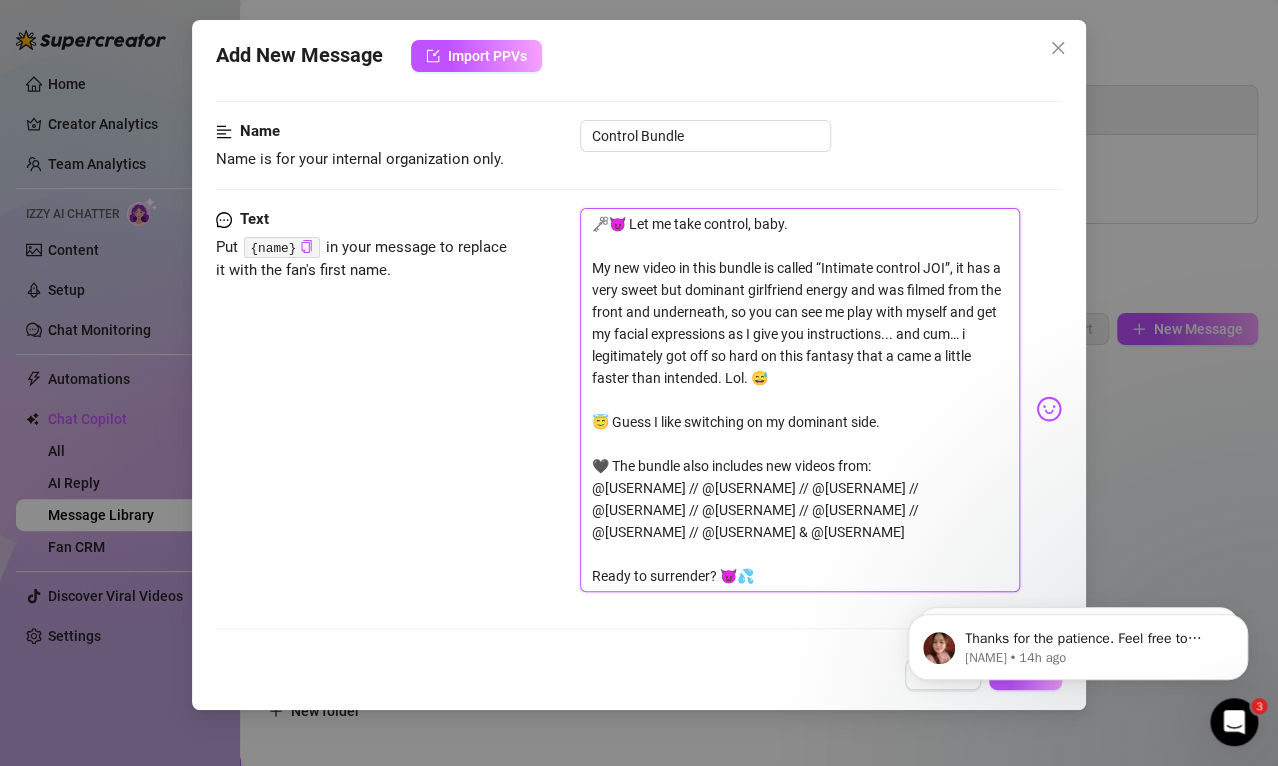 type on "🗝️😈 Let me take control, baby.
My new video in this bundle is called “Intimate control JOI”, it has a very sweet but dominant girlfriend energy and was filmed from the front and underneath, so you can see me play with myself and get my facial expressions as I give you instructions... and cum… i legitimately got off so hard on this fantasy that a came a little faster than intended. Lol. 😅
😇 Guess I like switching on my dominant side.
🖤 The bundle also includes new videos from:
@[USERNAME] // @[USERNAME] // @[USERNAME] // @[USERNAME] // @[USERNAME] // @[USERNAME] // @[USERNAME] // @[USERNAME] & @[USERNAME]
Ready to surrender? 😈💦" 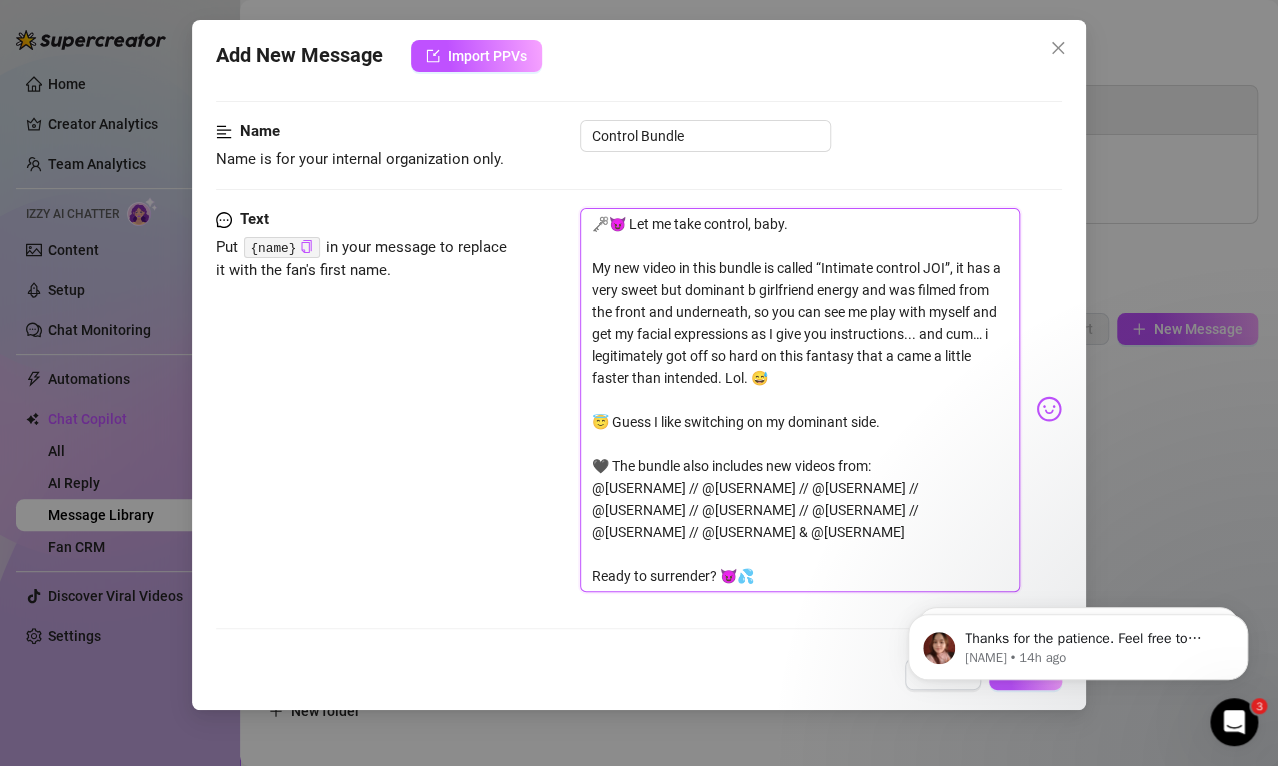 type on "🗝️😈 Let me take control, baby.
My new video in this bundle is called “Intimate control JOI”, it has a very sweet but dominant br girlfriend energy and was filmed from the front and underneath, so you can see me play with myself and get my facial expressions as I give you instructions... and cum… i legitimately got off so hard on this fantasy that a came a little faster than intended. Lol. 😅
😇 Guess I like switching on my dominant side.
🖤 The bundle also includes new videos from:
@sallyjanerain // @migistardust // @gemmaskye // @allieadams // @scar_sinclair // @serafinasky // @sextime420 // @kittenkissxo & @littlehollybeth
Ready to surrender? 😈💦" 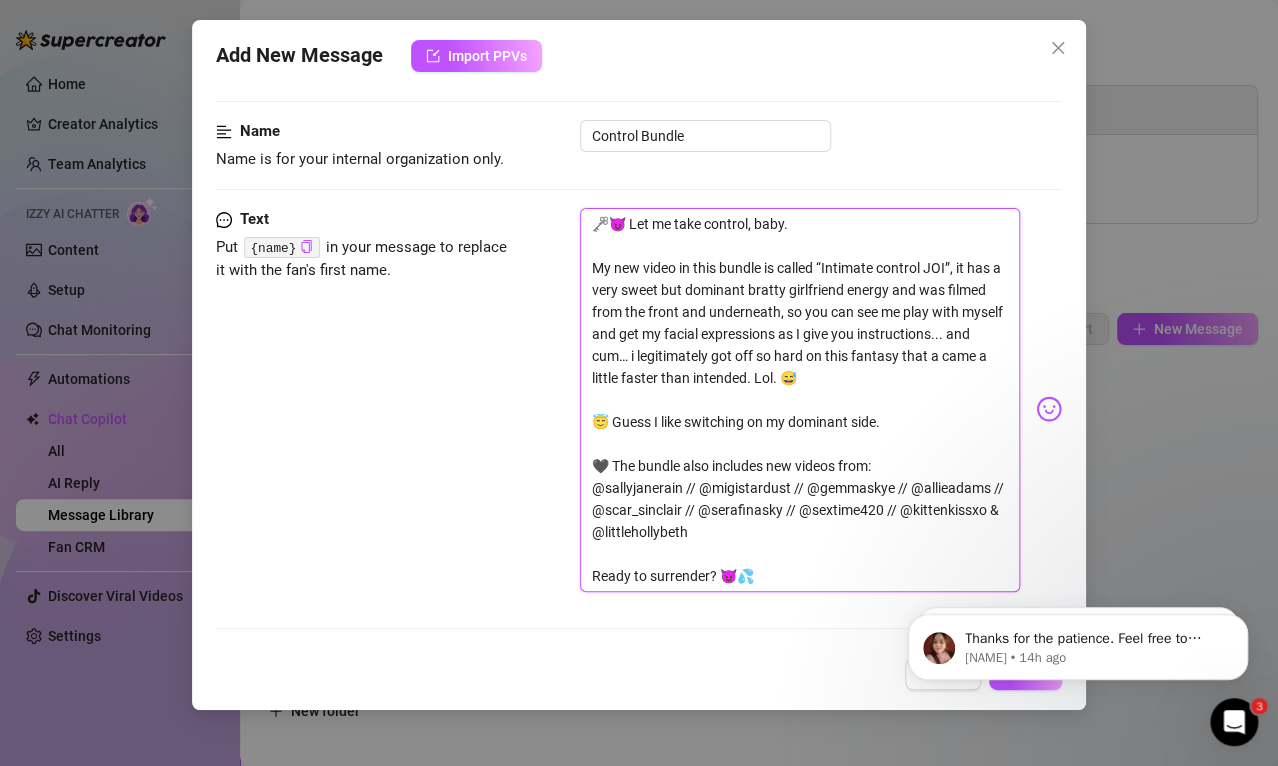 click on "🗝️😈 Let me take control, baby.
My new video in this bundle is called “Intimate control JOI”, it has a very sweet but dominant bratty girlfriend energy and was filmed from the front and underneath, so you can see me play with myself and get my facial expressions as I give you instructions... and cum… i legitimately got off so hard on this fantasy that a came a little faster than intended. Lol. 😅
😇 Guess I like switching on my dominant side.
🖤 The bundle also includes new videos from:
@sallyjanerain // @migistardust // @gemmaskye // @allieadams // @scar_sinclair // @serafinasky // @sextime420 // @kittenkissxo & @littlehollybeth
Ready to surrender? 😈💦" at bounding box center [800, 400] 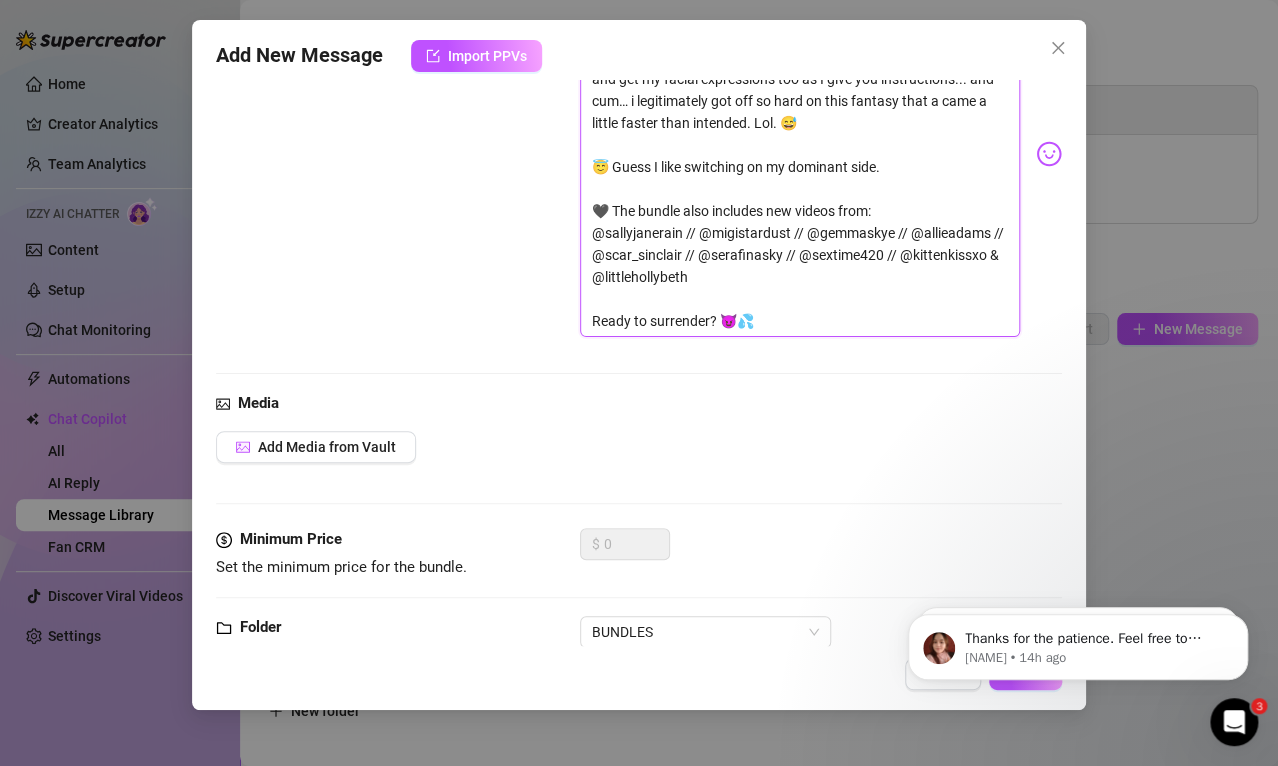 scroll, scrollTop: 406, scrollLeft: 0, axis: vertical 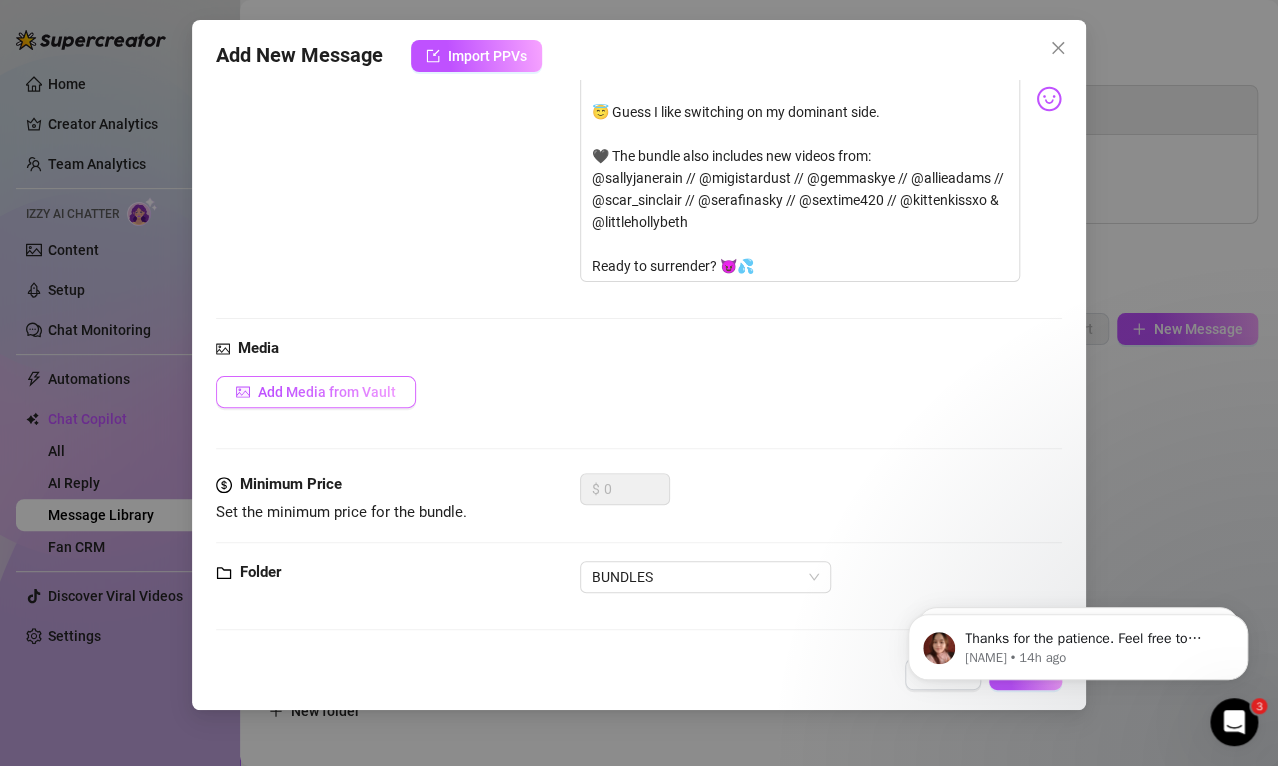 click on "Add Media from Vault" at bounding box center (316, 392) 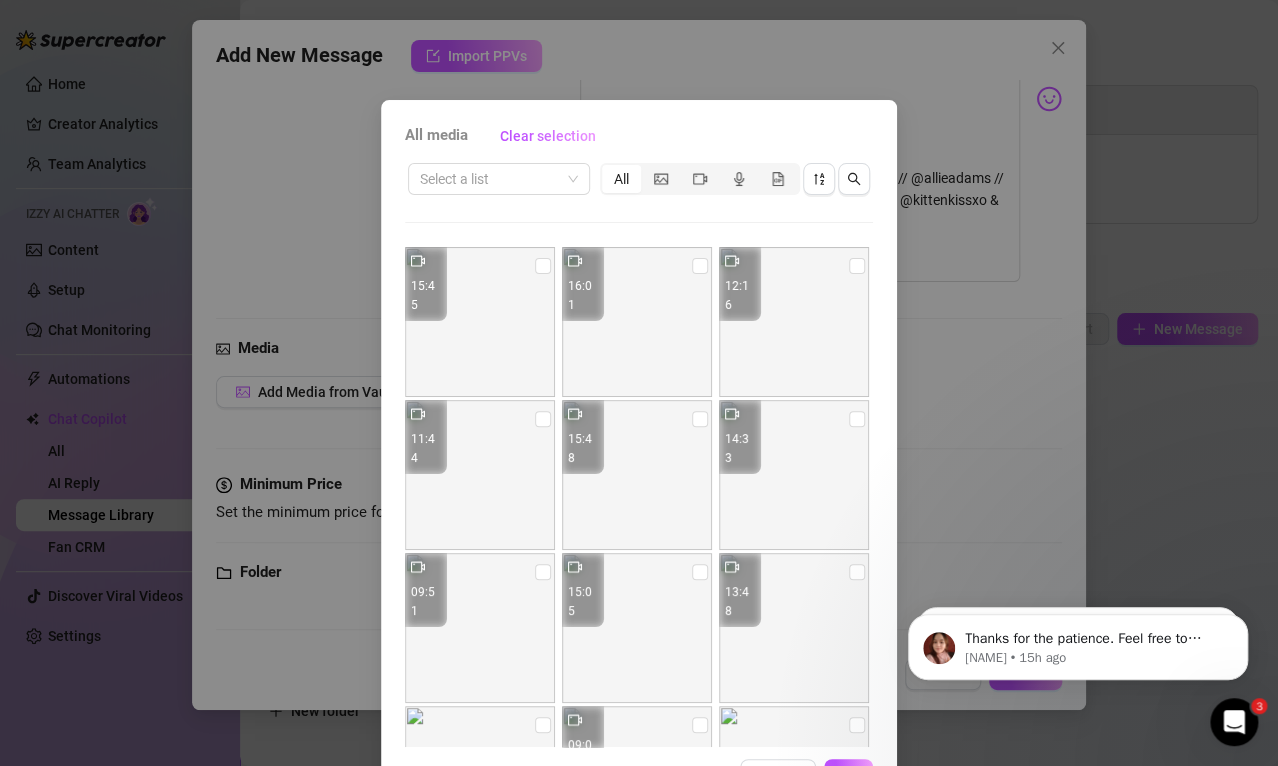 drag, startPoint x: 504, startPoint y: 235, endPoint x: 1060, endPoint y: 112, distance: 569.4427 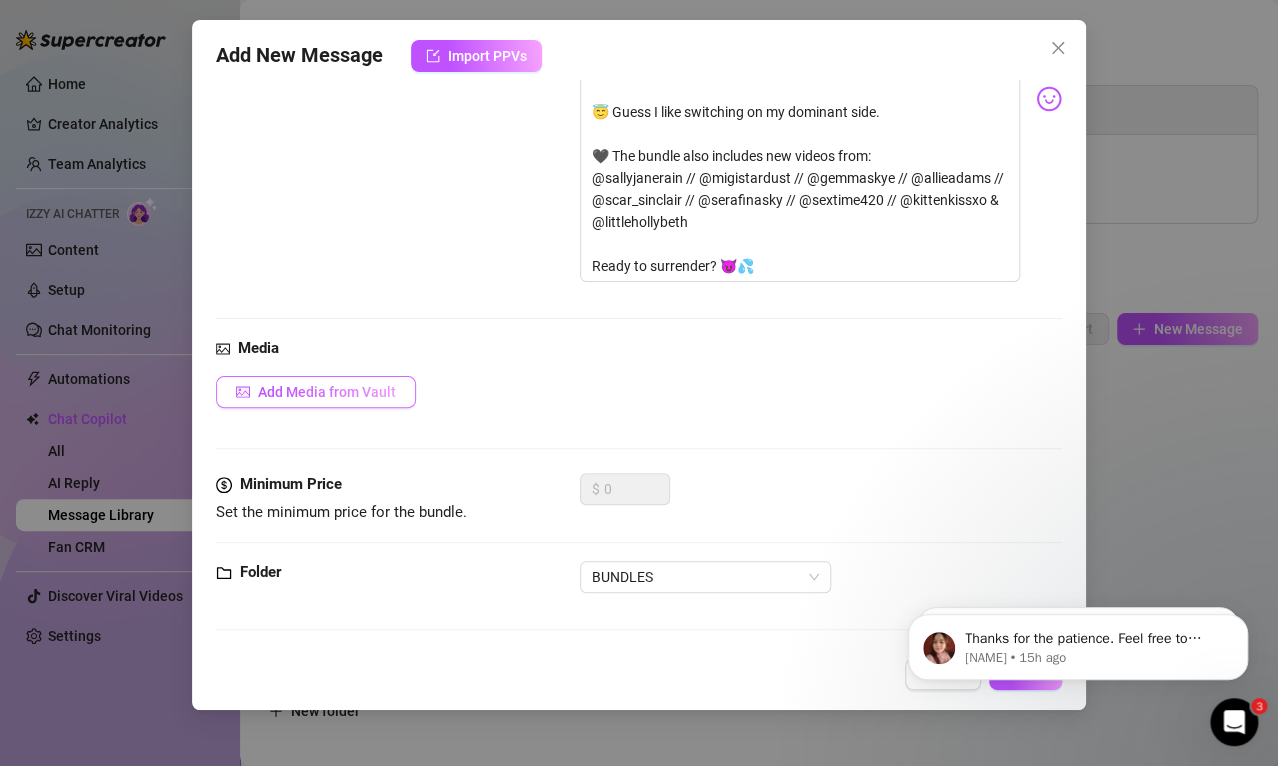 click on "Add Media from Vault" at bounding box center [327, 392] 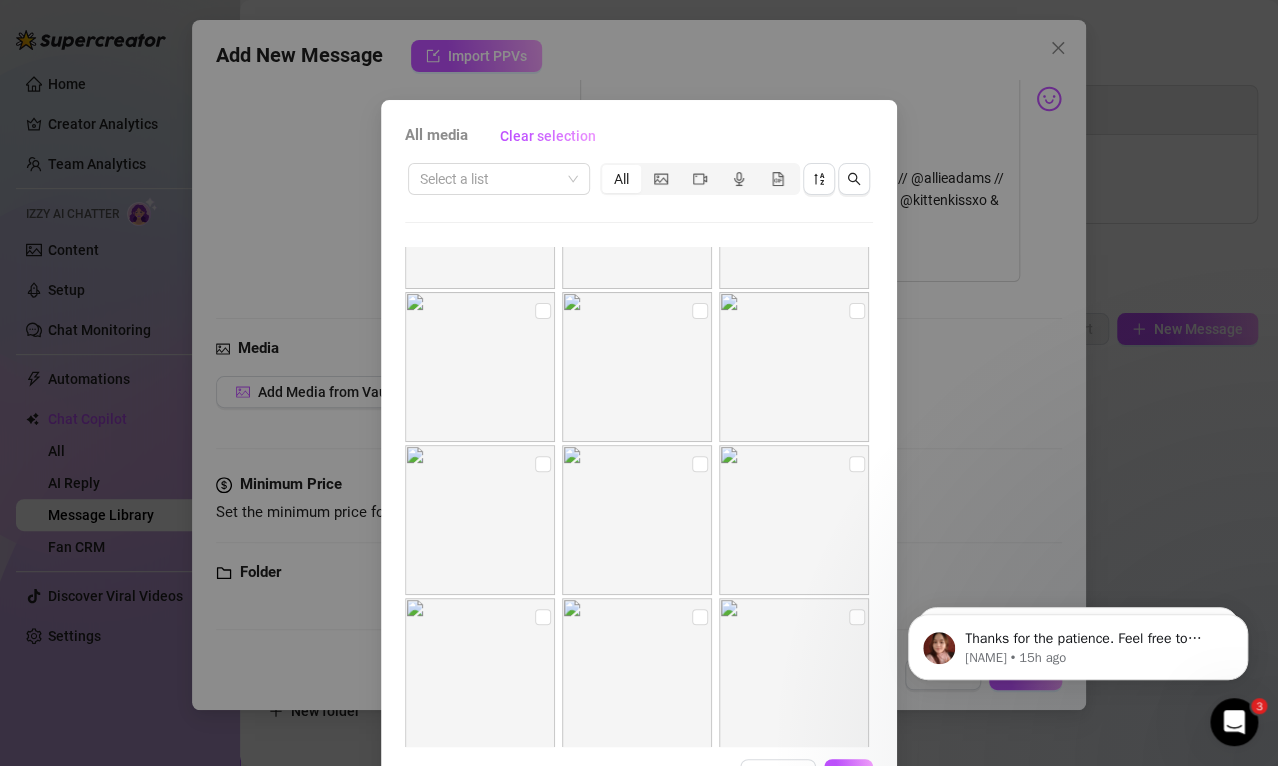 scroll, scrollTop: 320, scrollLeft: 0, axis: vertical 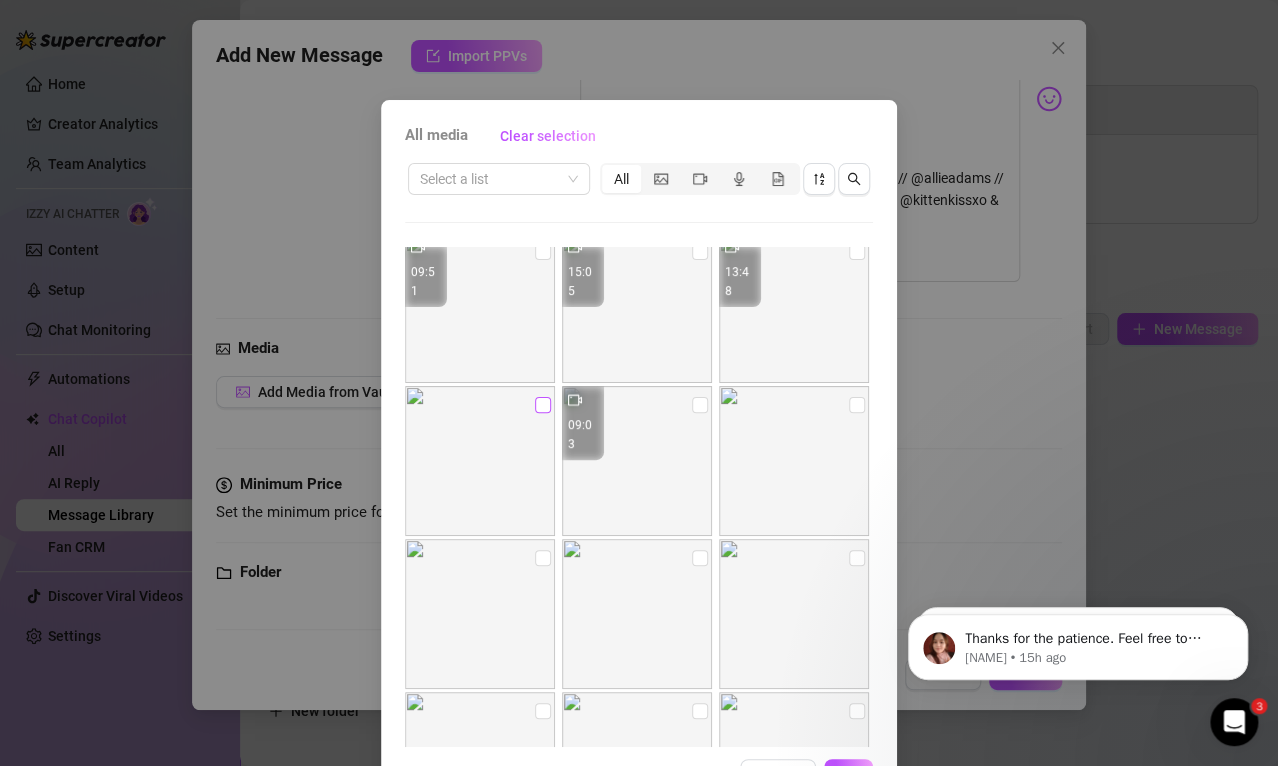 click at bounding box center (543, 405) 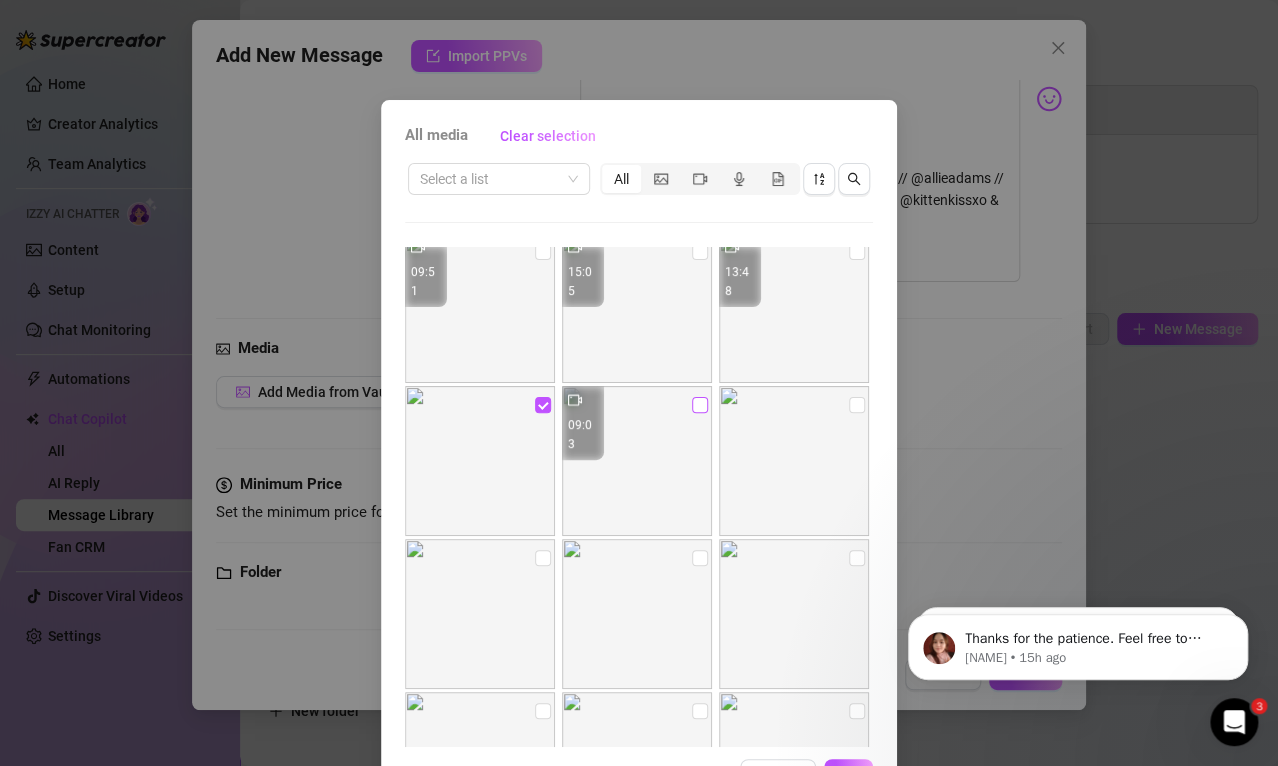 click at bounding box center [700, 405] 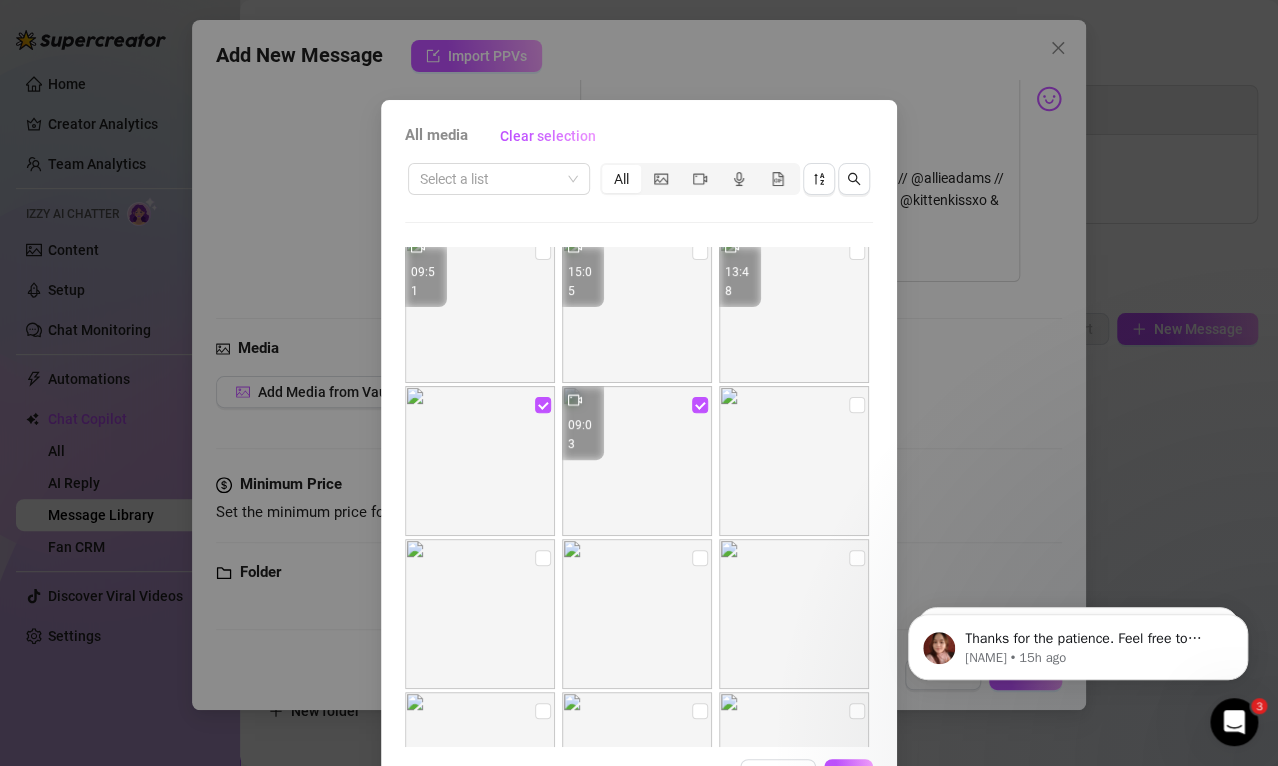 scroll, scrollTop: 54, scrollLeft: 0, axis: vertical 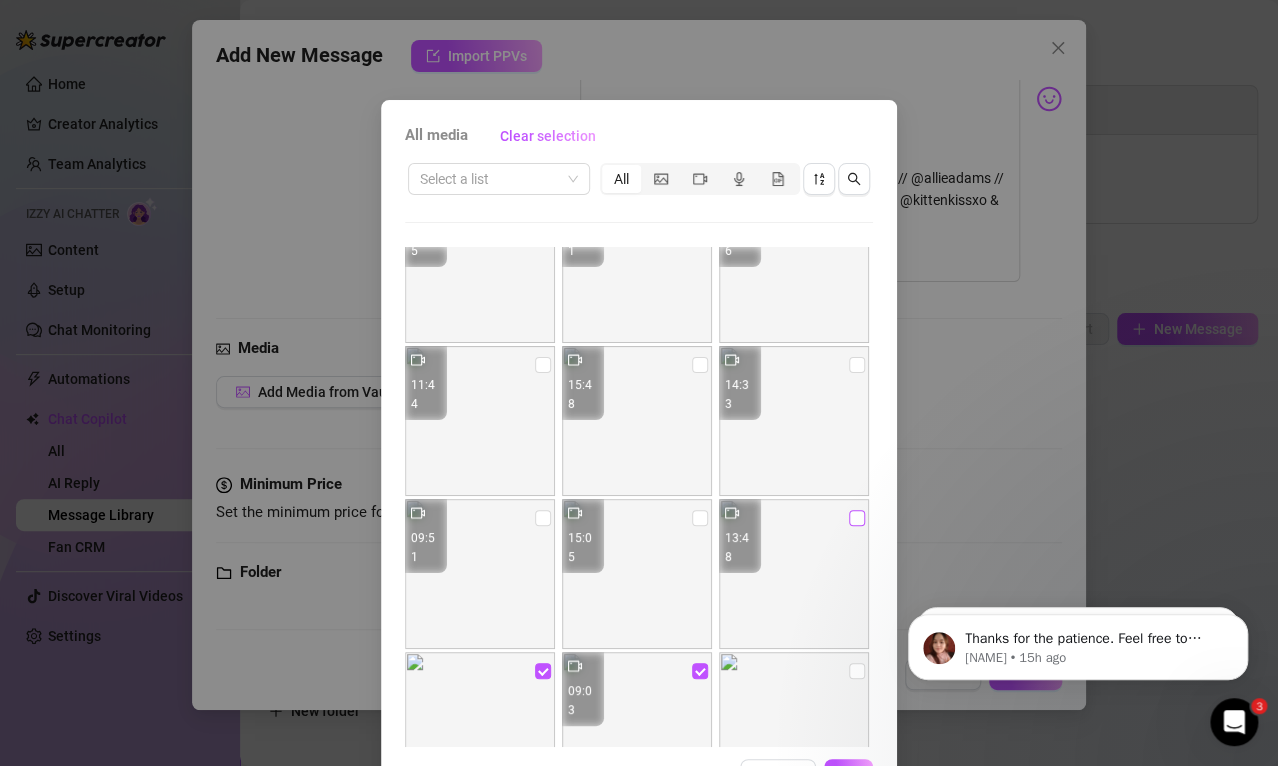 click at bounding box center (857, 518) 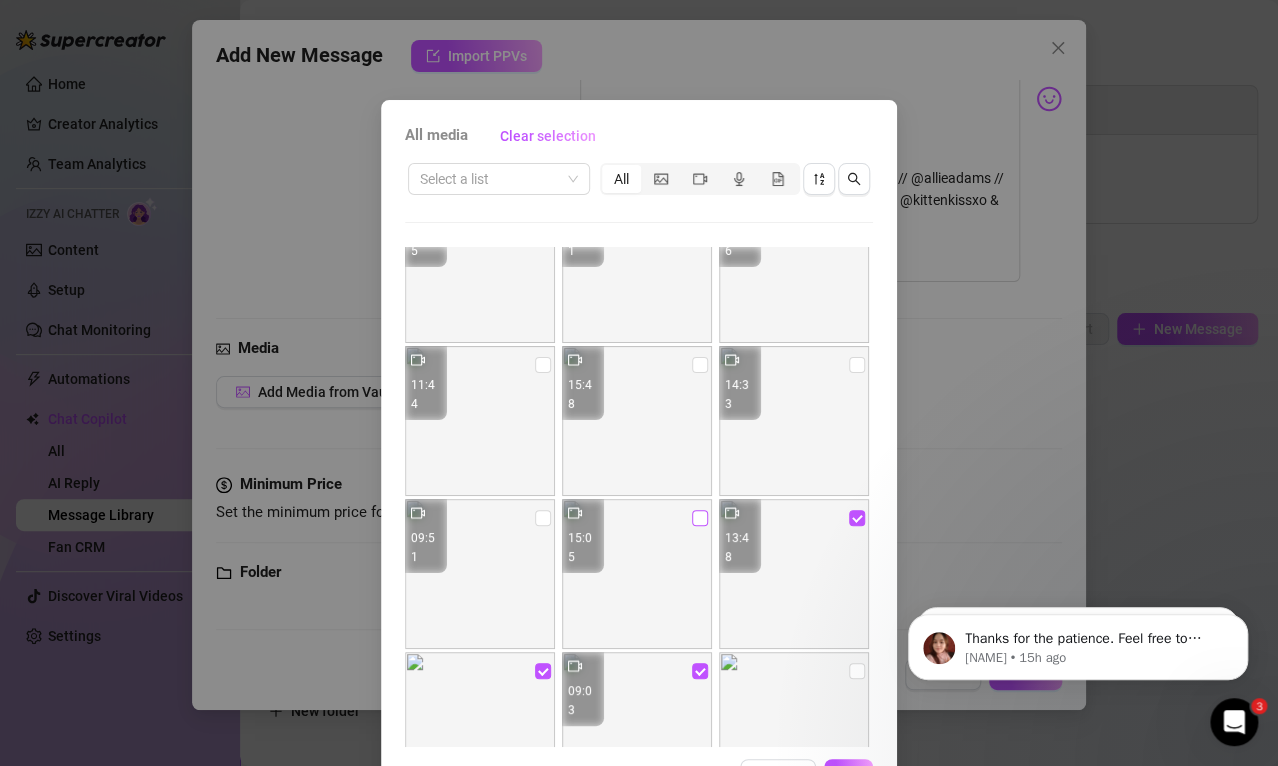 click at bounding box center (700, 518) 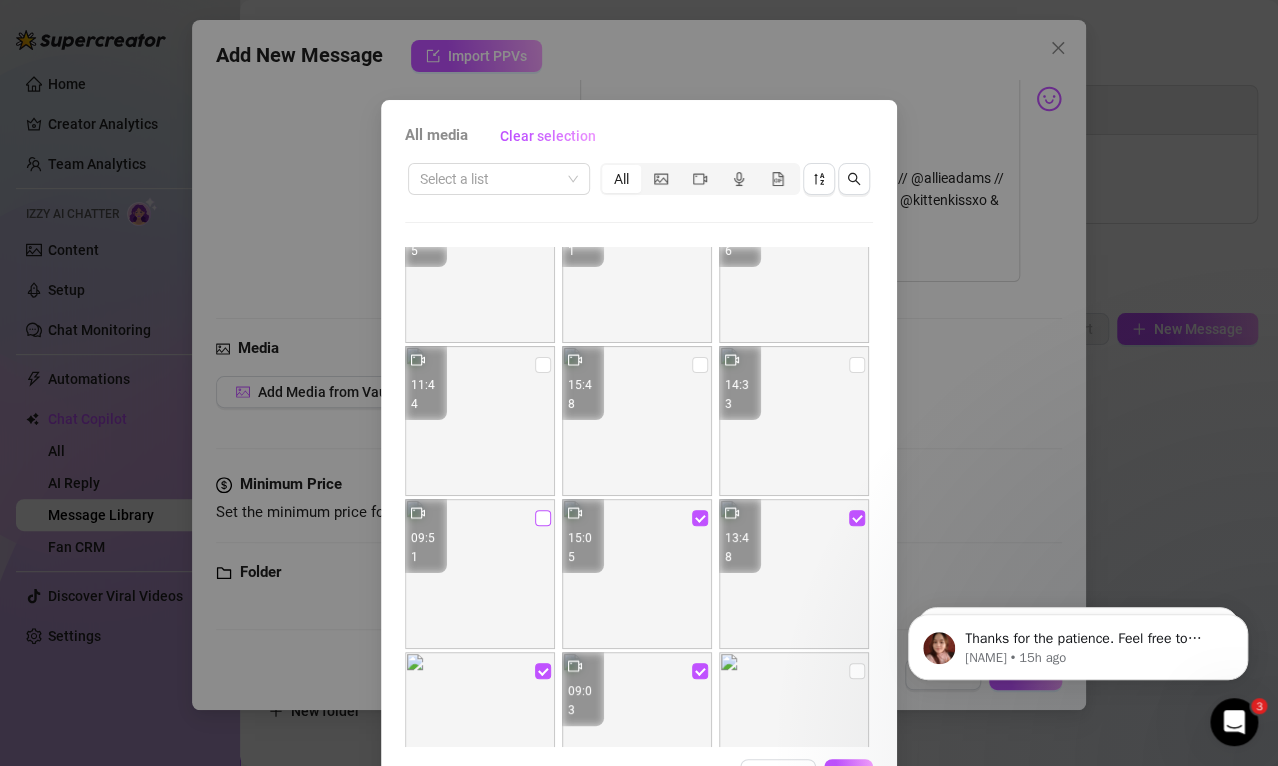 click at bounding box center (543, 518) 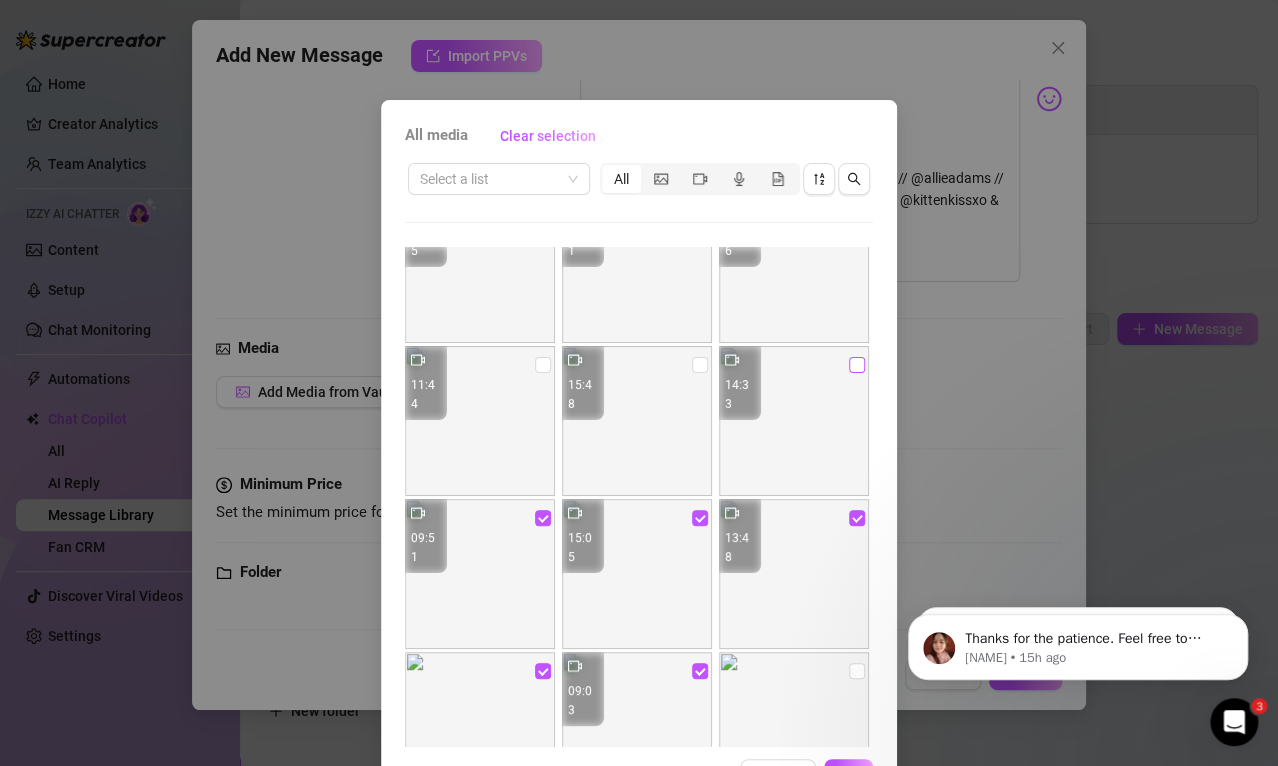 click at bounding box center [857, 365] 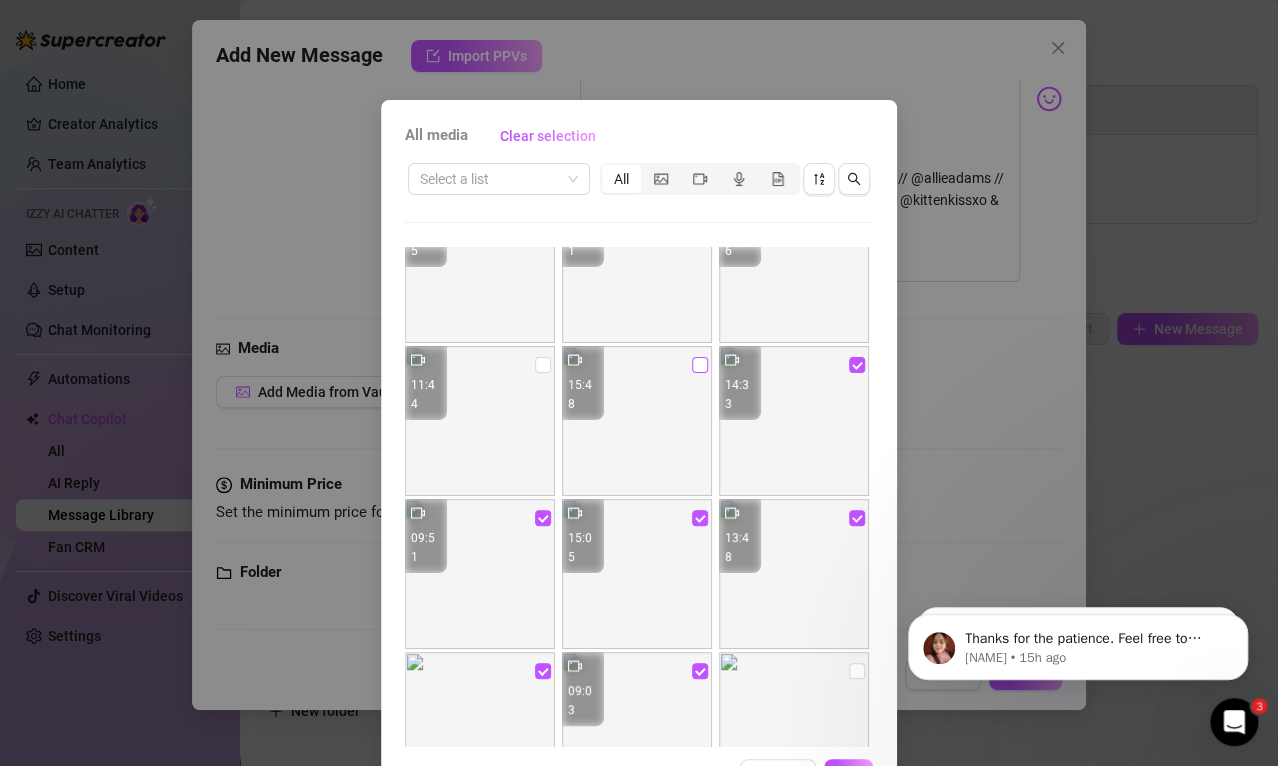 click at bounding box center (700, 365) 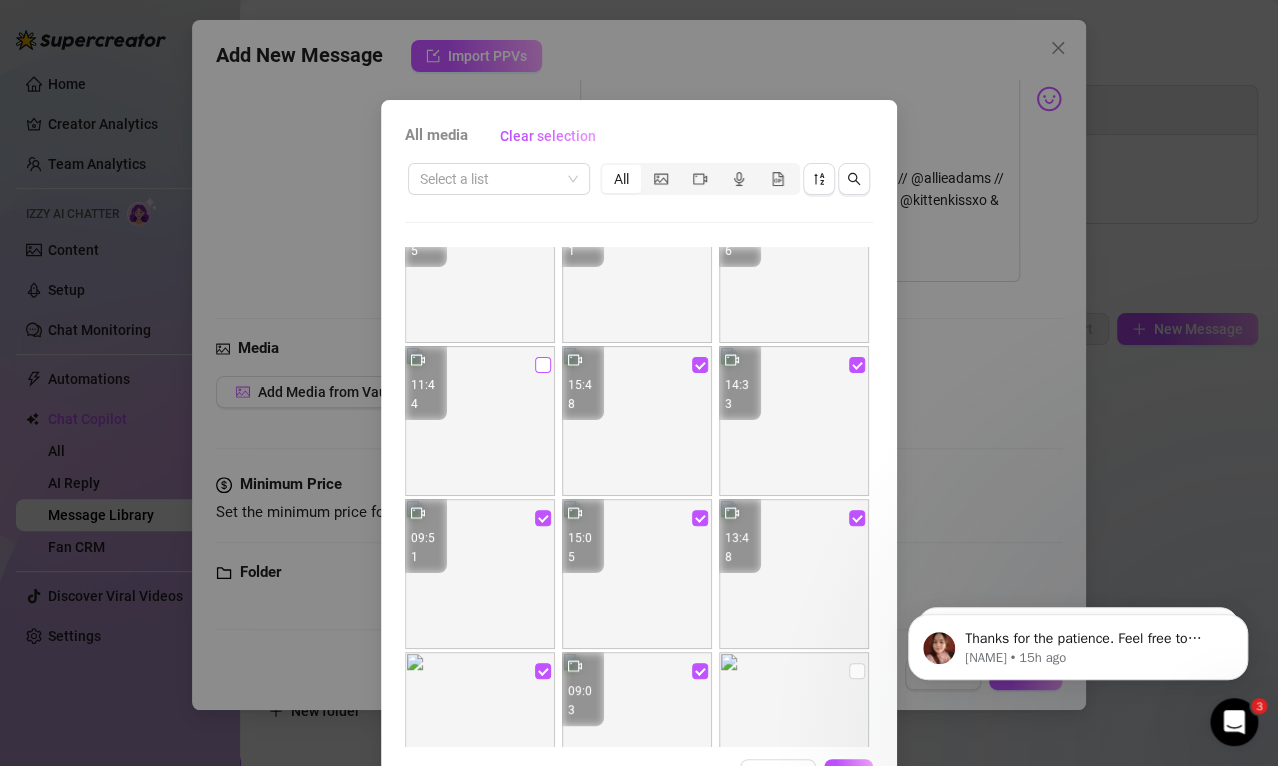 click at bounding box center (543, 365) 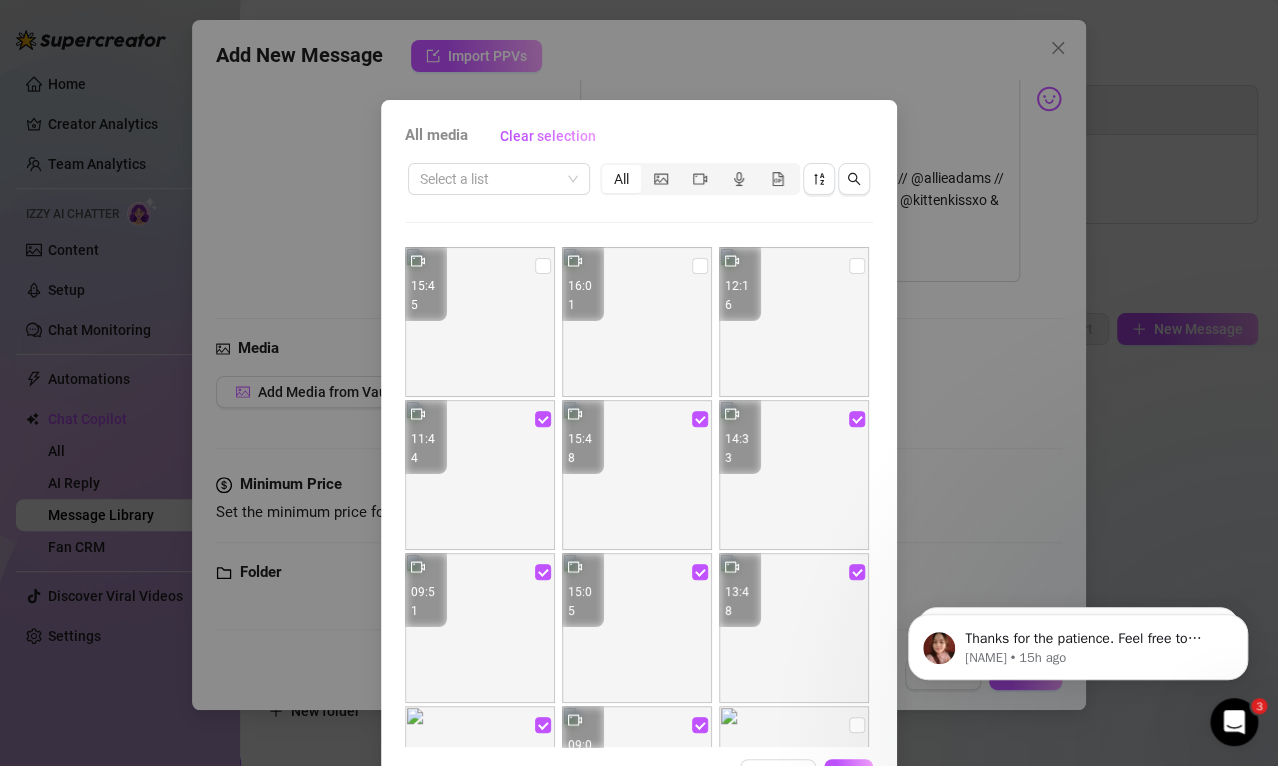 scroll, scrollTop: 0, scrollLeft: 0, axis: both 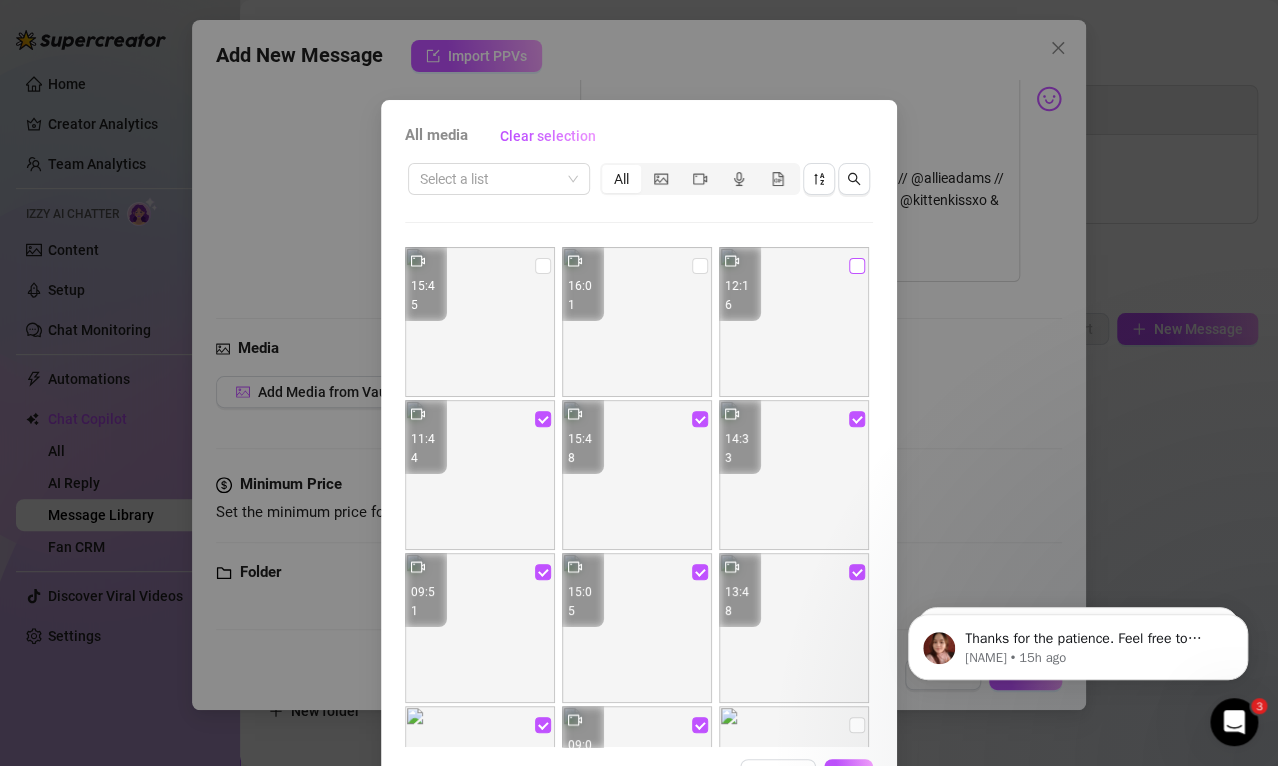 click at bounding box center [857, 266] 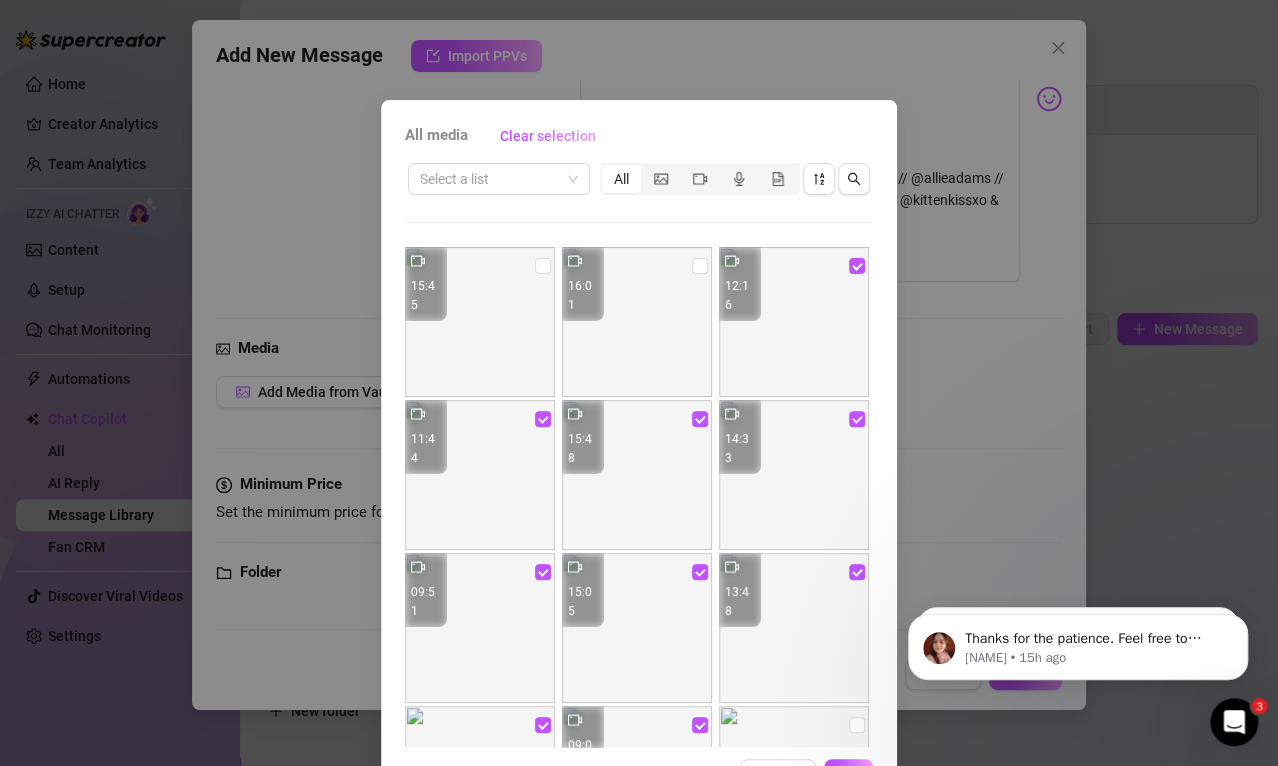 click at bounding box center [637, 322] 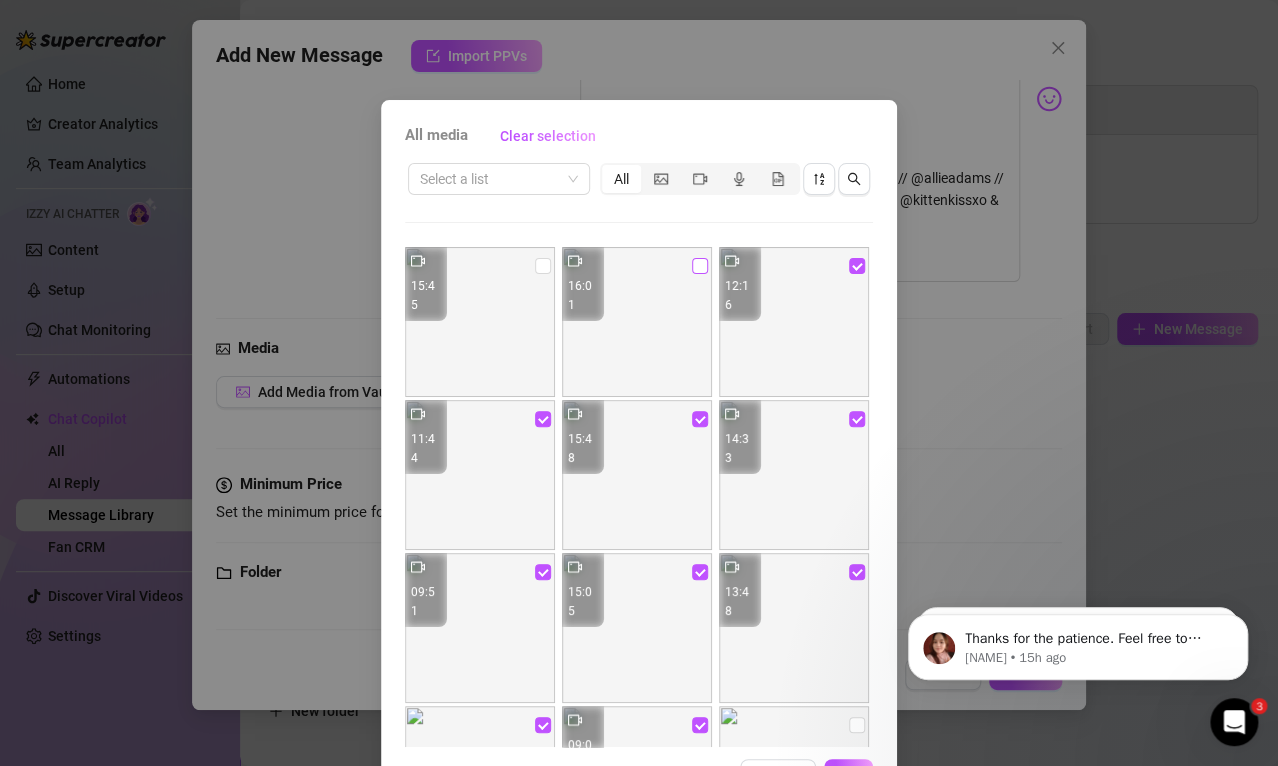 click at bounding box center [700, 266] 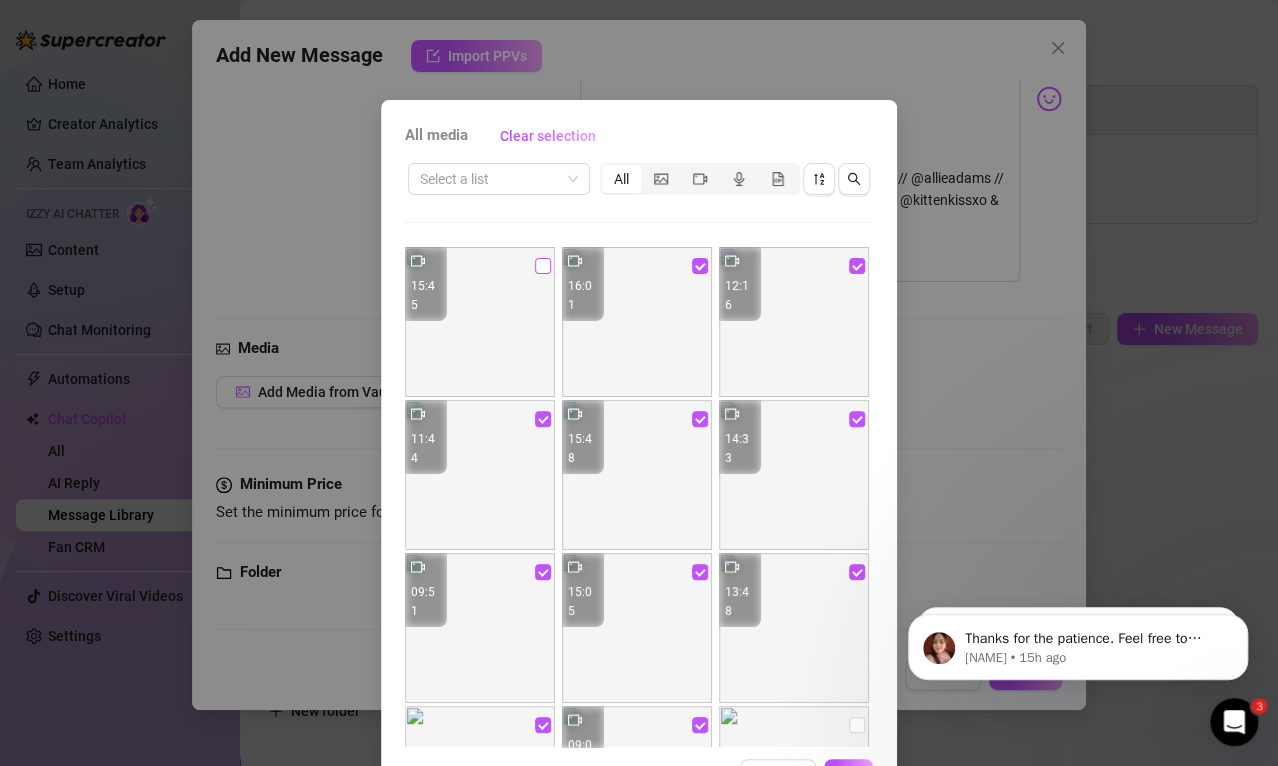 click at bounding box center [543, 266] 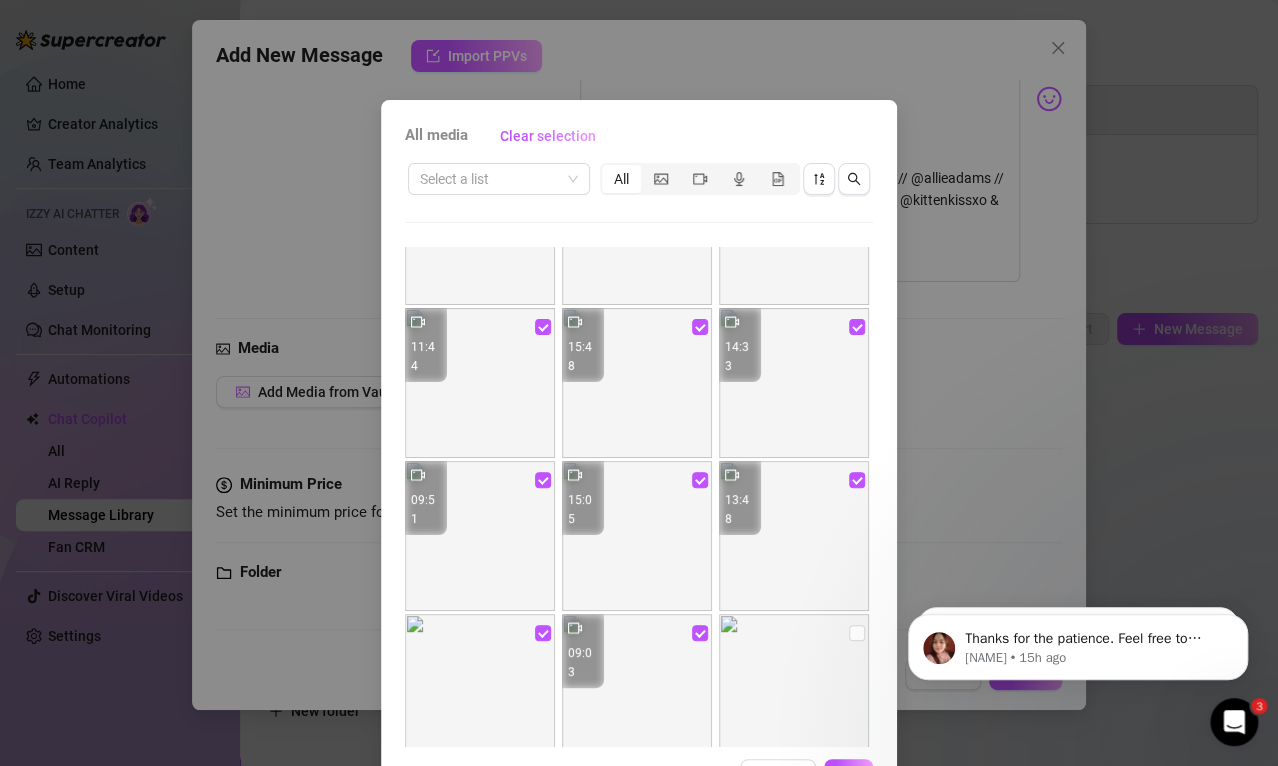 scroll, scrollTop: 266, scrollLeft: 0, axis: vertical 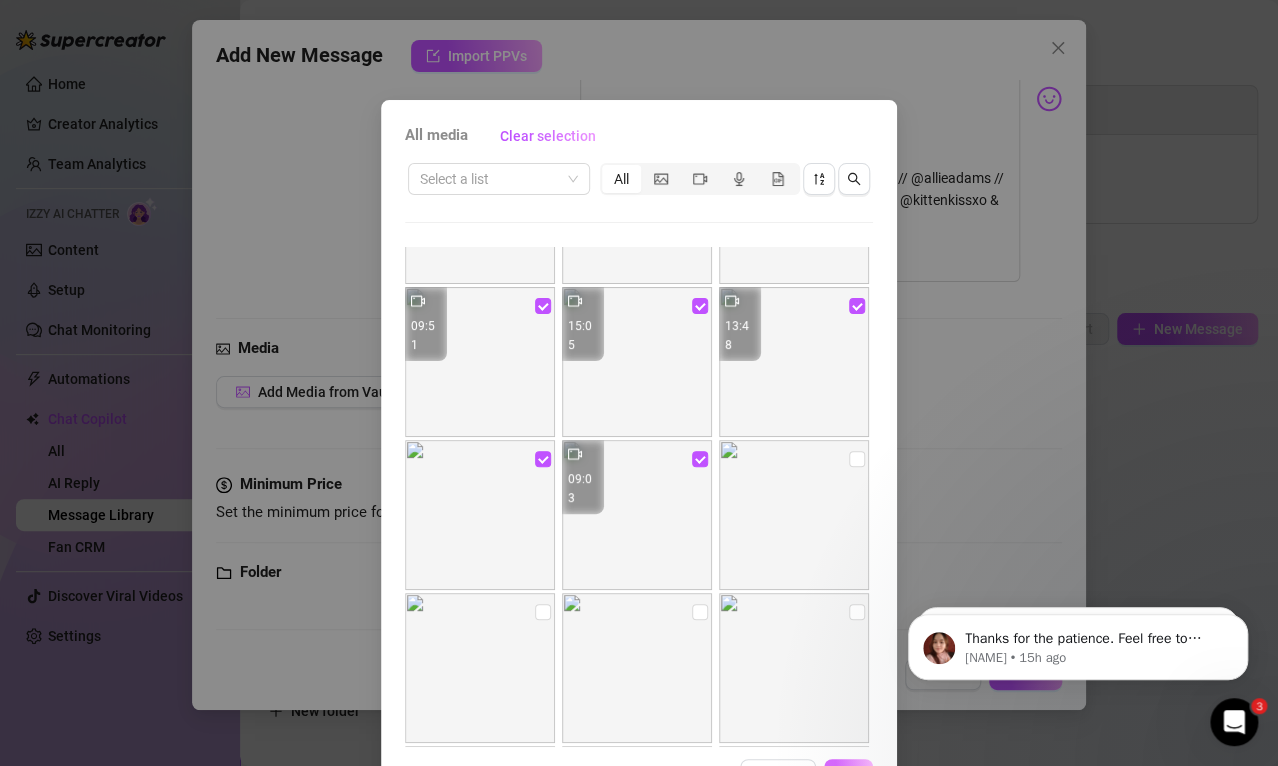 click on "OK" at bounding box center (848, 775) 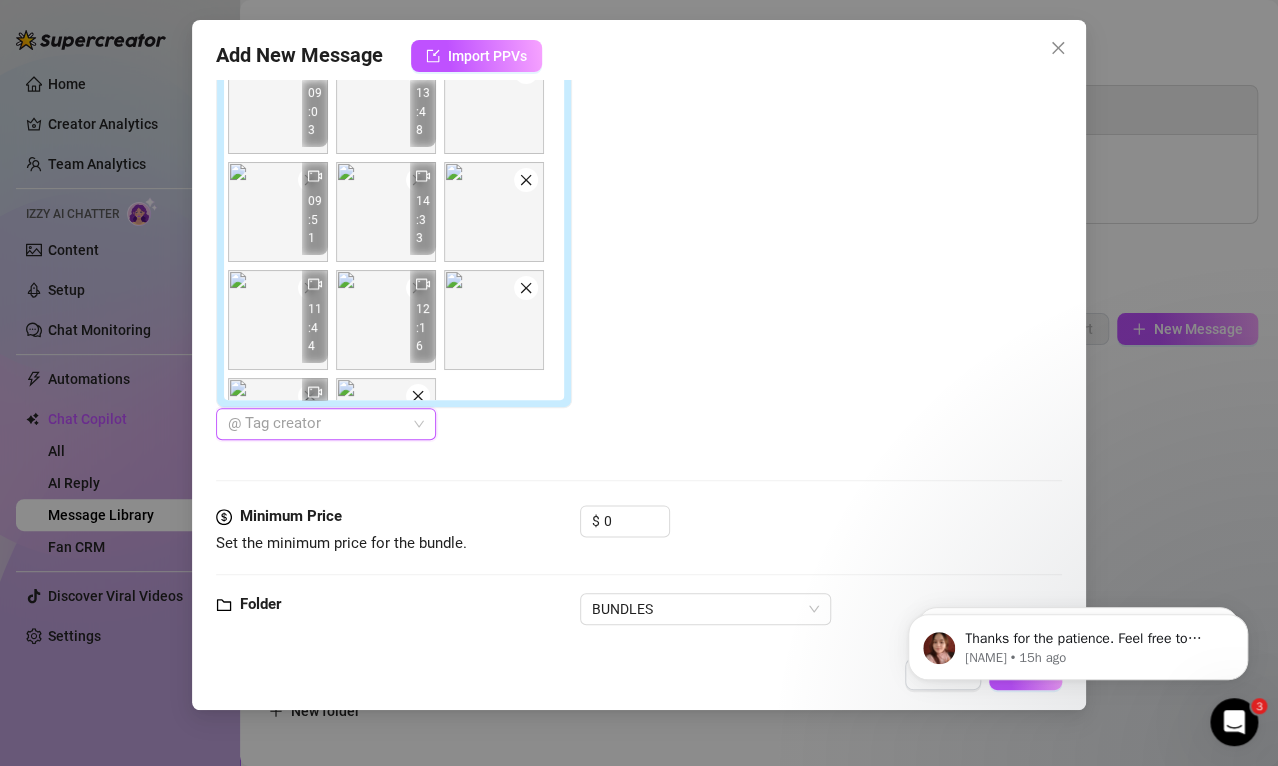 scroll, scrollTop: 850, scrollLeft: 0, axis: vertical 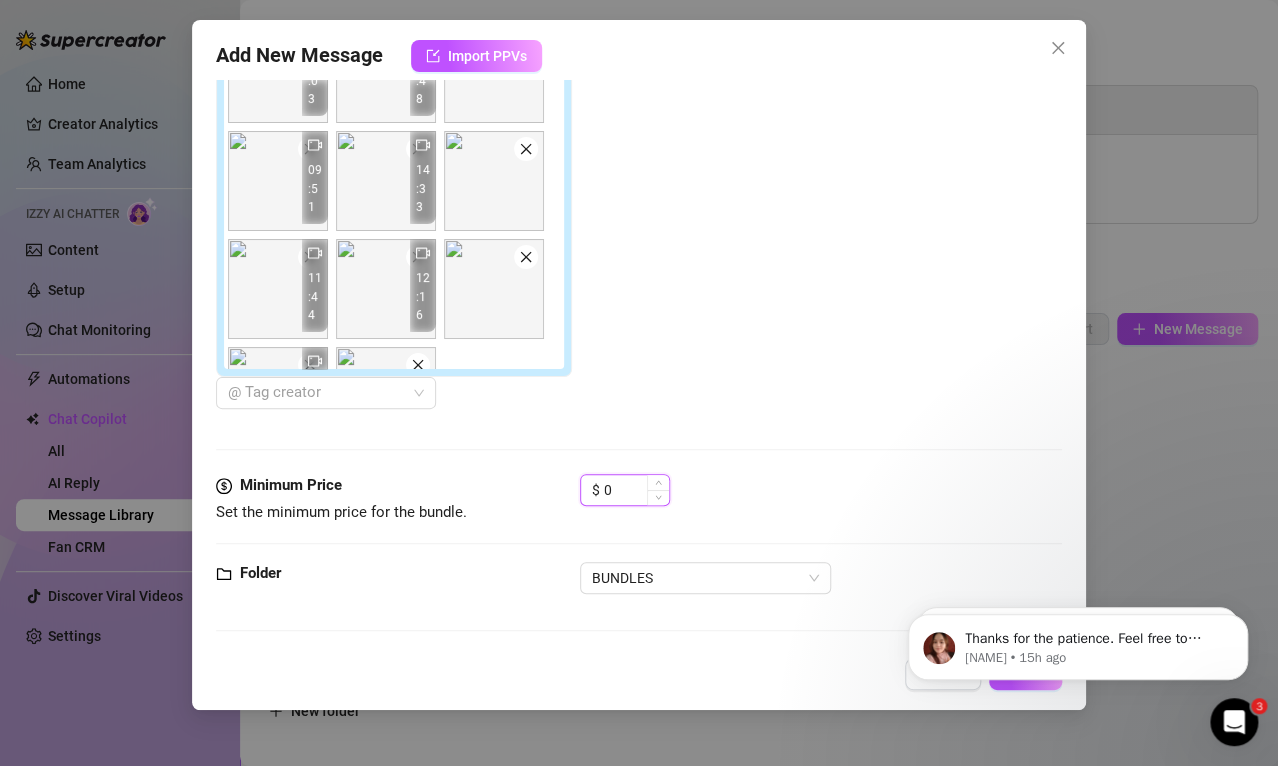 click on "0" at bounding box center [636, 490] 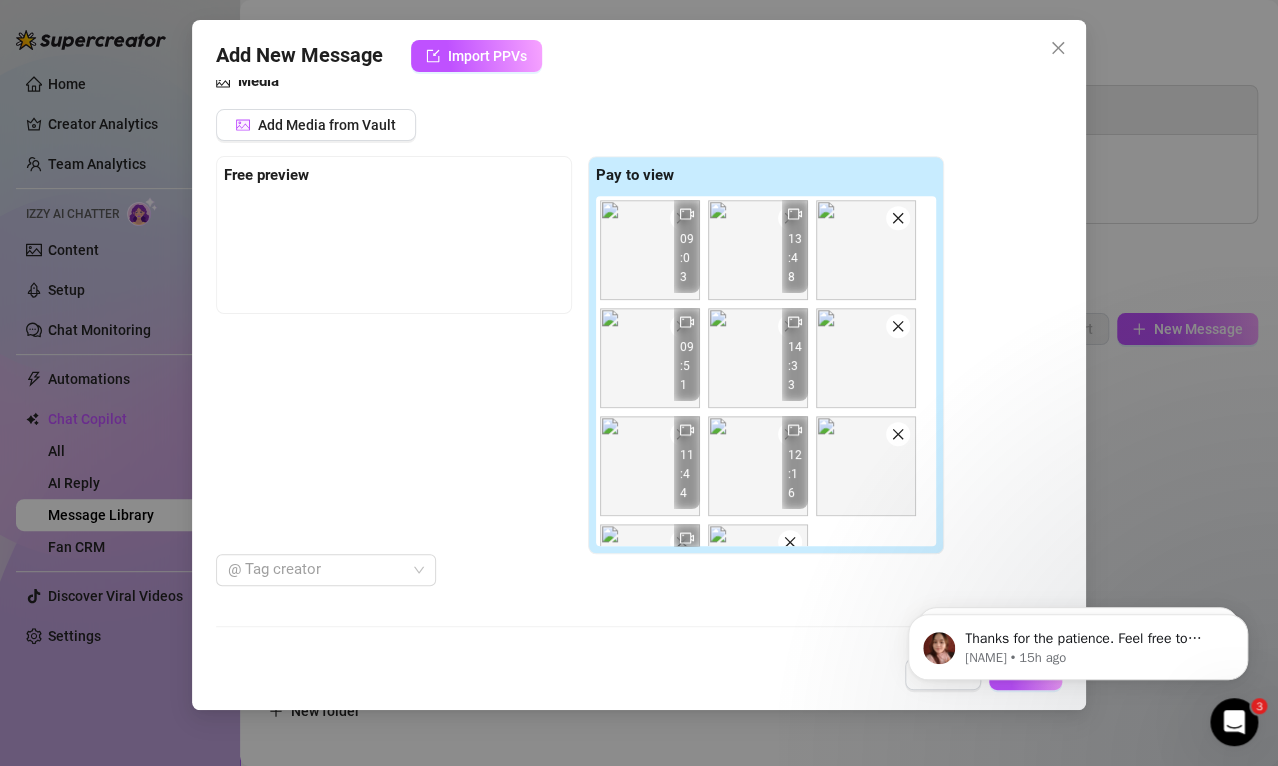 scroll, scrollTop: 450, scrollLeft: 0, axis: vertical 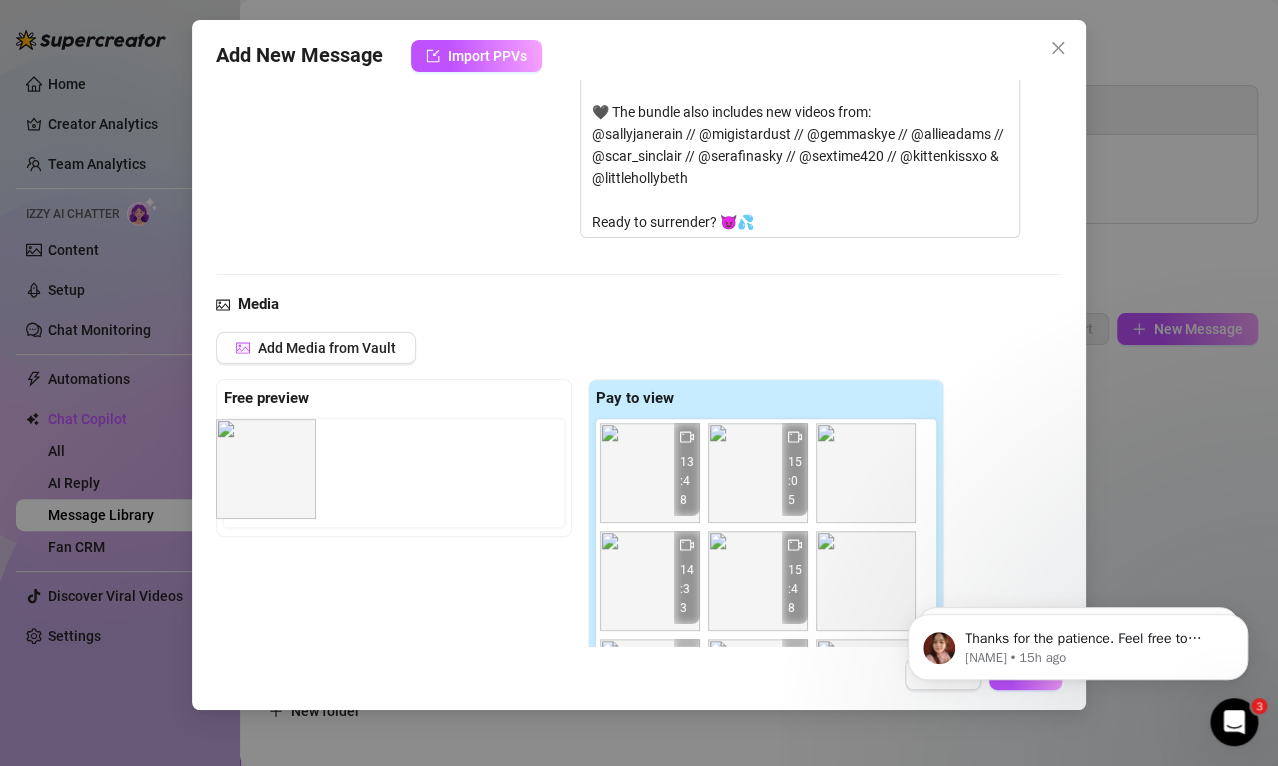 drag, startPoint x: 659, startPoint y: 471, endPoint x: 268, endPoint y: 472, distance: 391.00128 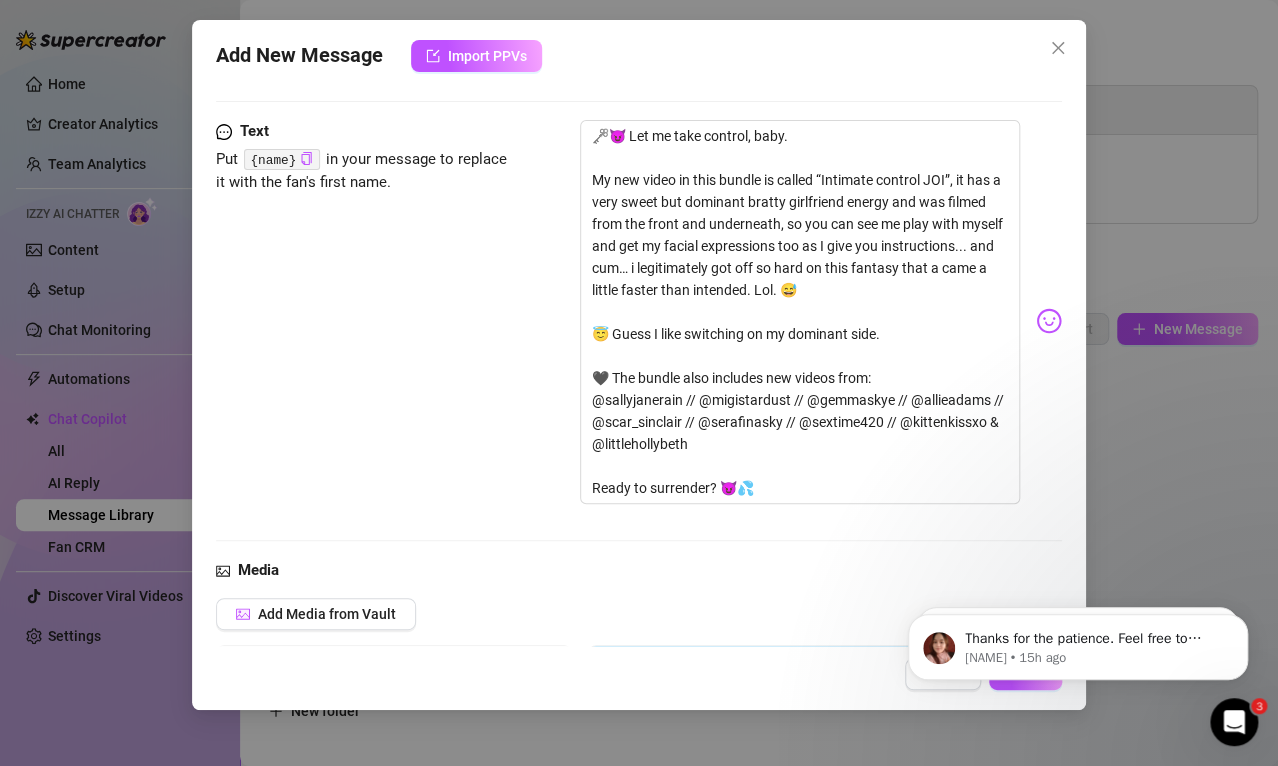 scroll, scrollTop: 584, scrollLeft: 0, axis: vertical 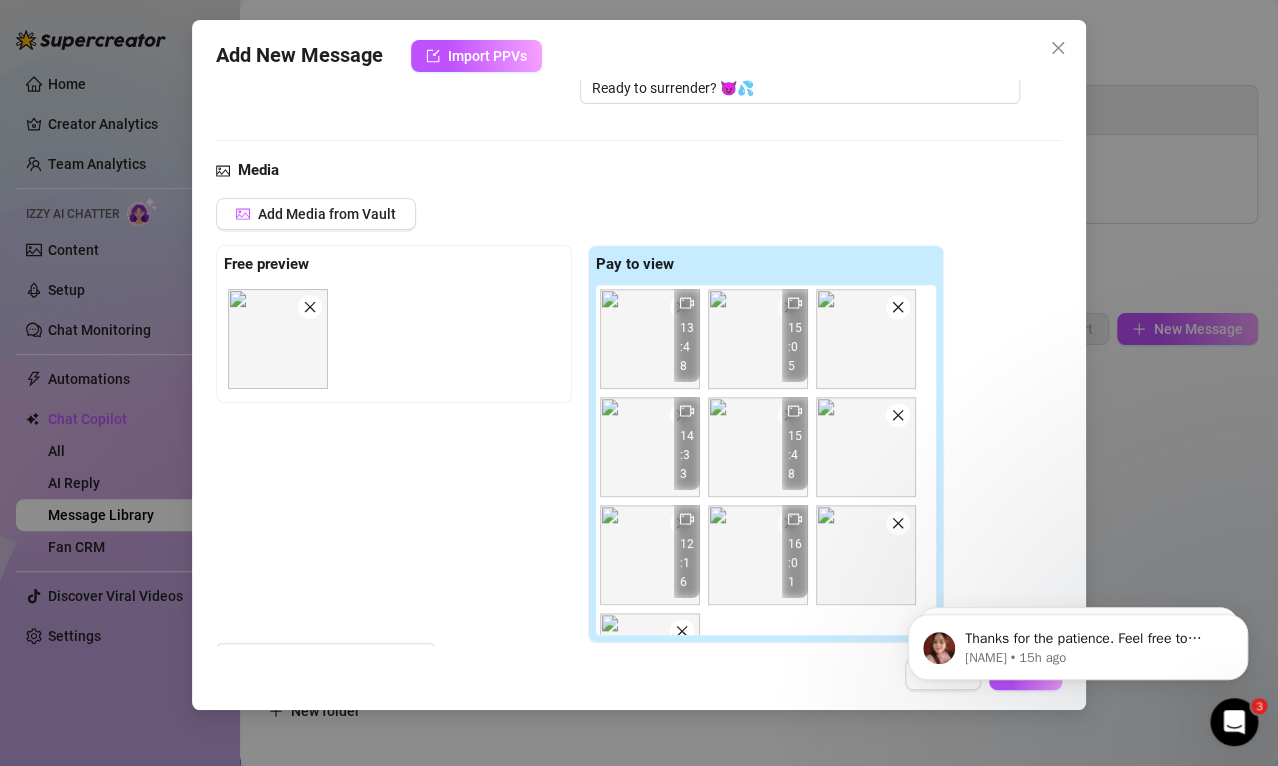 click at bounding box center (278, 339) 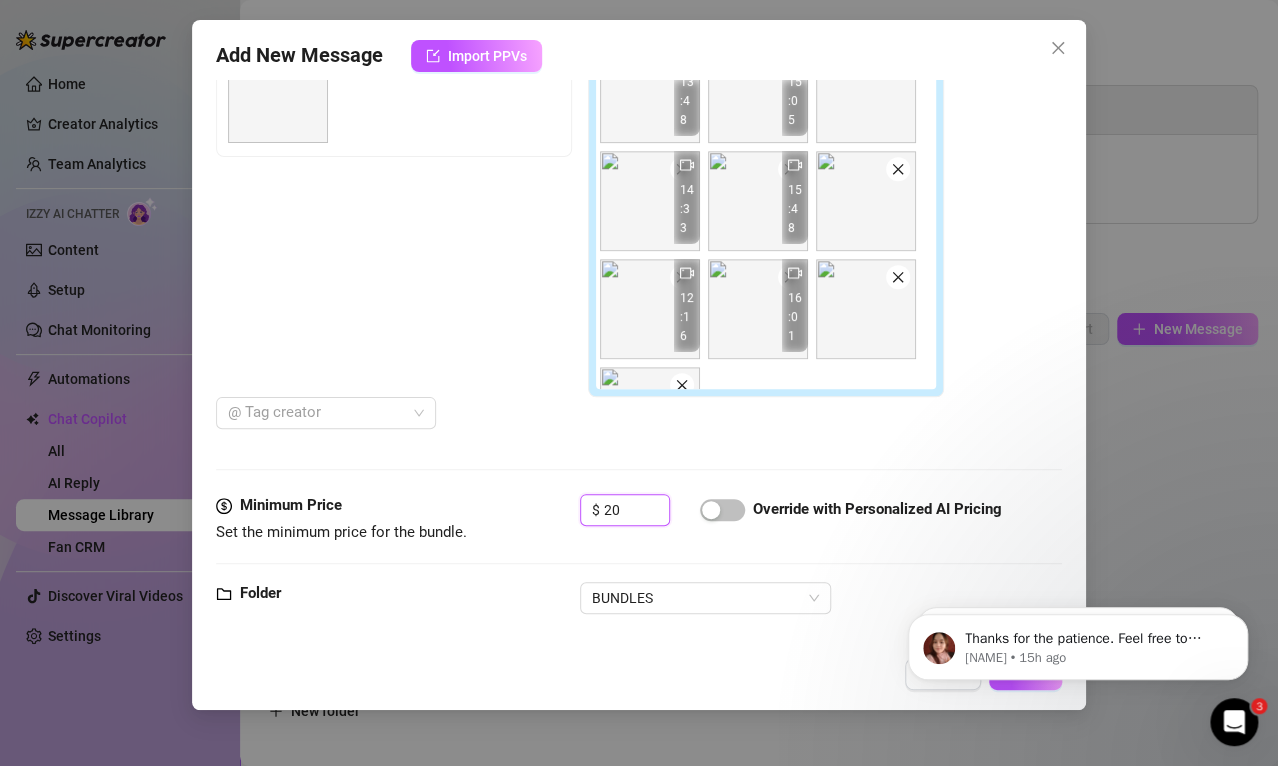 scroll, scrollTop: 850, scrollLeft: 0, axis: vertical 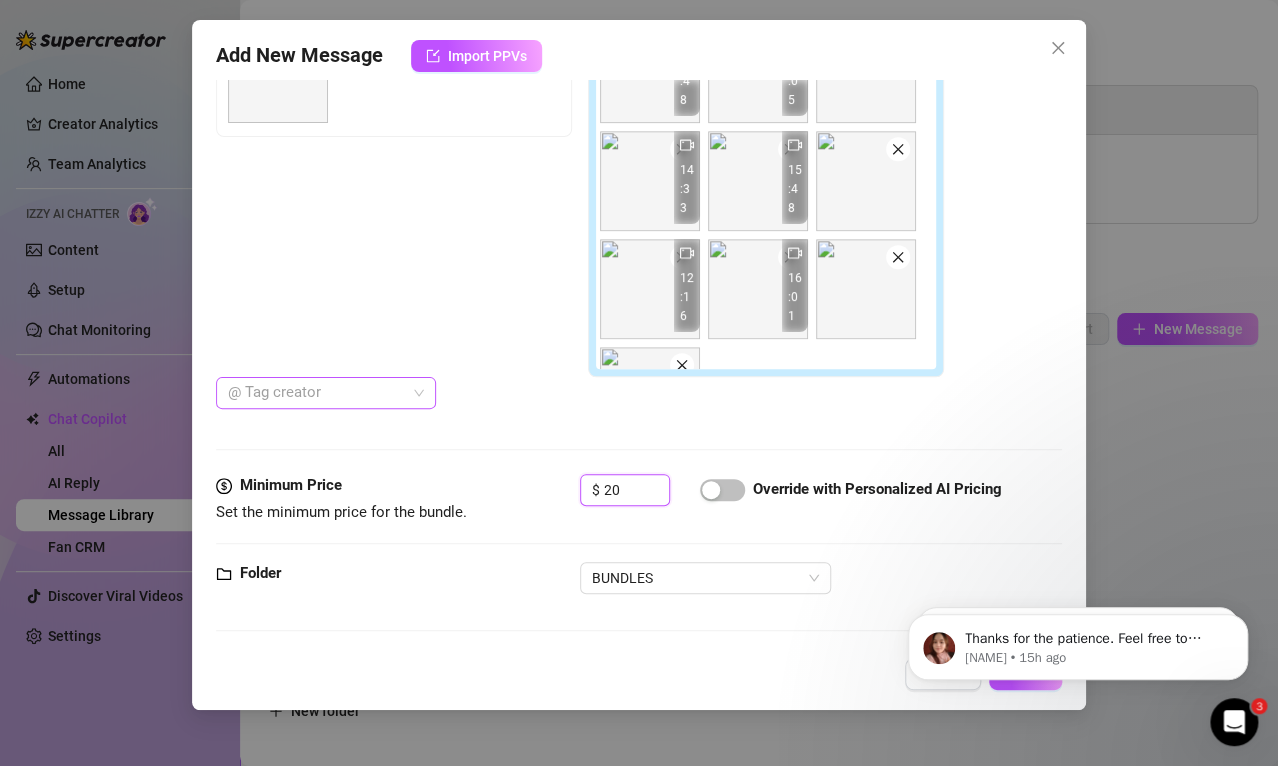 click at bounding box center [315, 393] 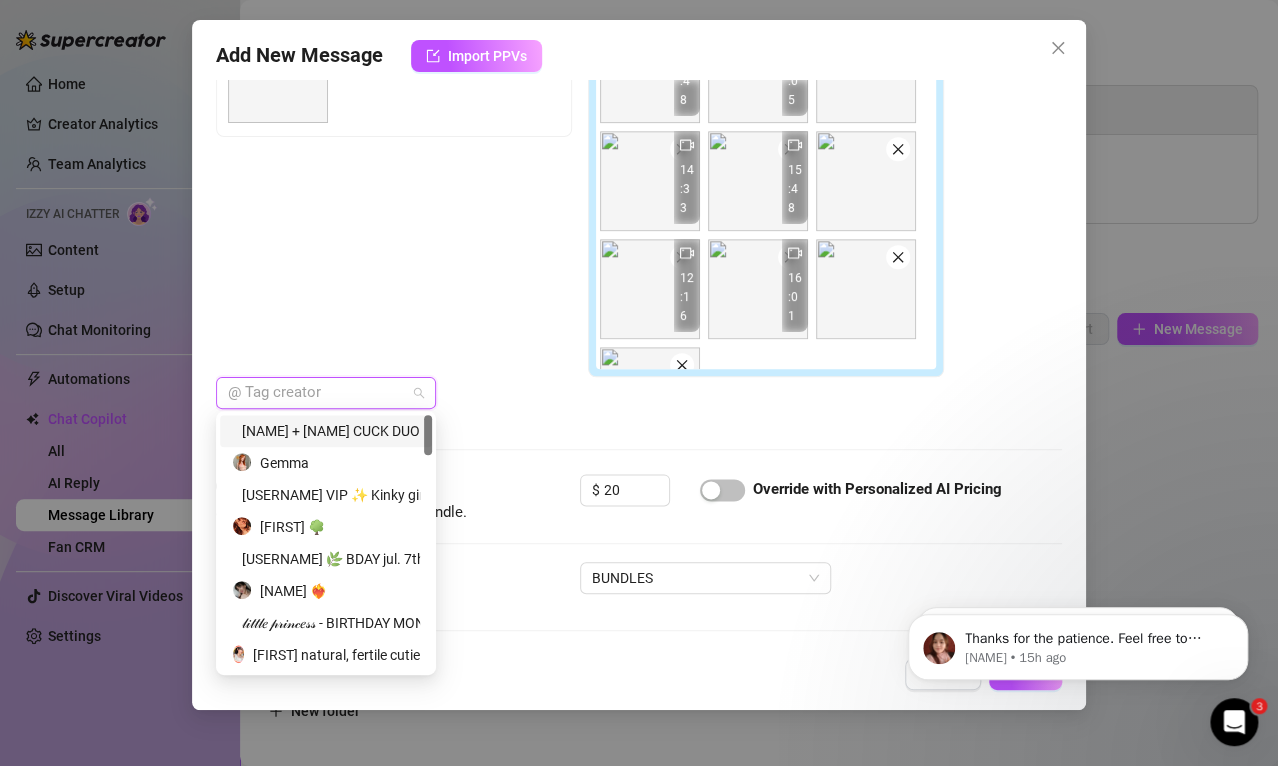 click on "[NAME] + [NAME] CUCK DUO" at bounding box center (326, 431) 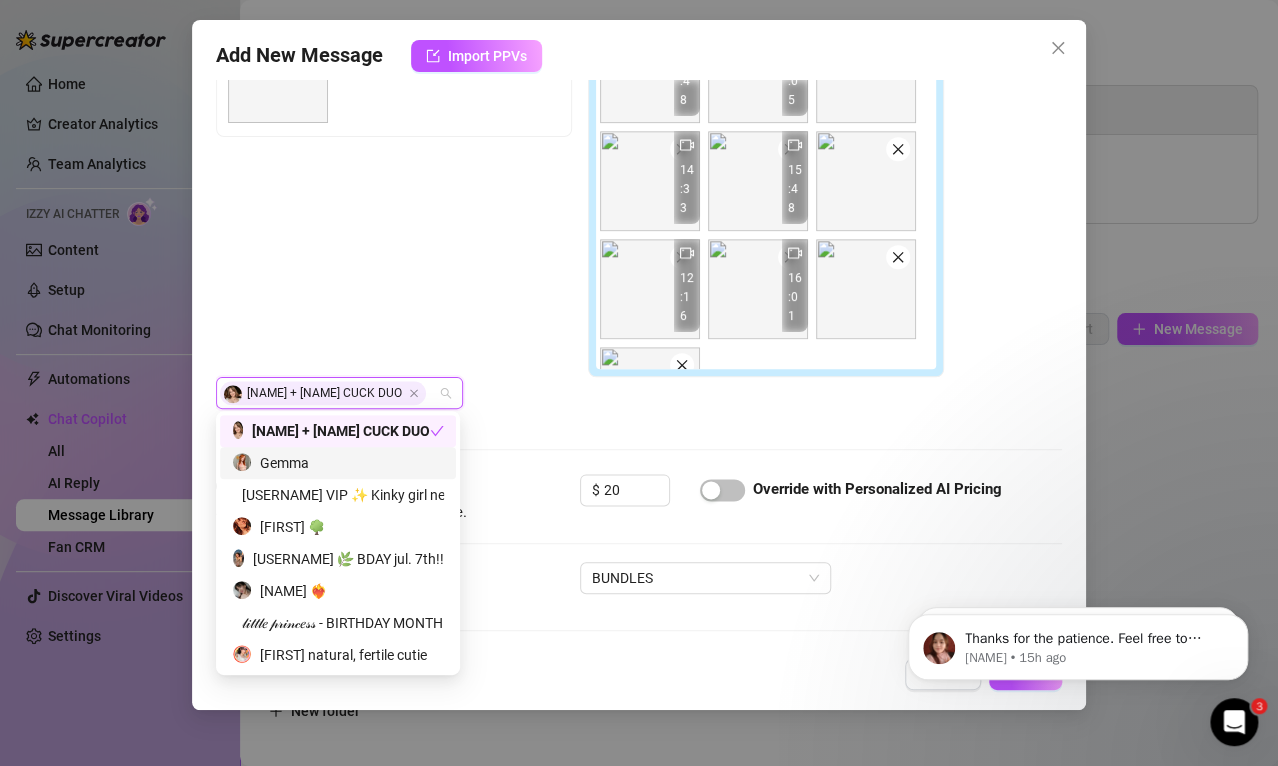 click on "Gemma" at bounding box center (338, 463) 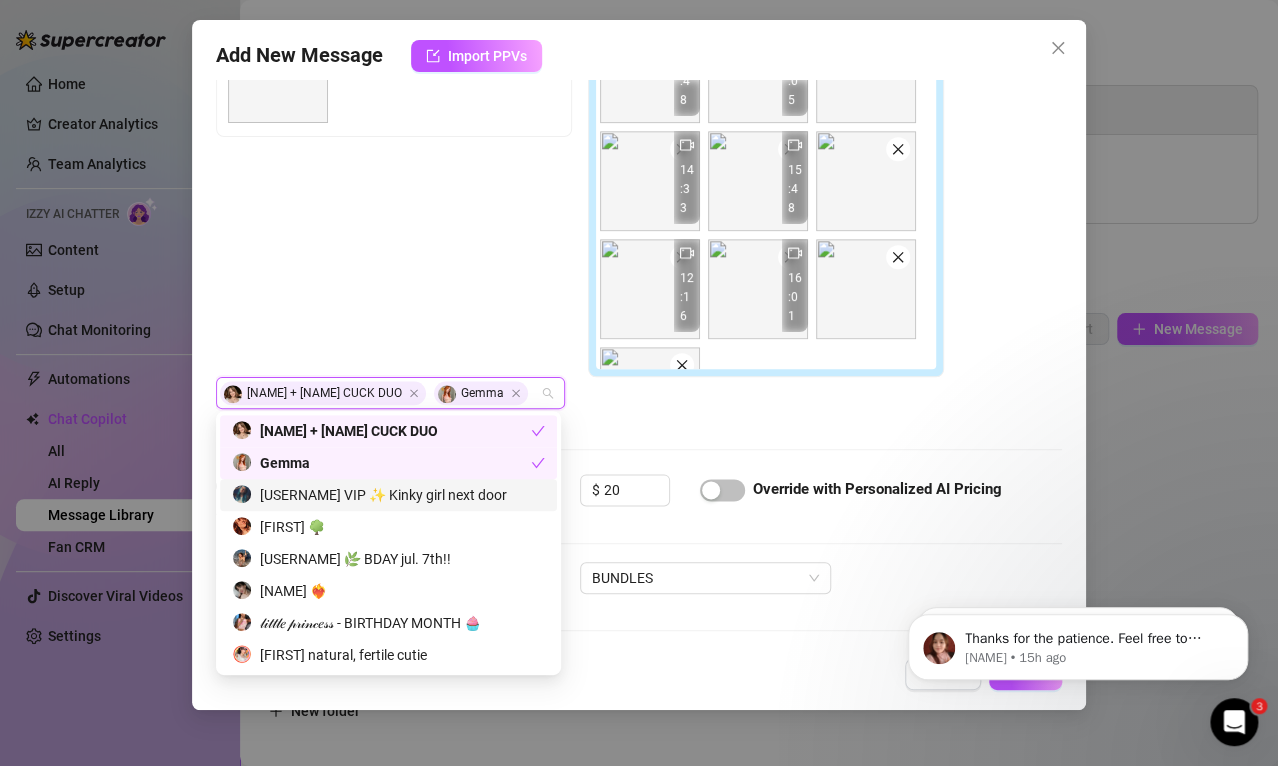 click on "[USERNAME] VIP ✨ Kinky girl next door" at bounding box center (388, 495) 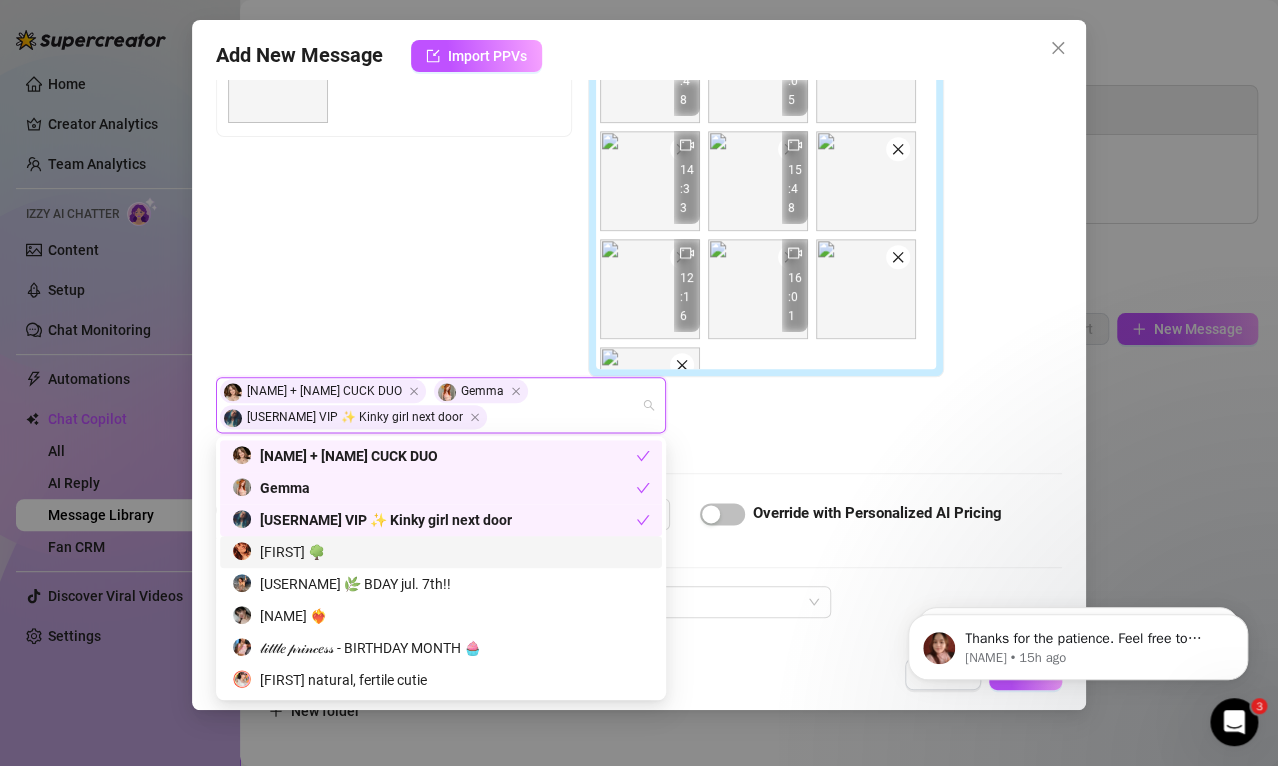 click on "[FIRST] 🌳" at bounding box center [441, 552] 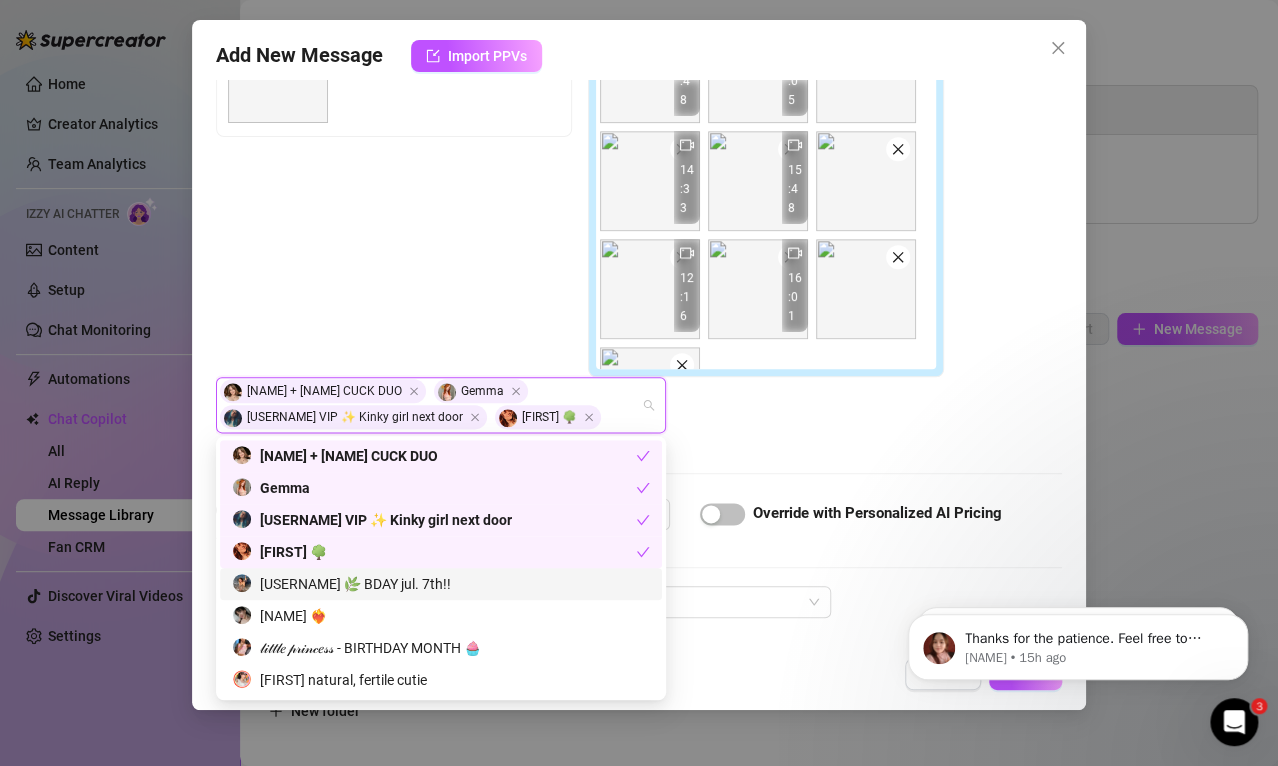 click on "[USERNAME] 🌿 BDAY jul. 7th!!" at bounding box center [441, 584] 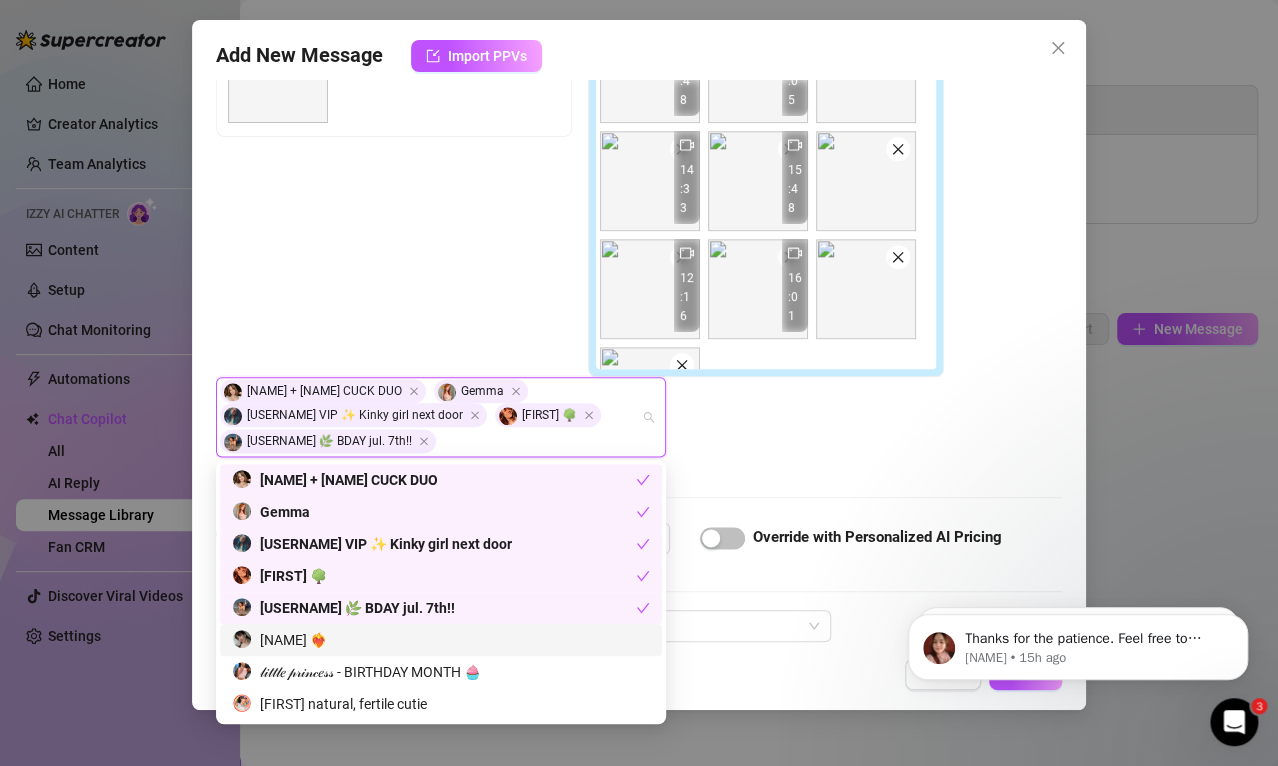 click on "[NAME] ❤️‍🔥" at bounding box center (441, 640) 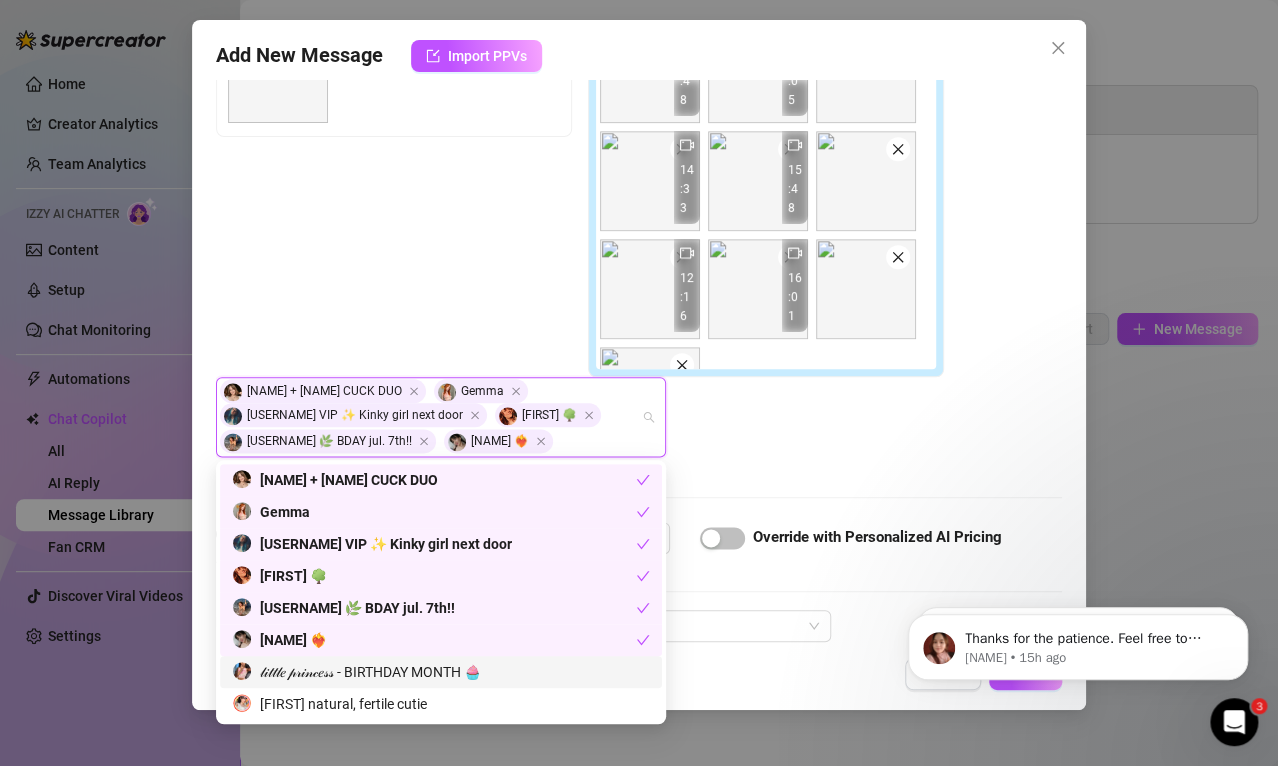 click on "𝓁𝒾𝓉𝓉𝓁𝑒 𝓅𝓇𝒾𝓃𝒸𝑒𝓈𝓈 - BIRTHDAY MONTH 🧁" at bounding box center [441, 672] 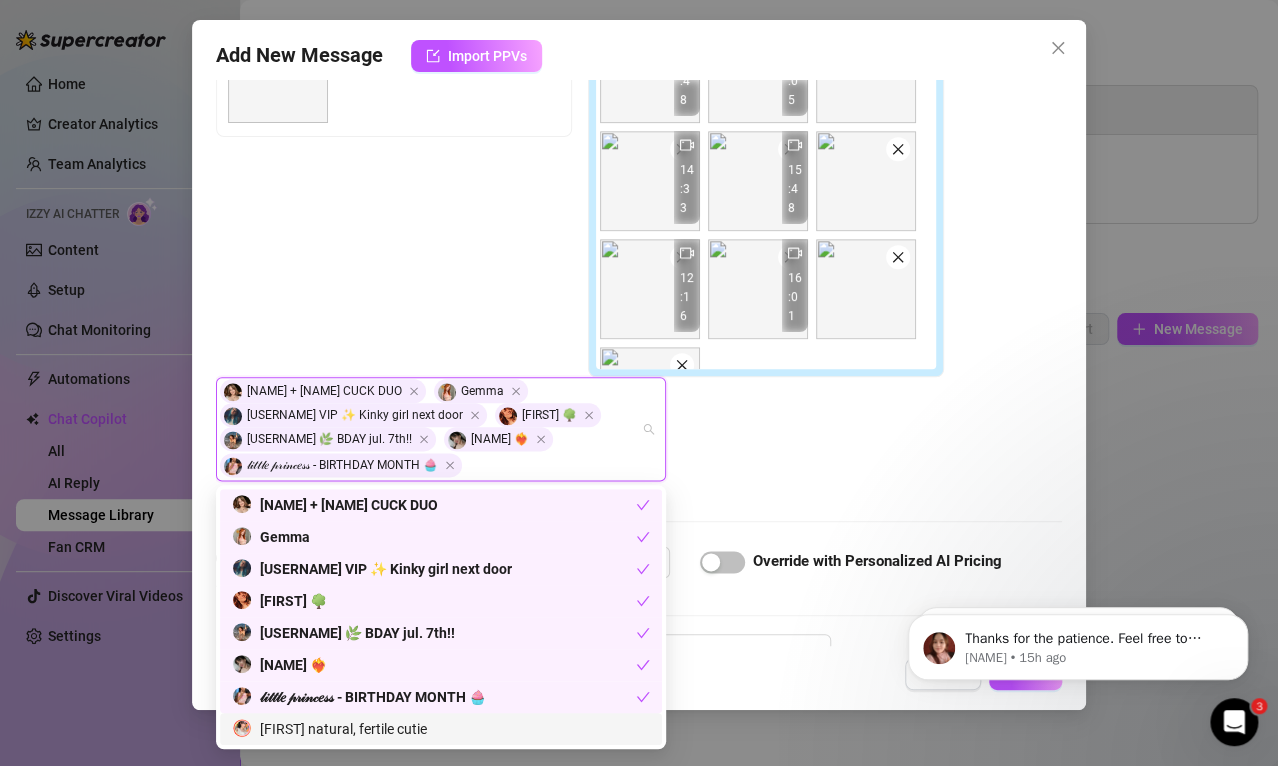 click on "[FIRST]  natural, fertile cutie" at bounding box center [441, 729] 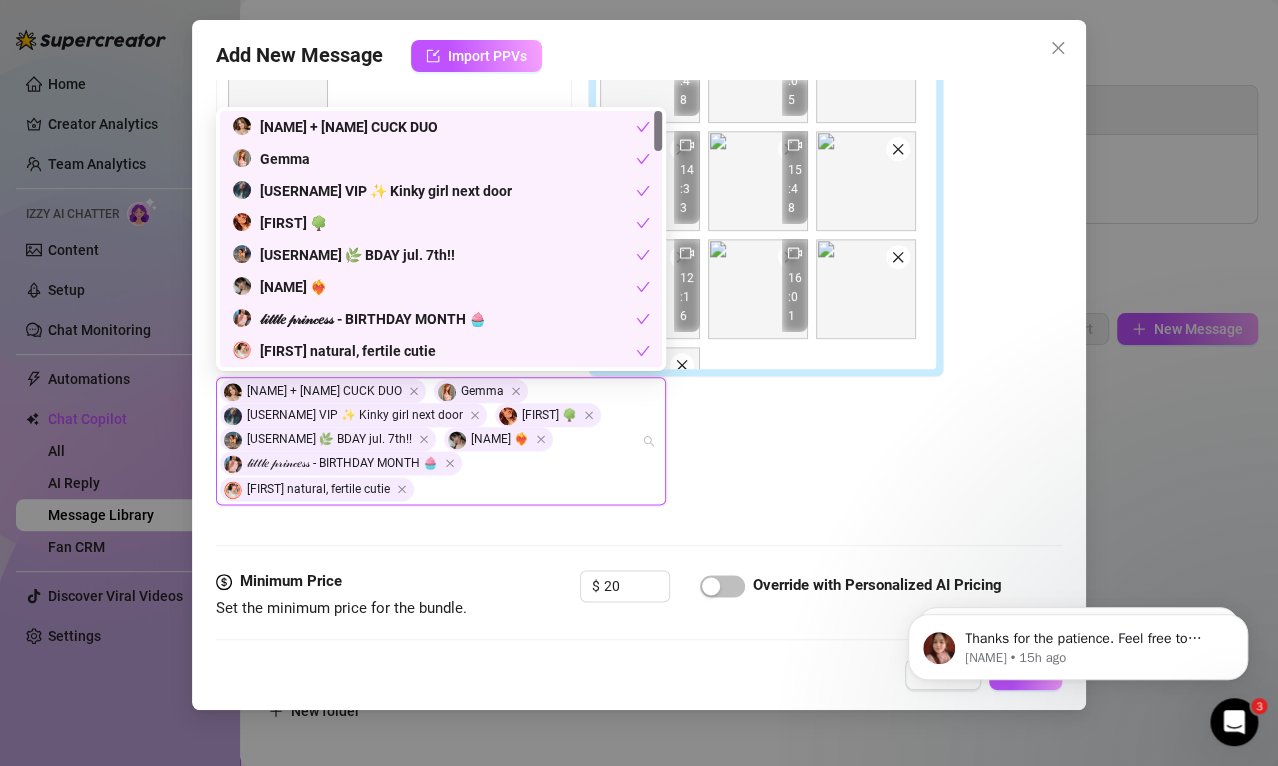 scroll, scrollTop: 132, scrollLeft: 0, axis: vertical 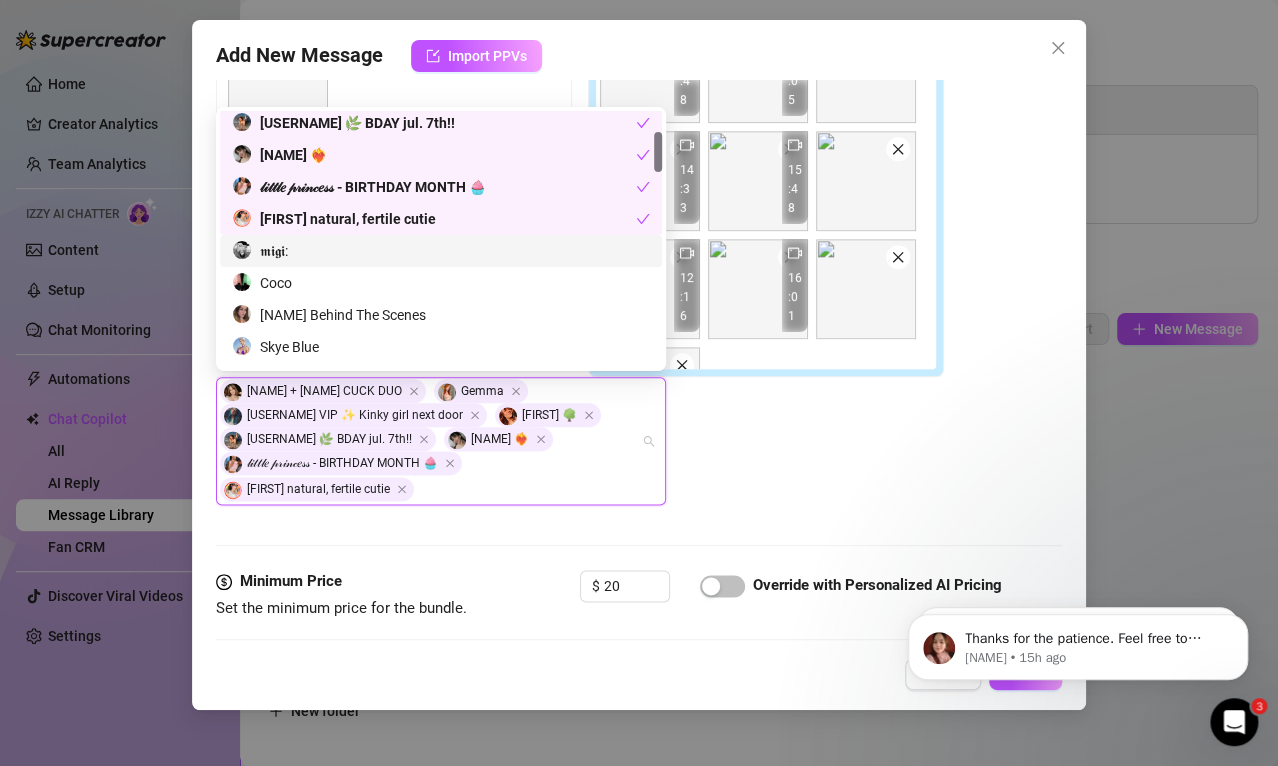 click on "𝖒𝖎𝖌𝖎:" at bounding box center [441, 251] 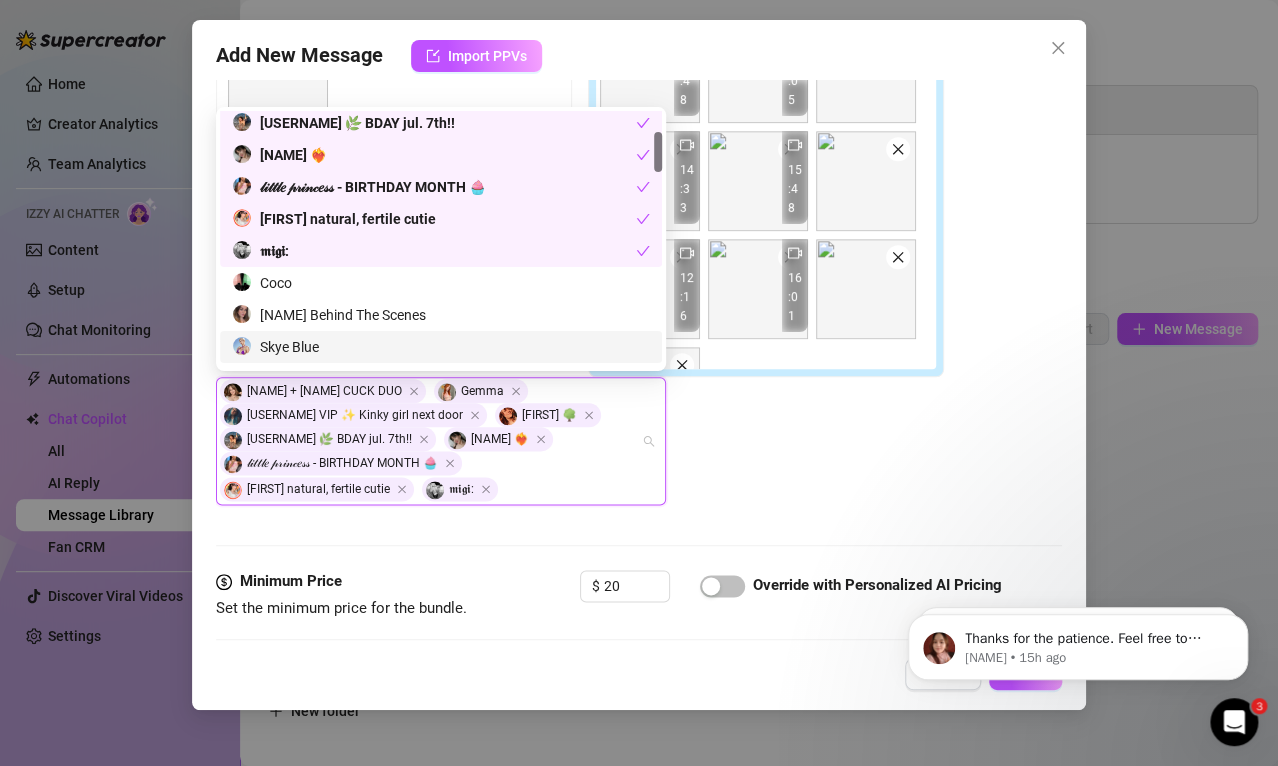 click on "[USERNAME] + [USERNAME] CUCK DUO [NAME] [NAME] VIP ✨ Kinky girl next door [NAME] 🌳 [NAME] 🌿 BDAY jul. 7th!! [NAME] ❤️‍🔥 𝓁𝒾𝓉𝓉𝓁𝑒 𝓅𝓇𝒾𝓃𝒸𝑒𝓈𝓈 - BIRTHDAY MONTH 🧁 𝖍𝖔𝖑𝖑𝖞  natural, fertile cutie 𝖒𝖎𝖌𝖎:" at bounding box center [580, 441] 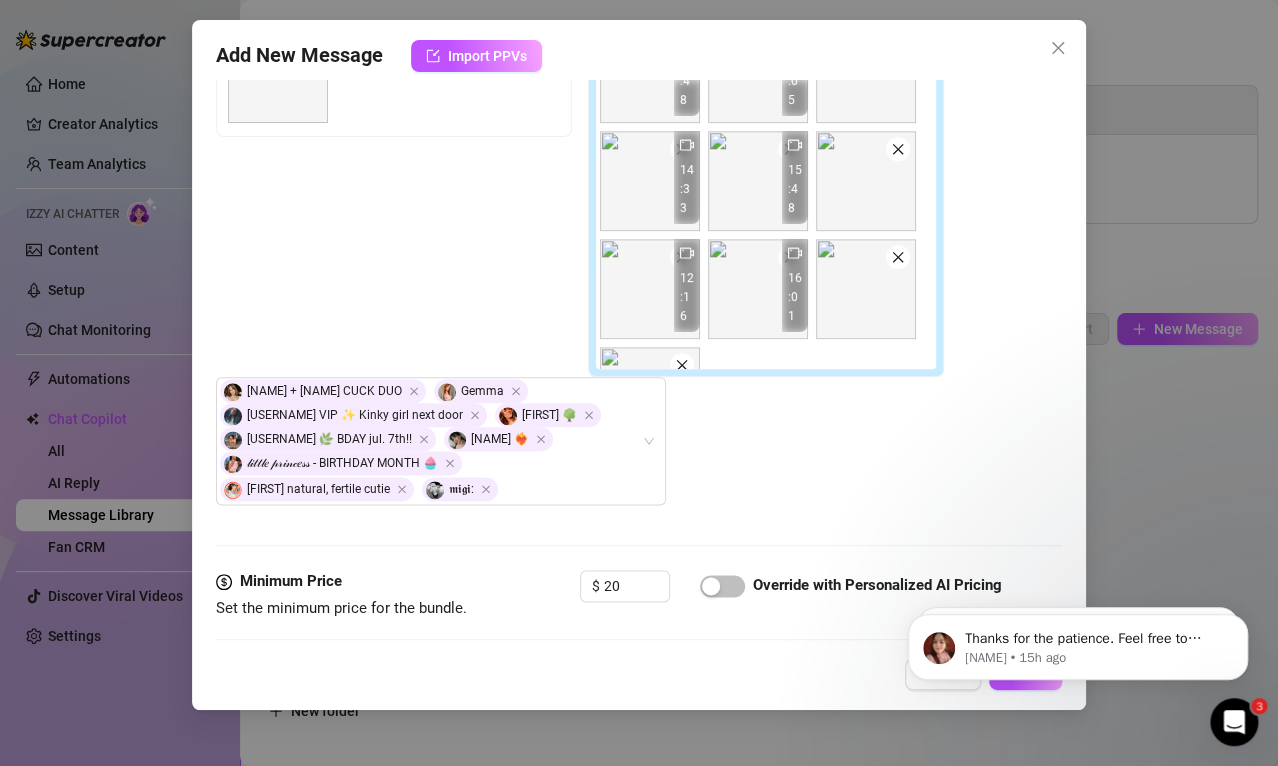 click 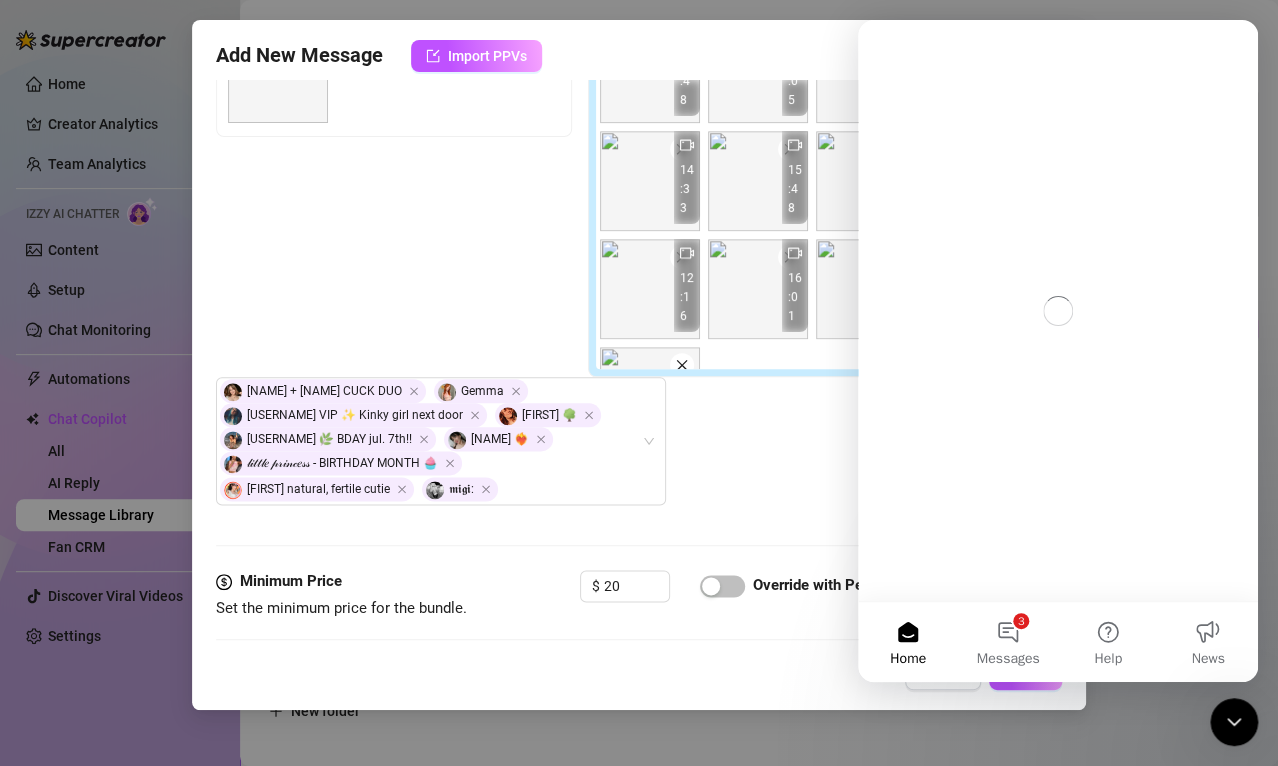 scroll, scrollTop: 0, scrollLeft: 0, axis: both 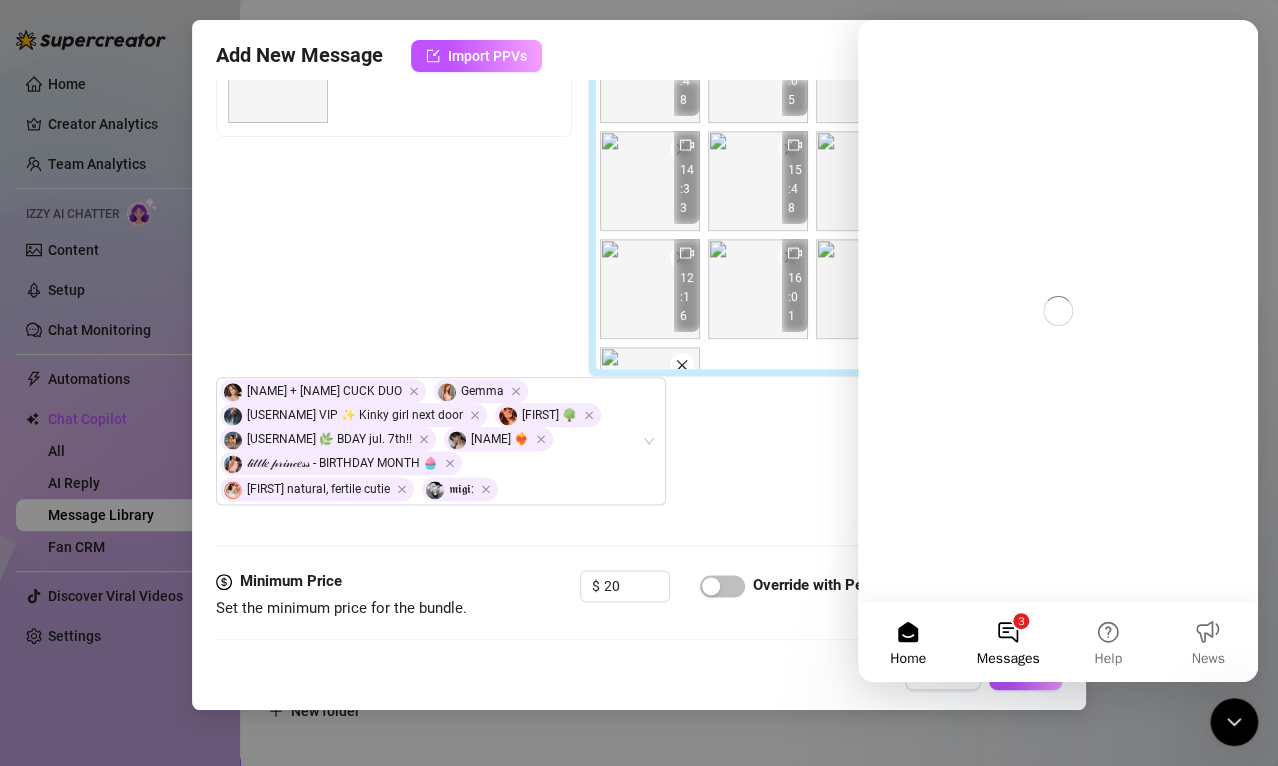 click on "3 Messages" at bounding box center (1008, 642) 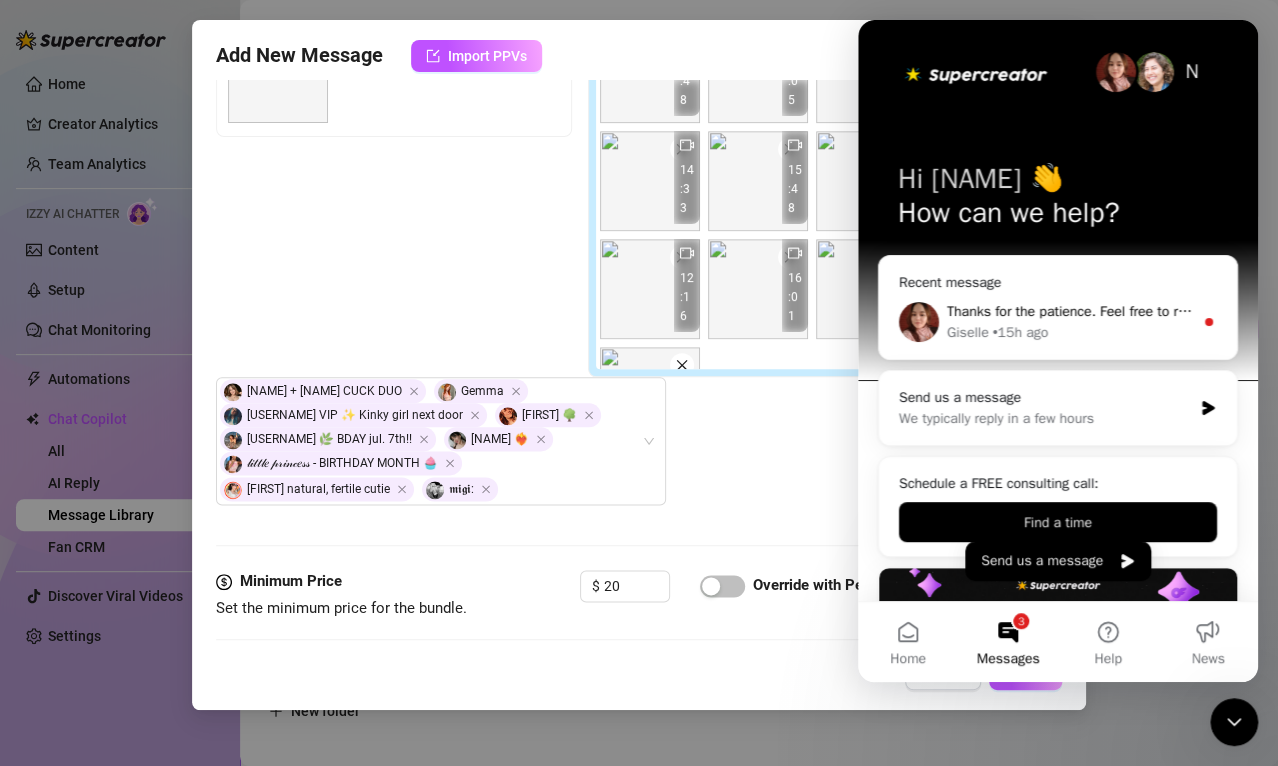 click on "[NAME] •  15h ago" at bounding box center (1070, 332) 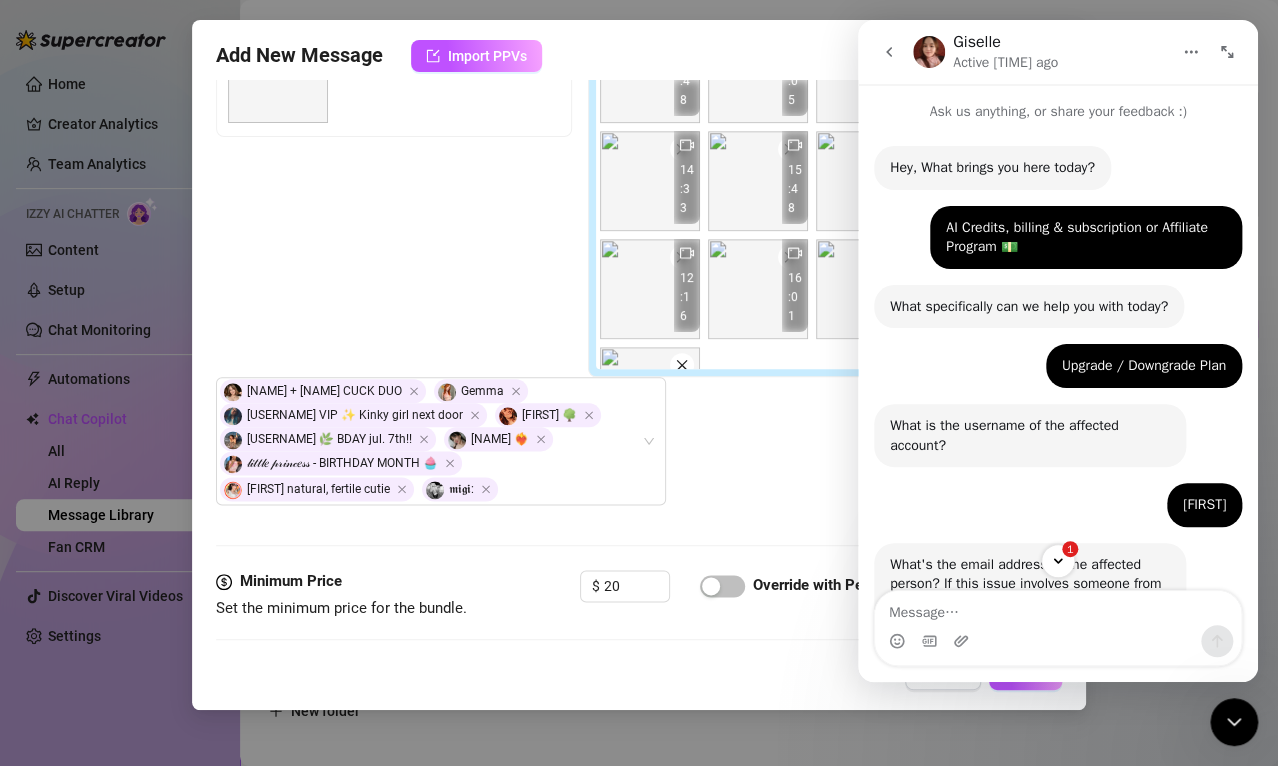 scroll, scrollTop: 3, scrollLeft: 0, axis: vertical 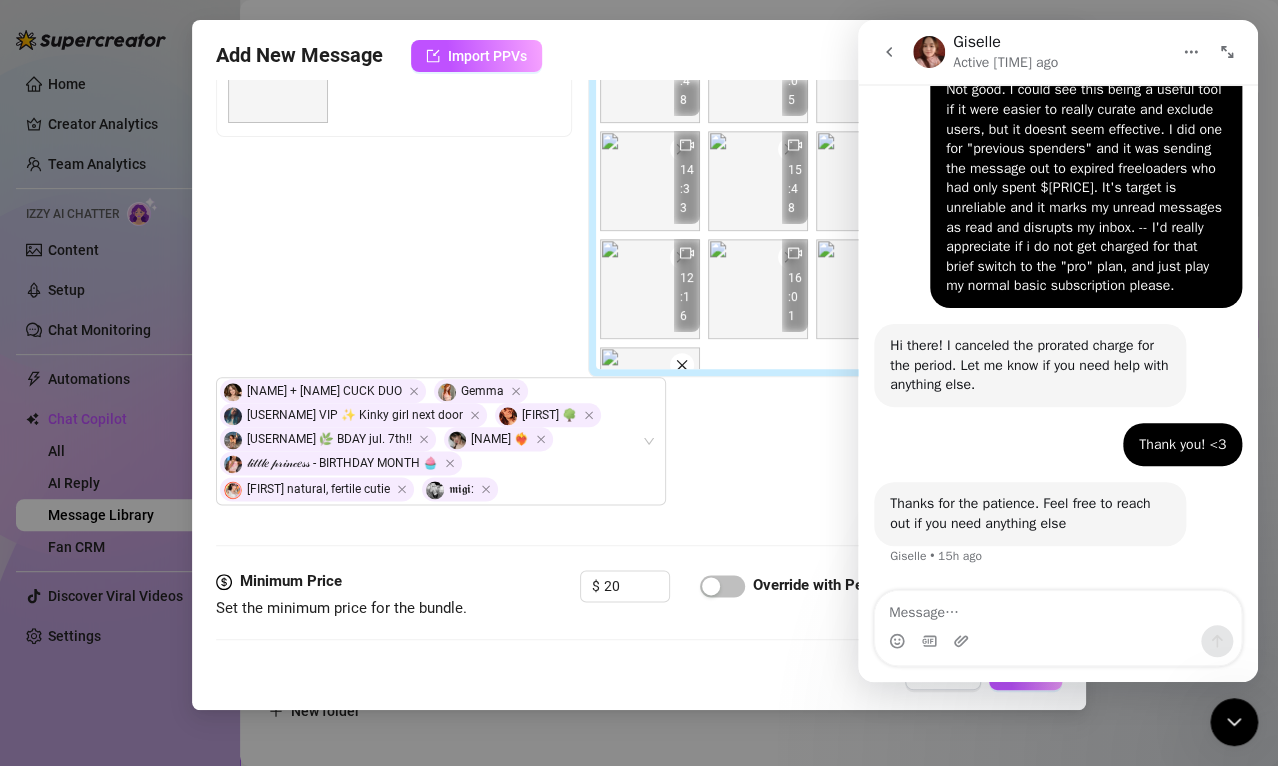 click 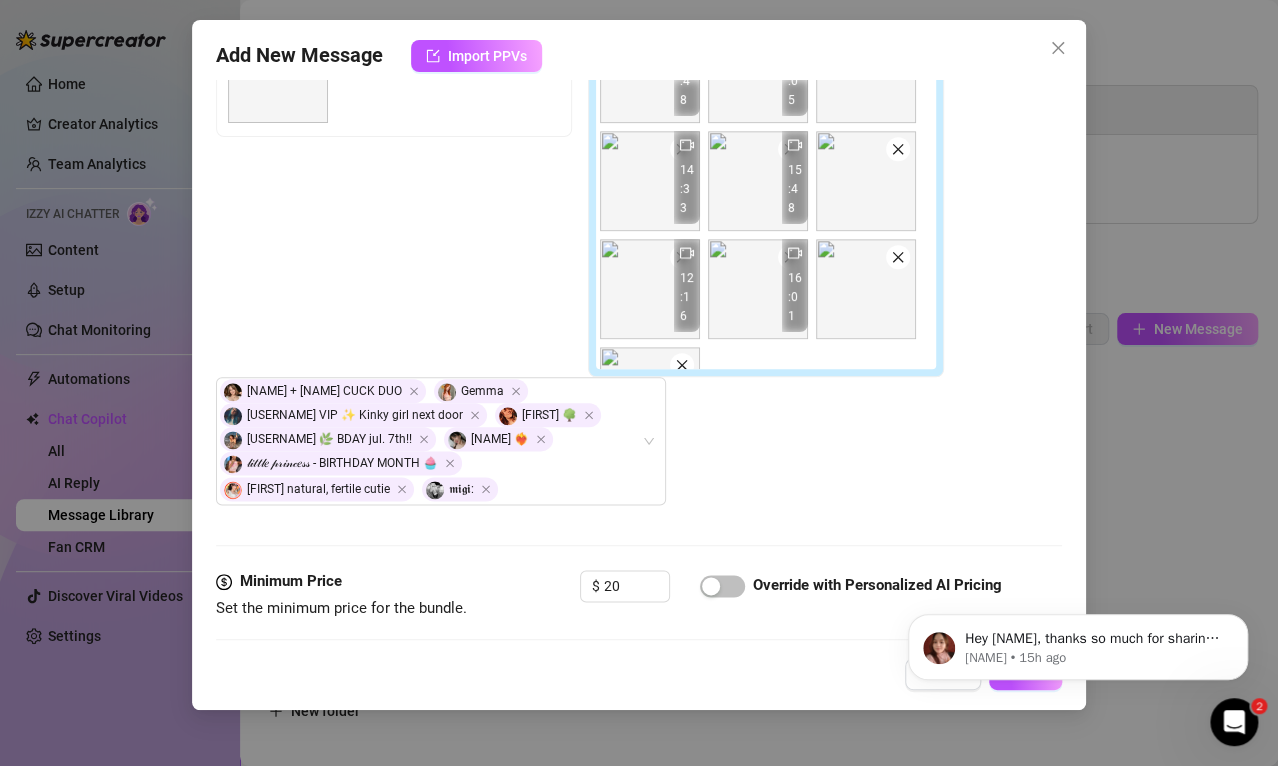 scroll, scrollTop: 0, scrollLeft: 0, axis: both 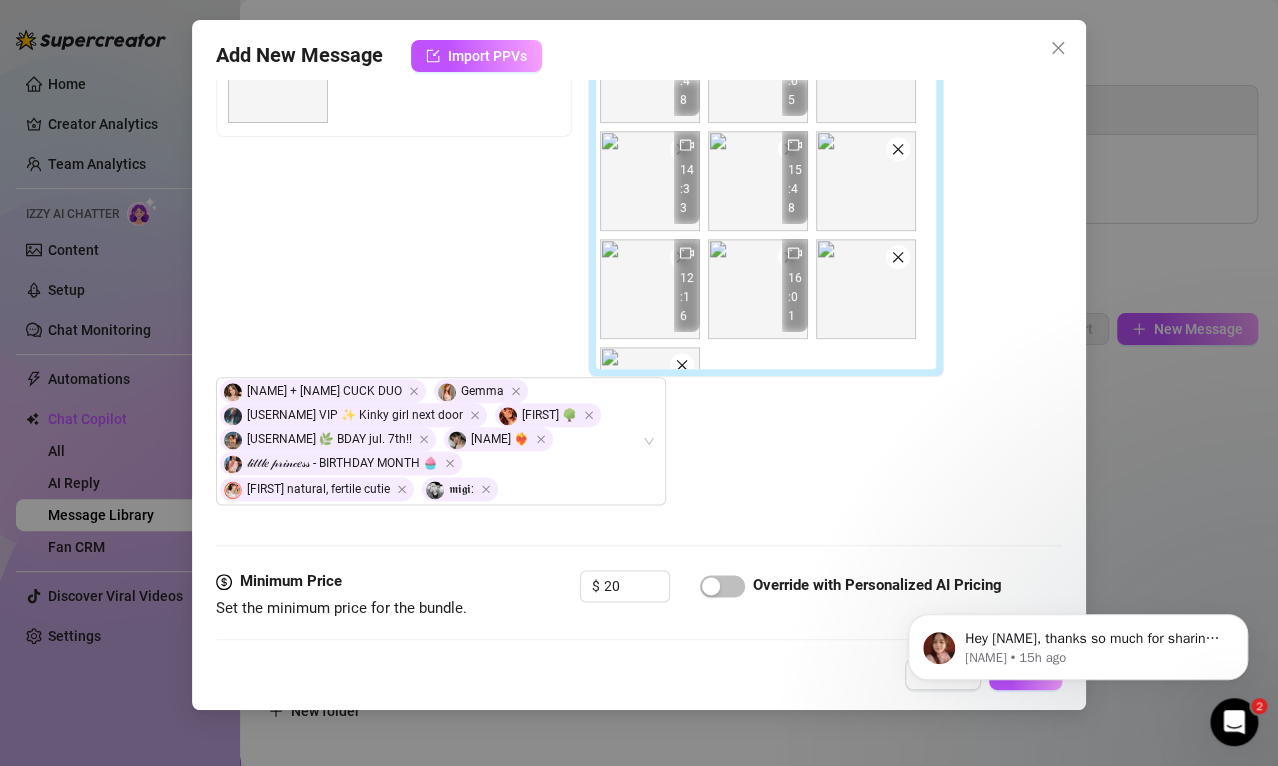 click 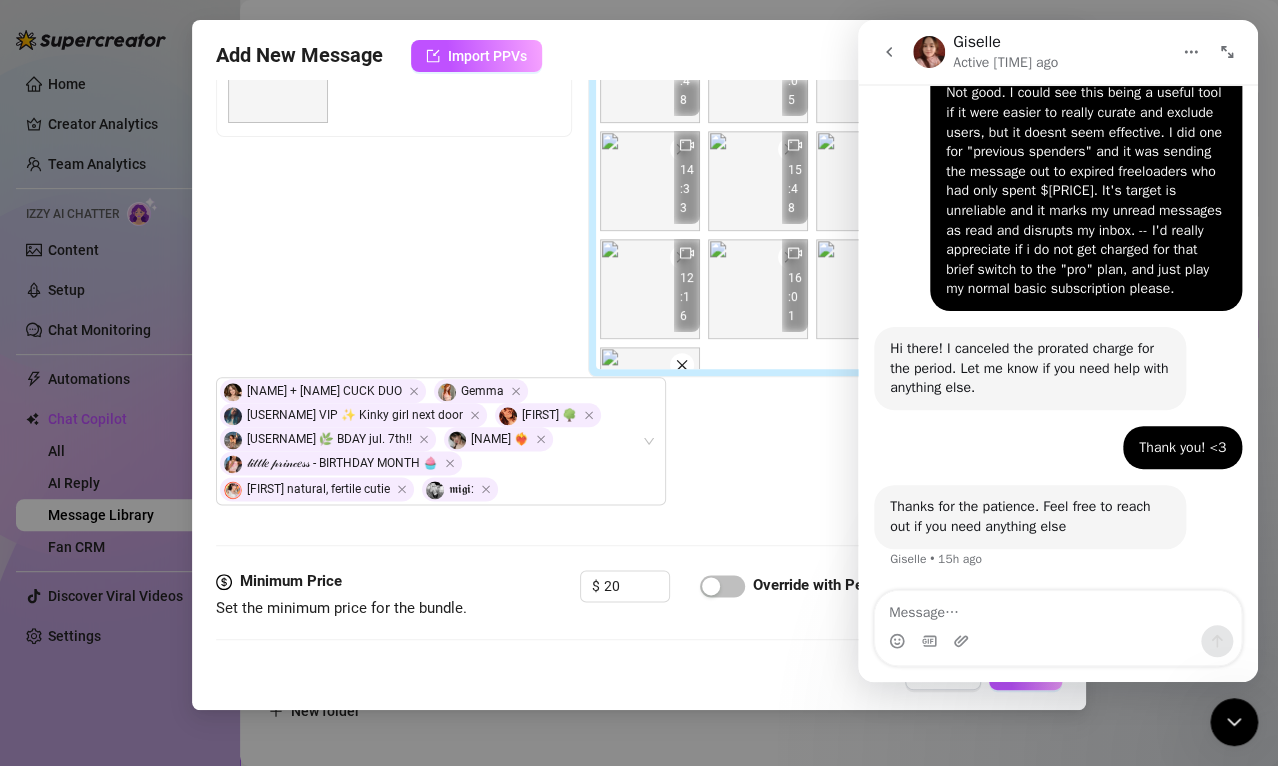 scroll, scrollTop: 1080, scrollLeft: 0, axis: vertical 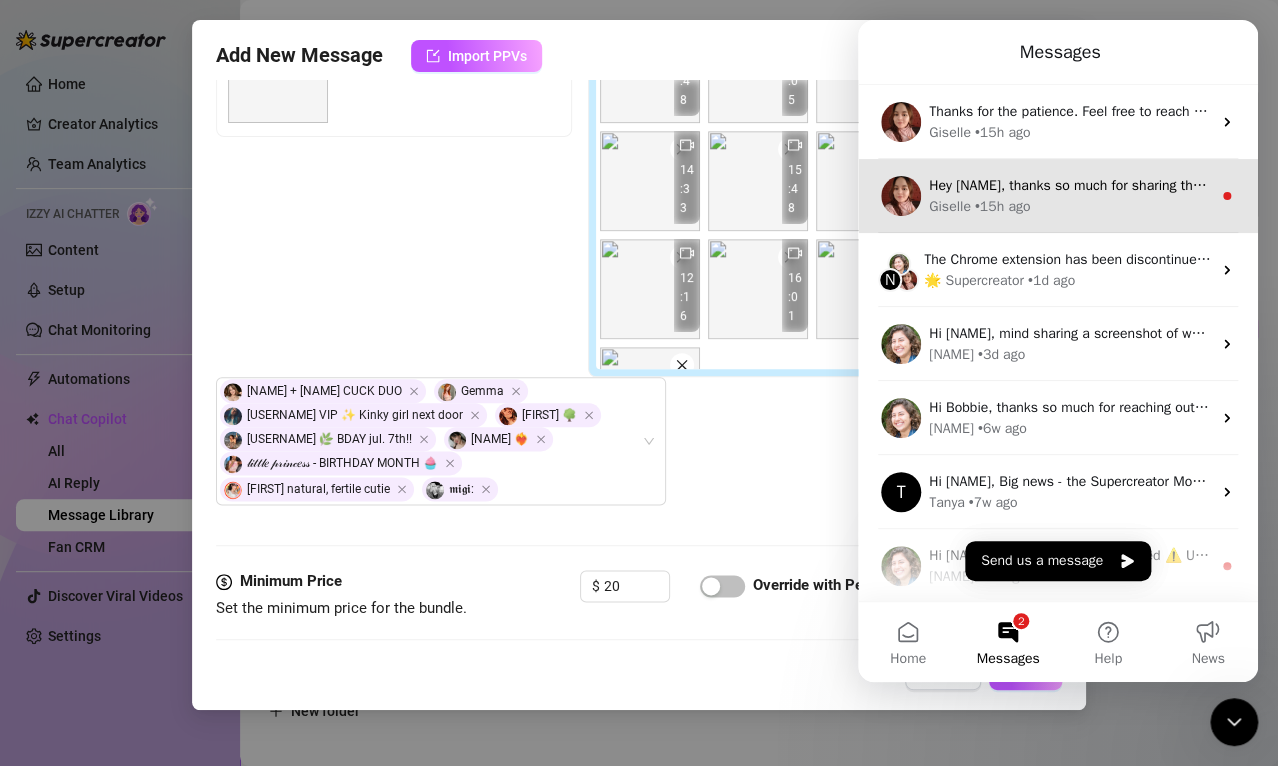 click on "• [TIME] ago" at bounding box center [1003, 206] 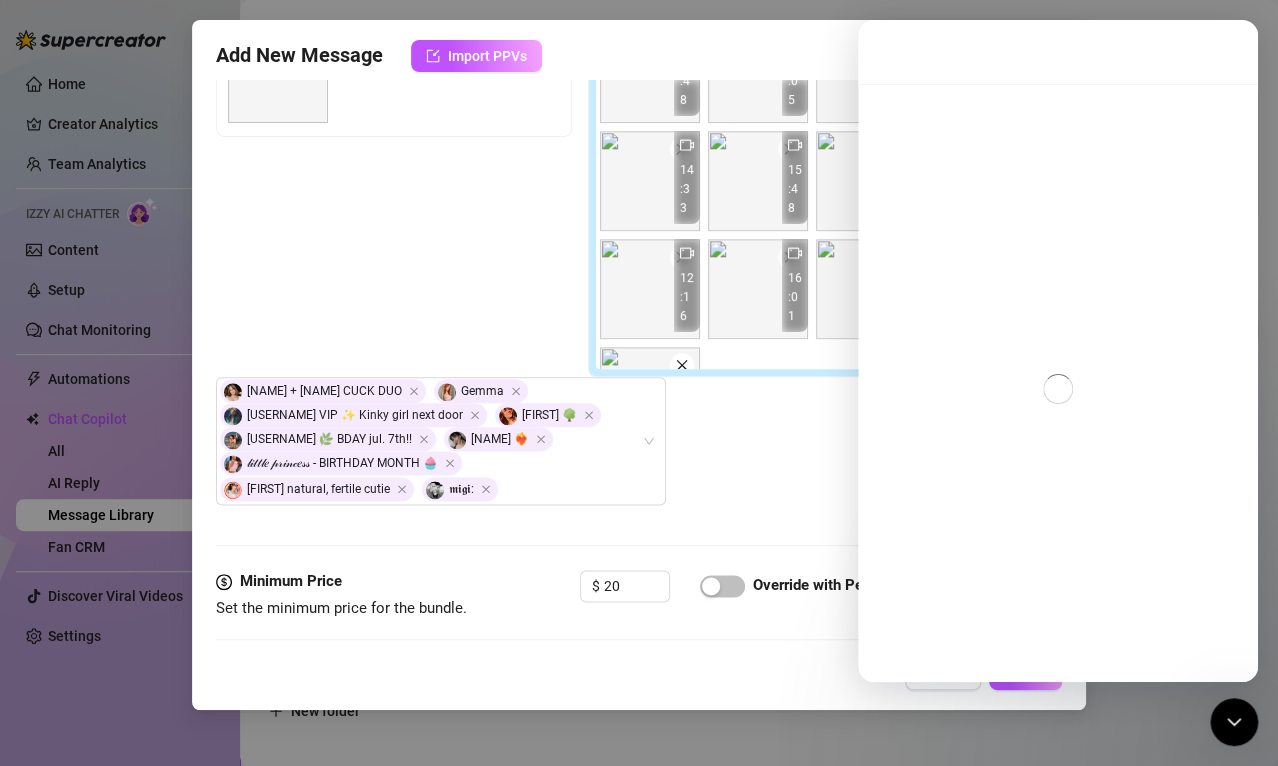 scroll, scrollTop: 3, scrollLeft: 0, axis: vertical 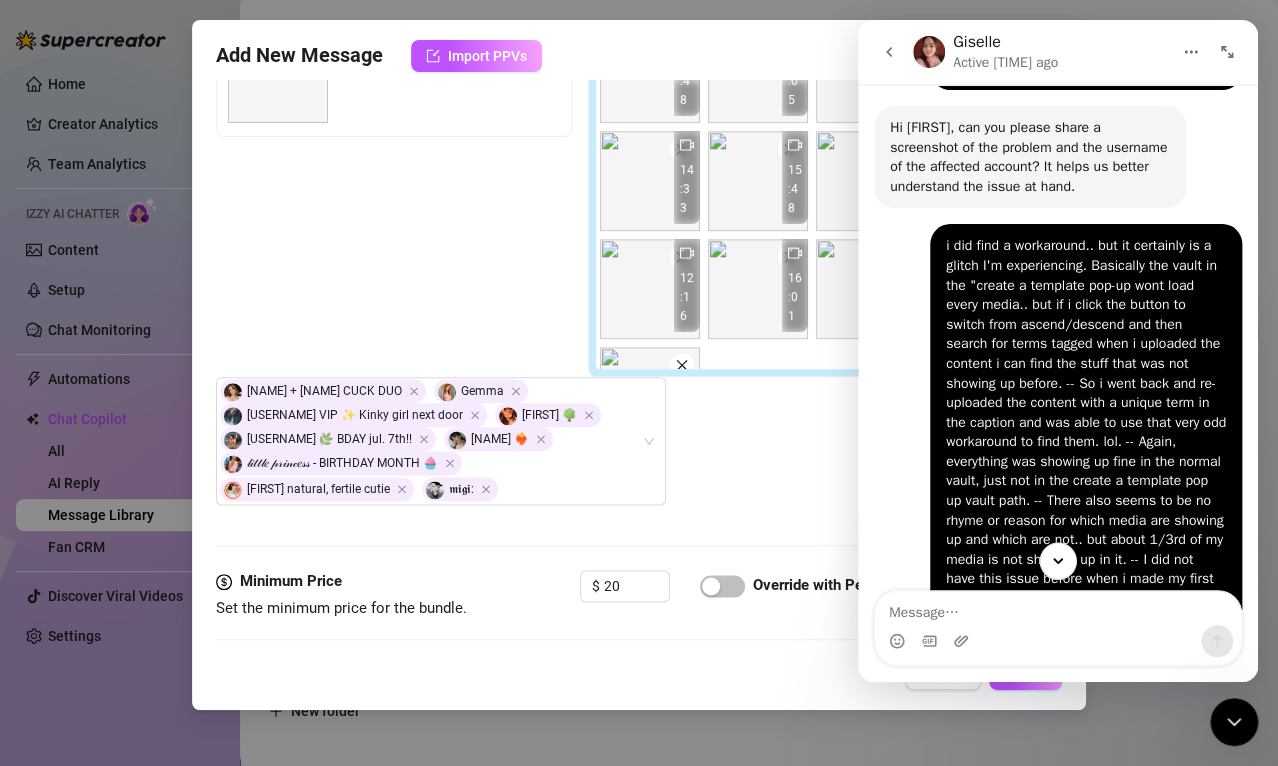 click 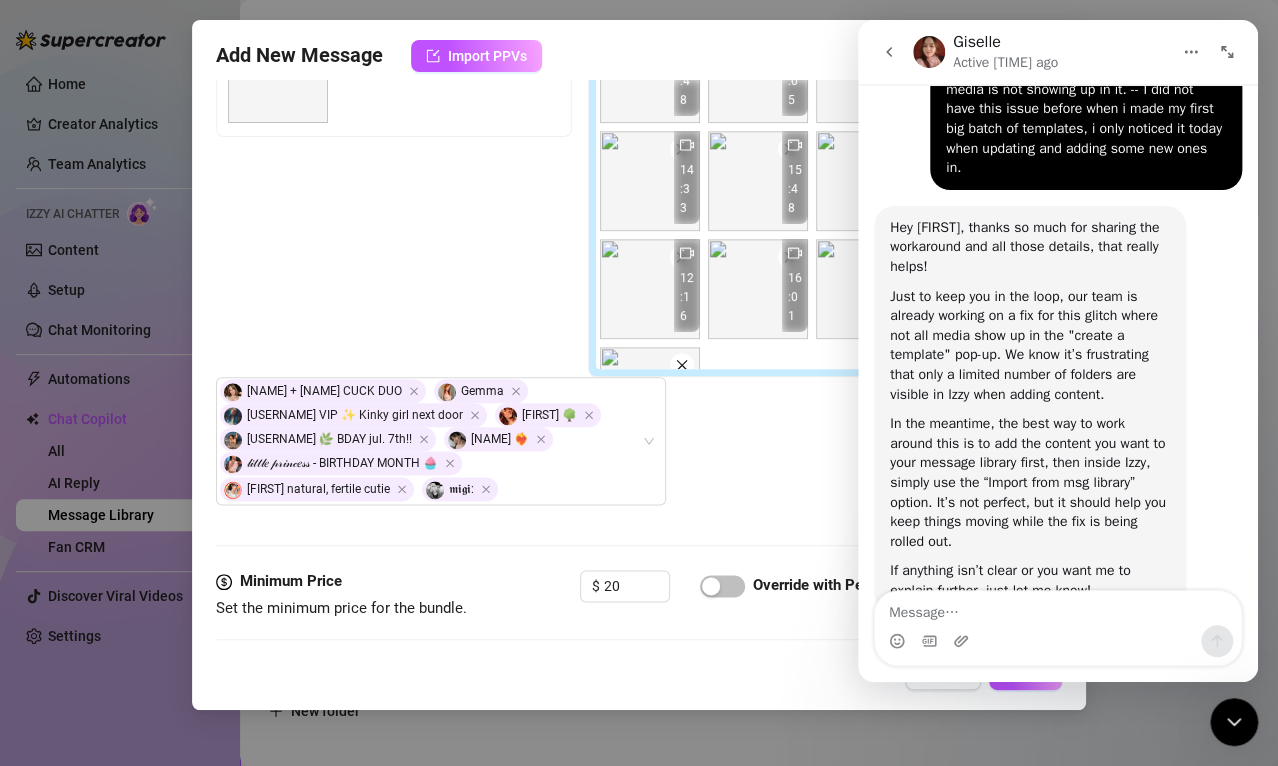 scroll, scrollTop: 1902, scrollLeft: 0, axis: vertical 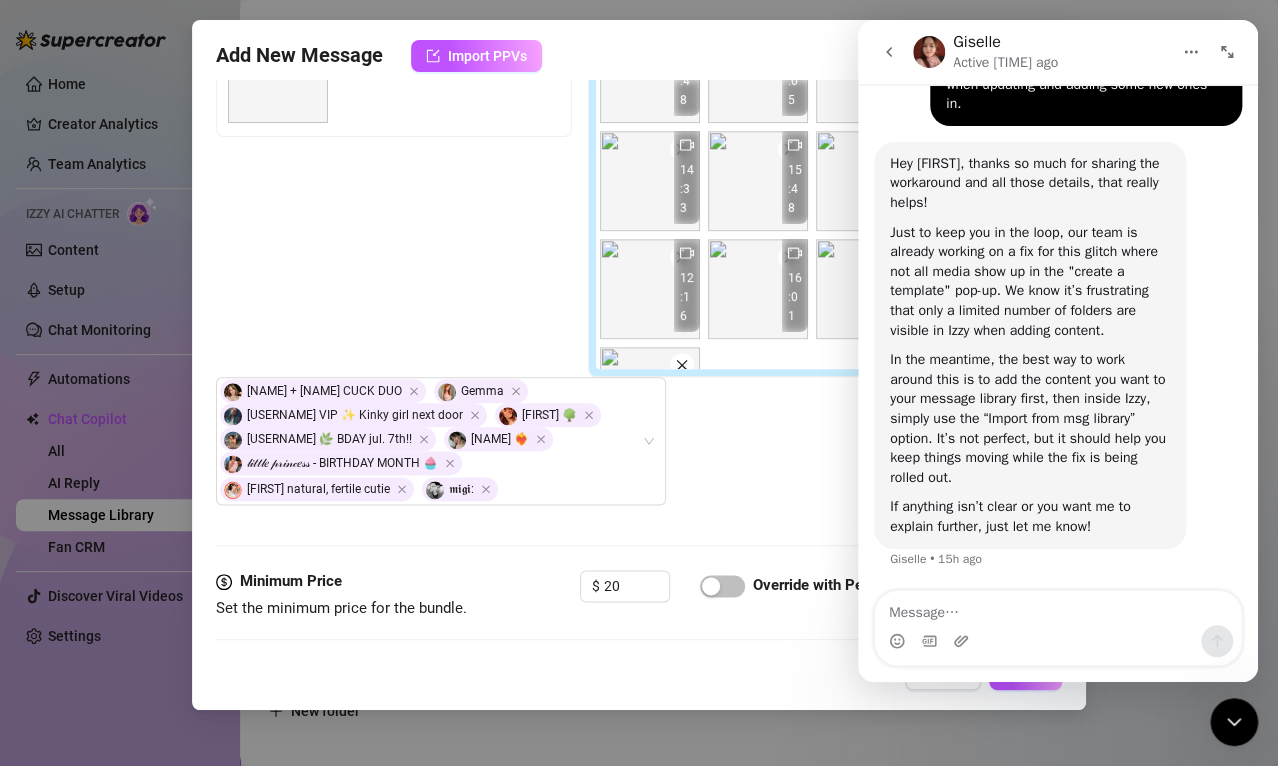 drag, startPoint x: 832, startPoint y: 463, endPoint x: 848, endPoint y: 476, distance: 20.615528 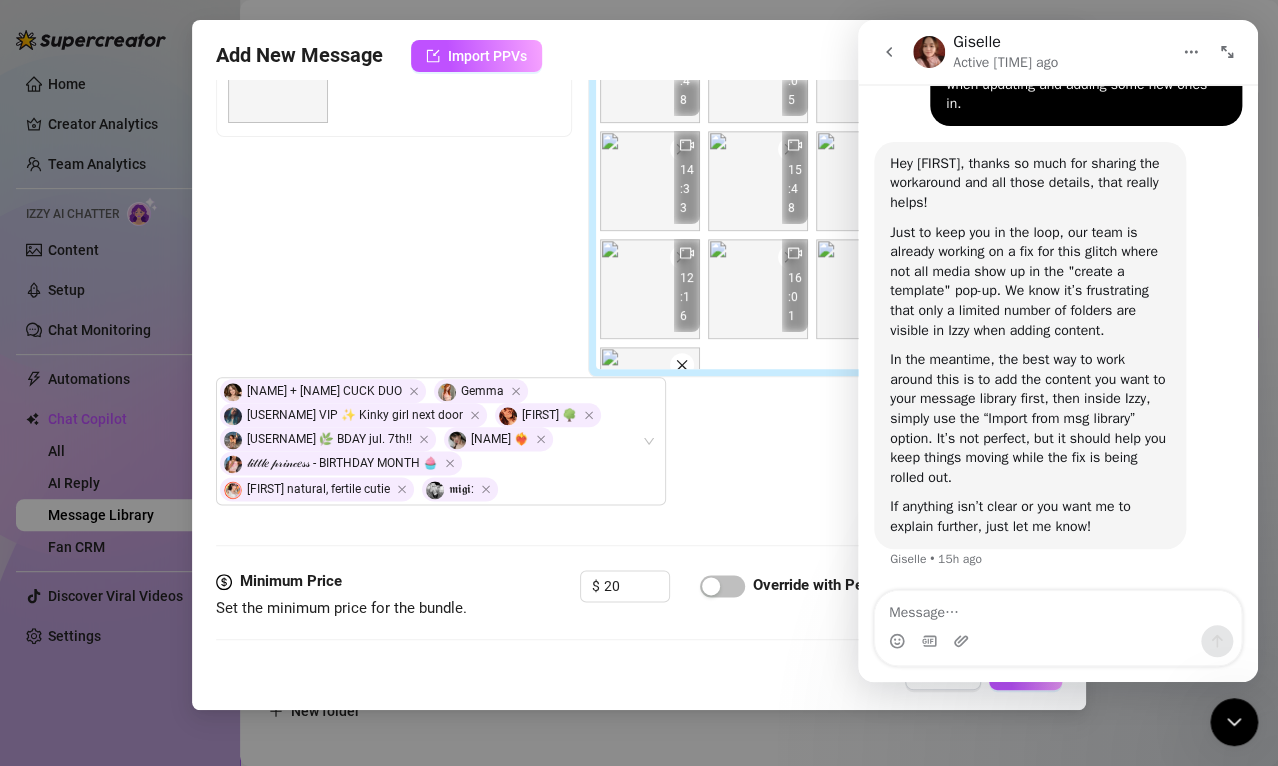 click at bounding box center (1234, 722) 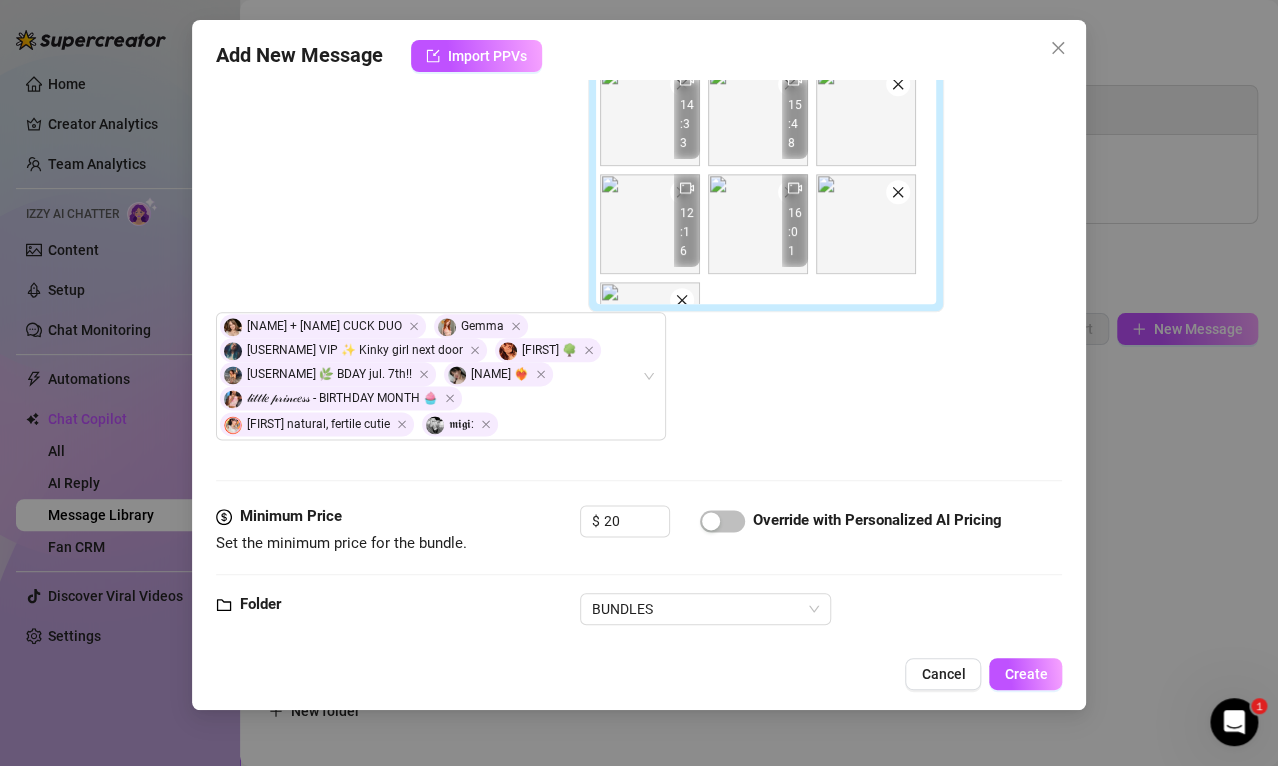 scroll, scrollTop: 949, scrollLeft: 0, axis: vertical 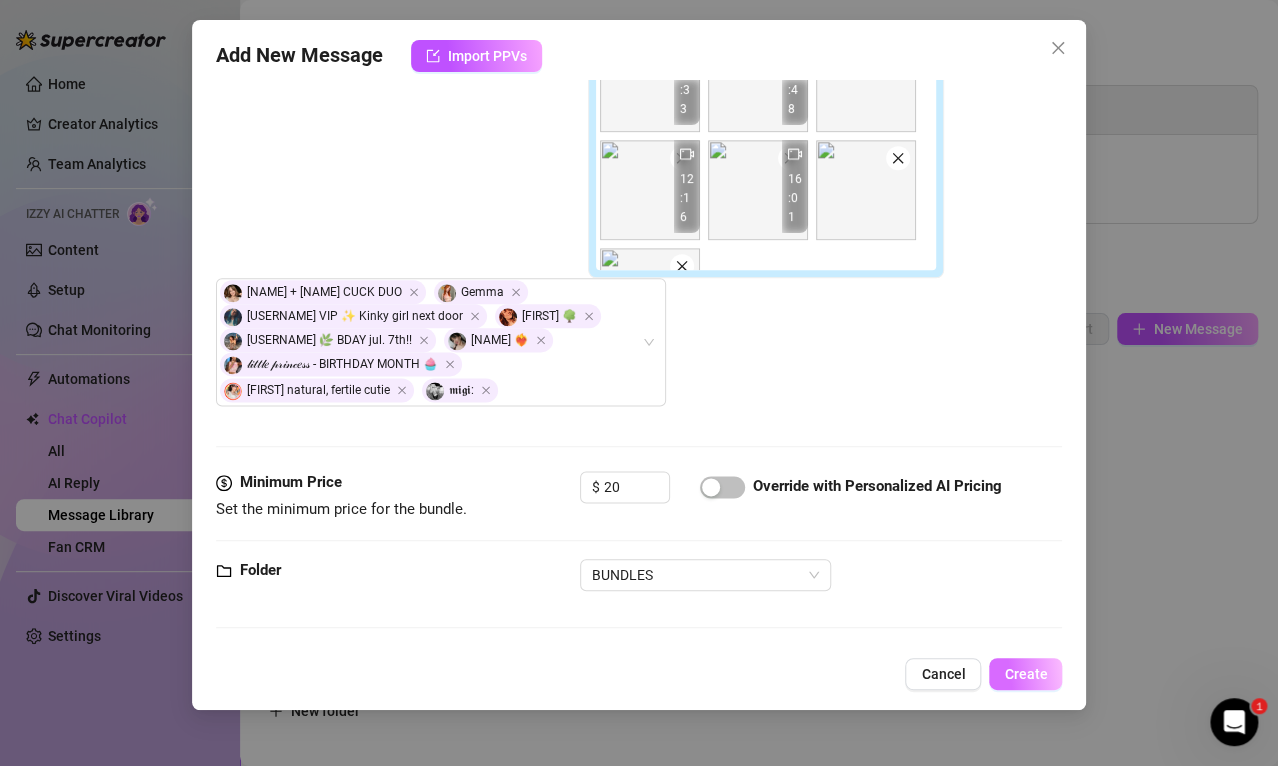 click on "Create" at bounding box center (1025, 674) 